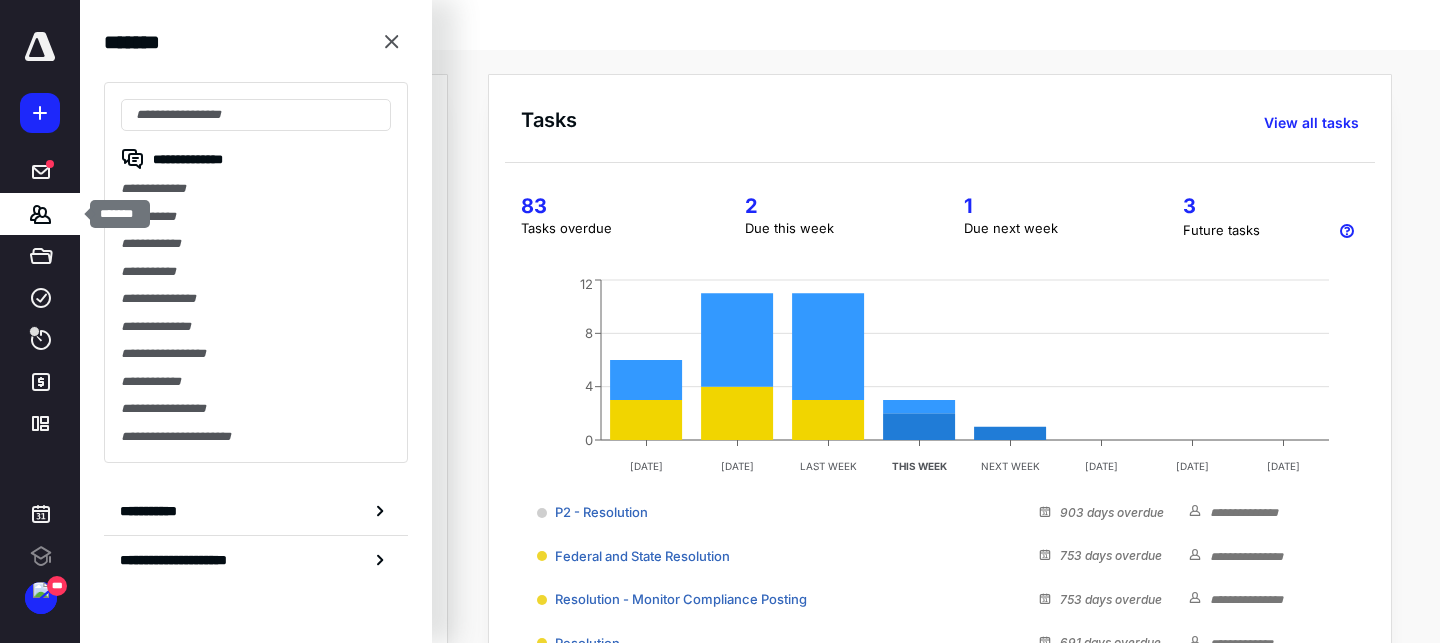 scroll, scrollTop: 0, scrollLeft: 0, axis: both 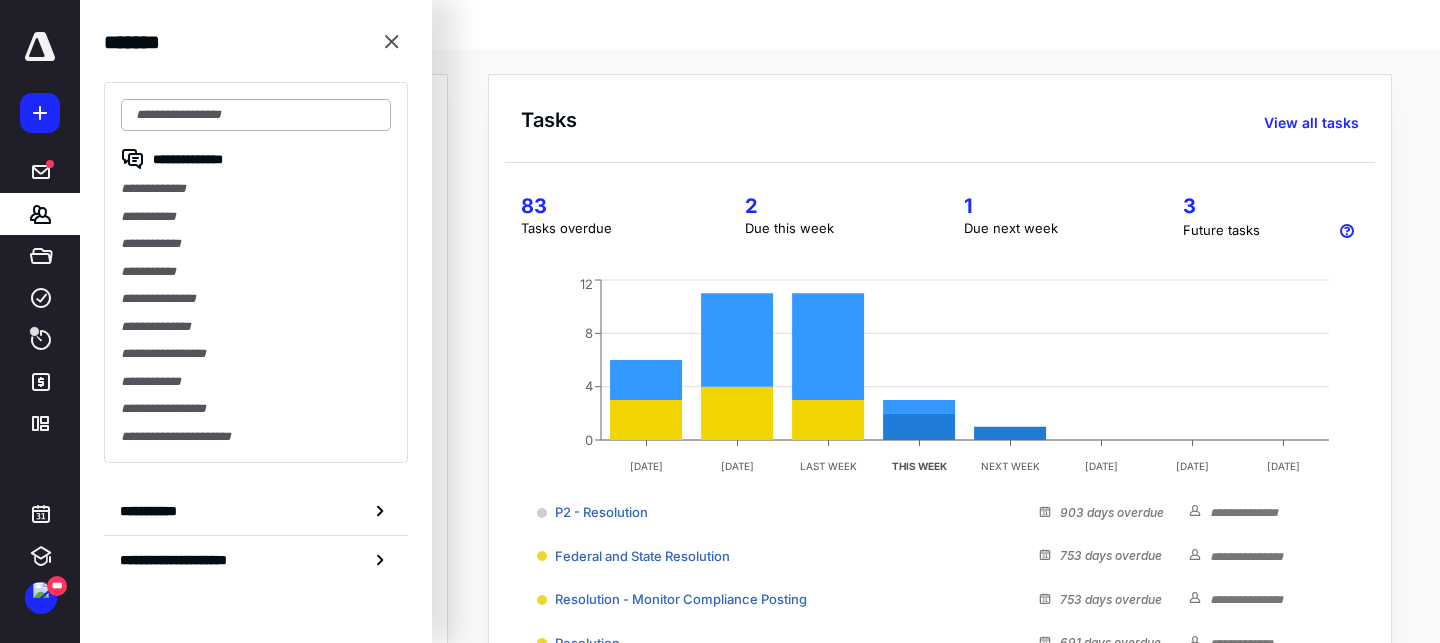 click at bounding box center [256, 115] 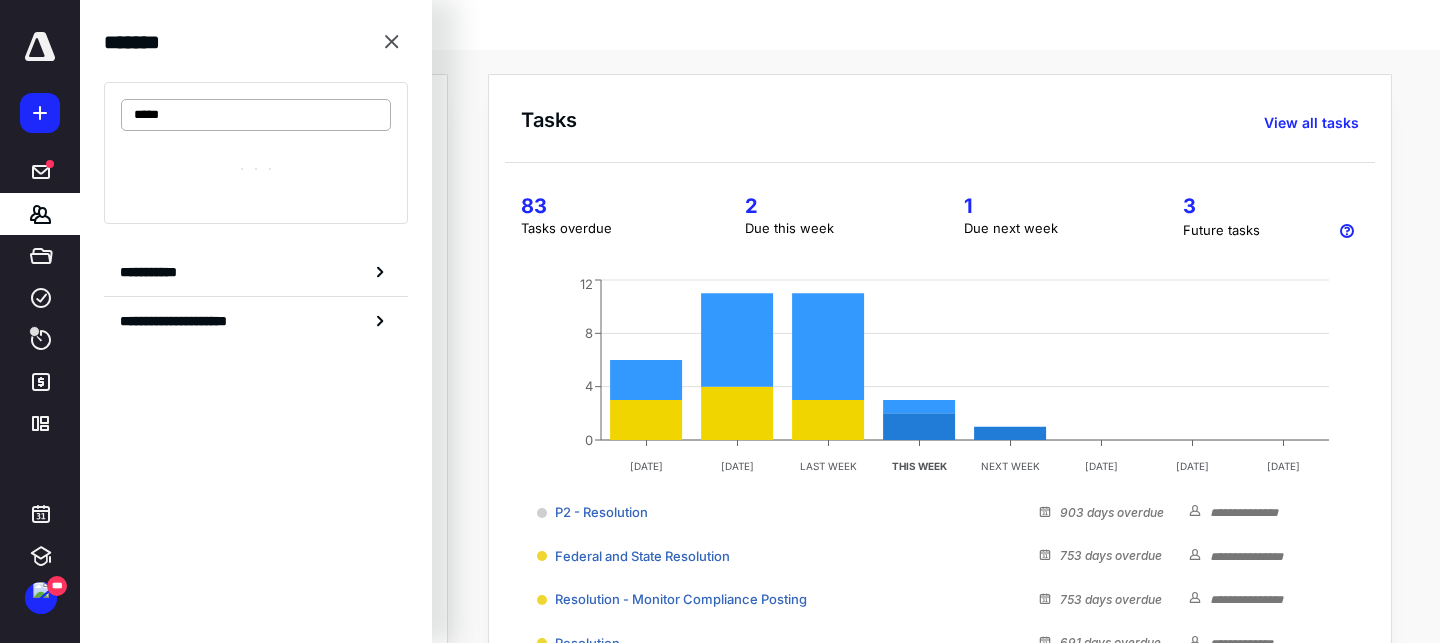 type on "*****" 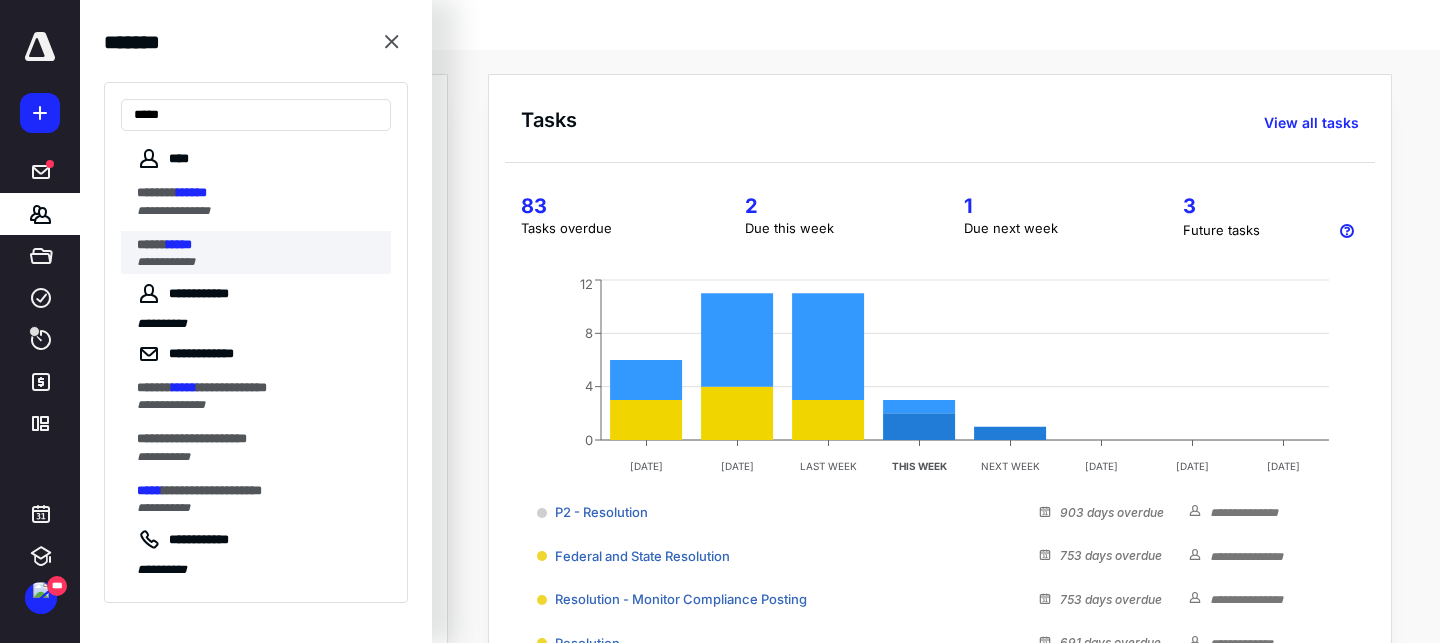 click on "*****" at bounding box center [152, 244] 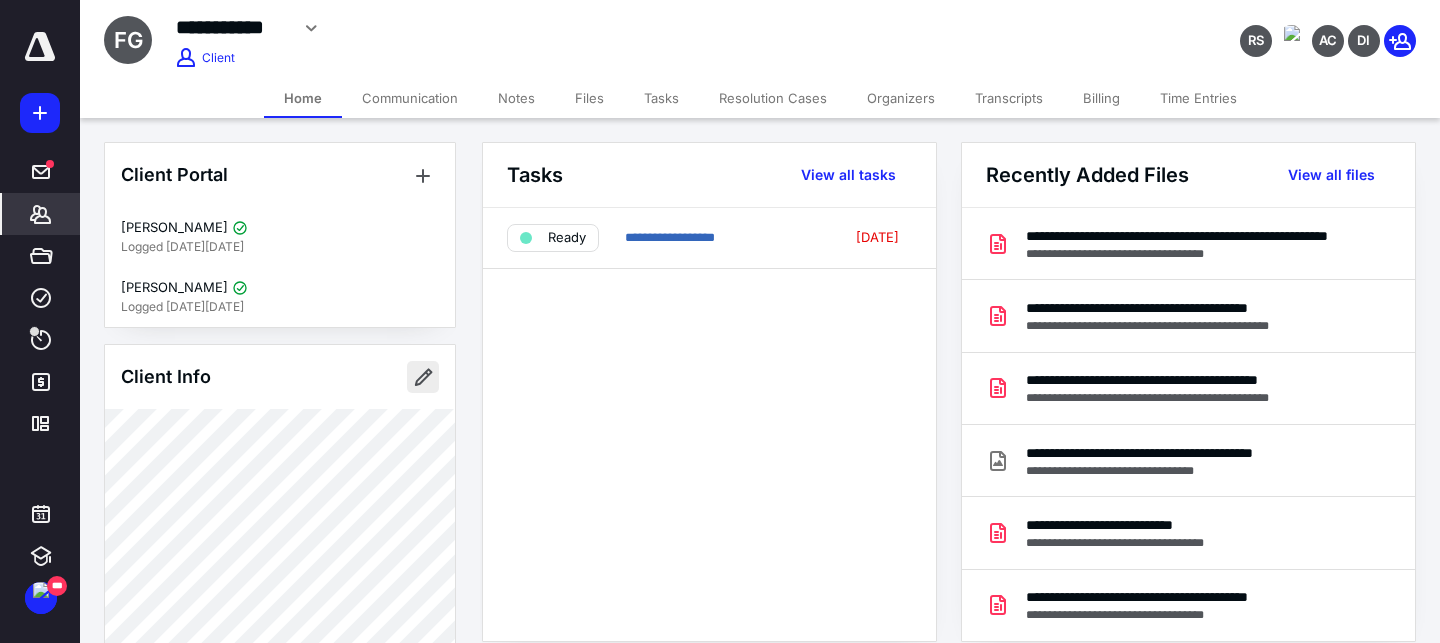 click at bounding box center [423, 377] 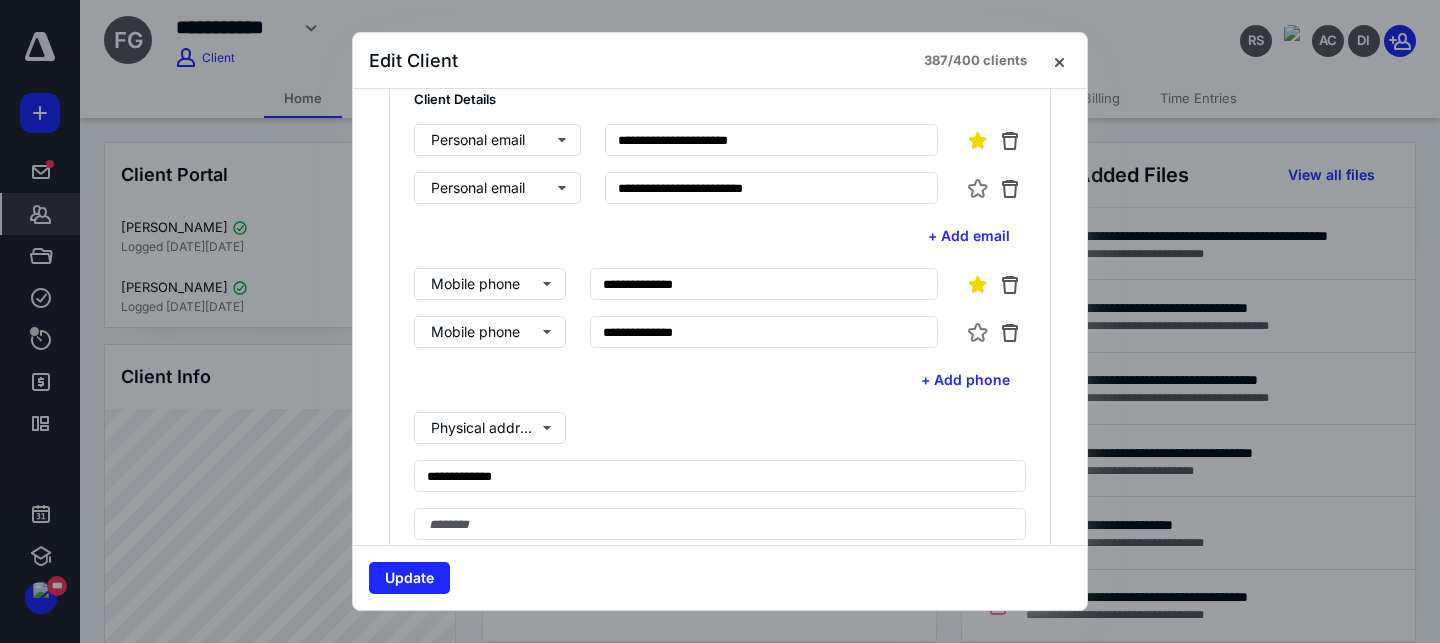 scroll, scrollTop: 519, scrollLeft: 0, axis: vertical 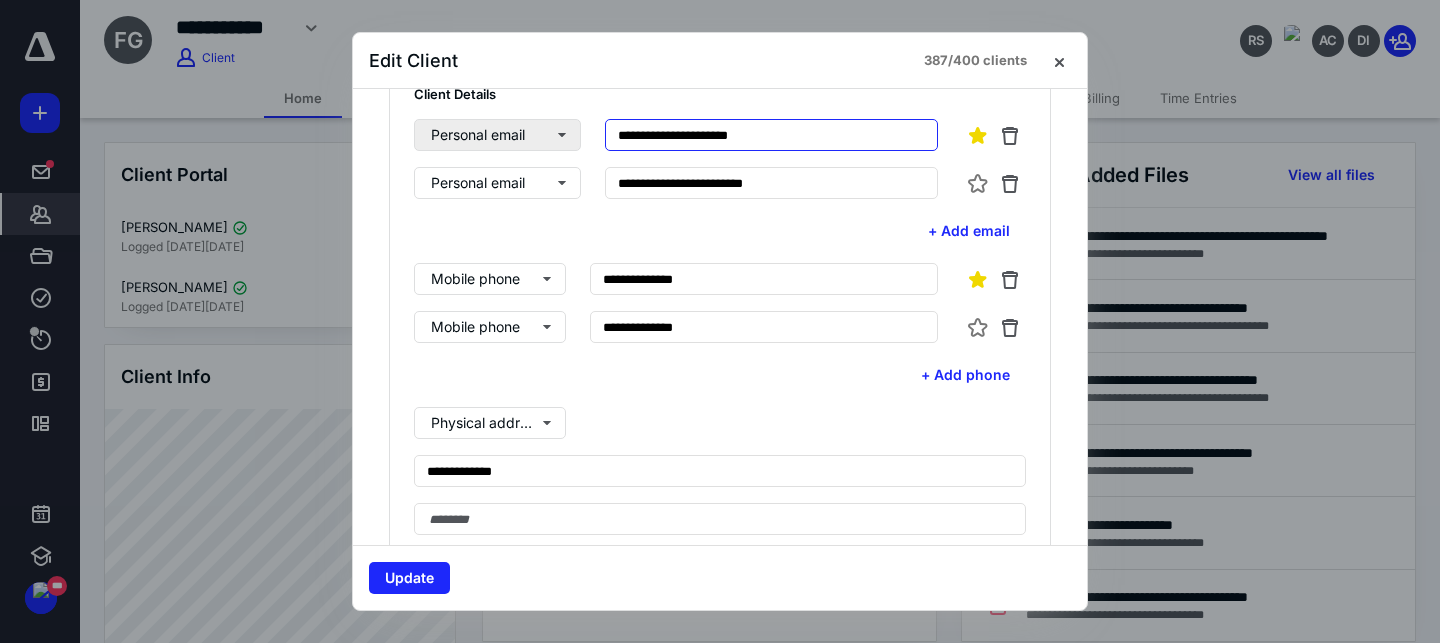 drag, startPoint x: 776, startPoint y: 131, endPoint x: 578, endPoint y: 127, distance: 198.0404 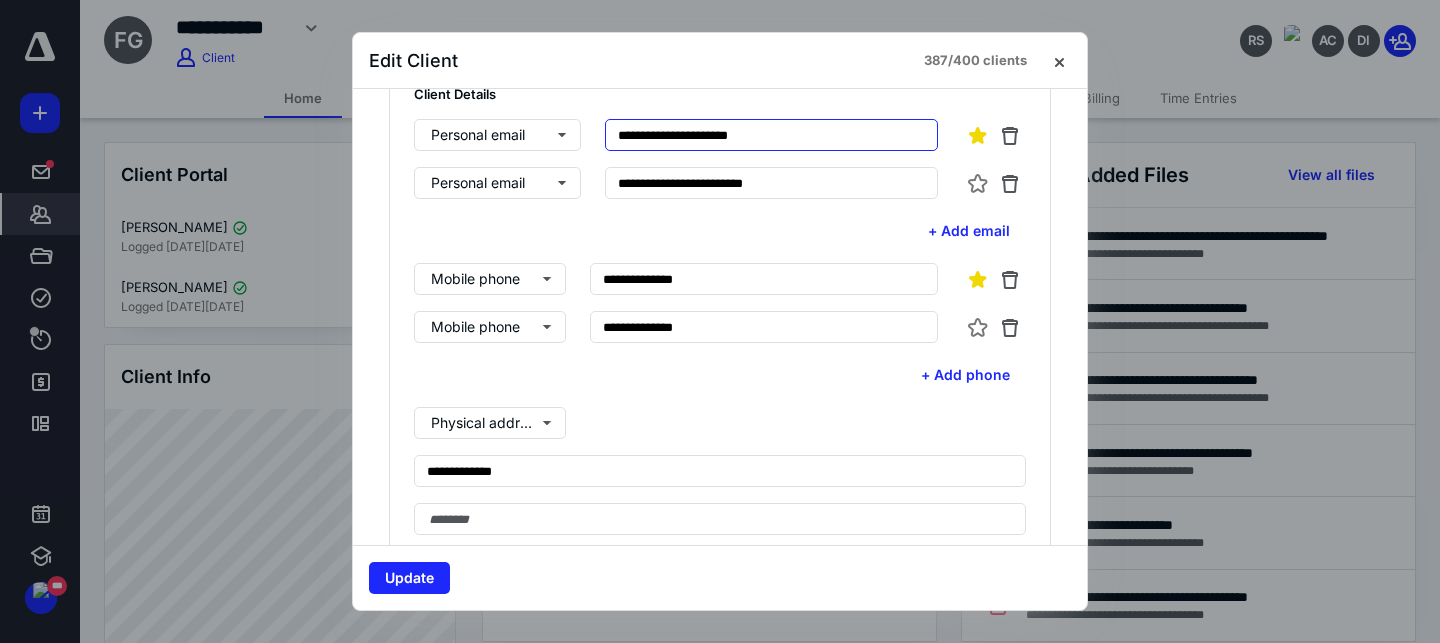 paste 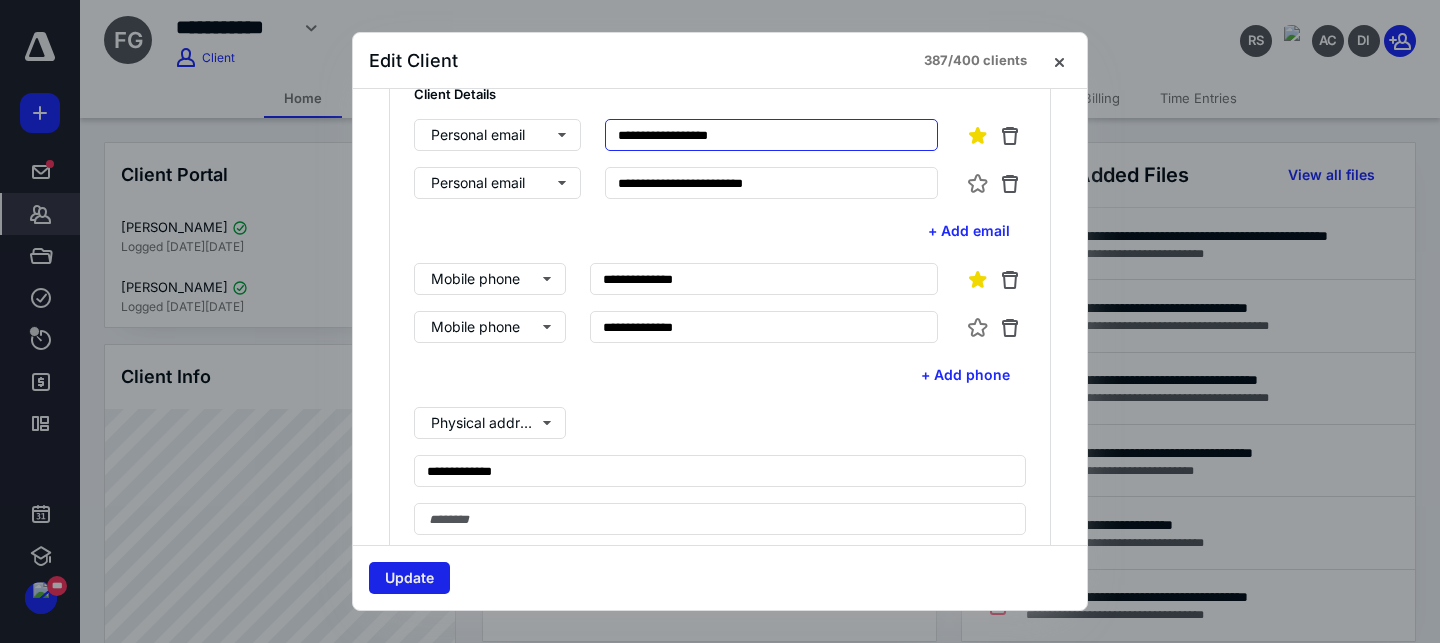 type on "**********" 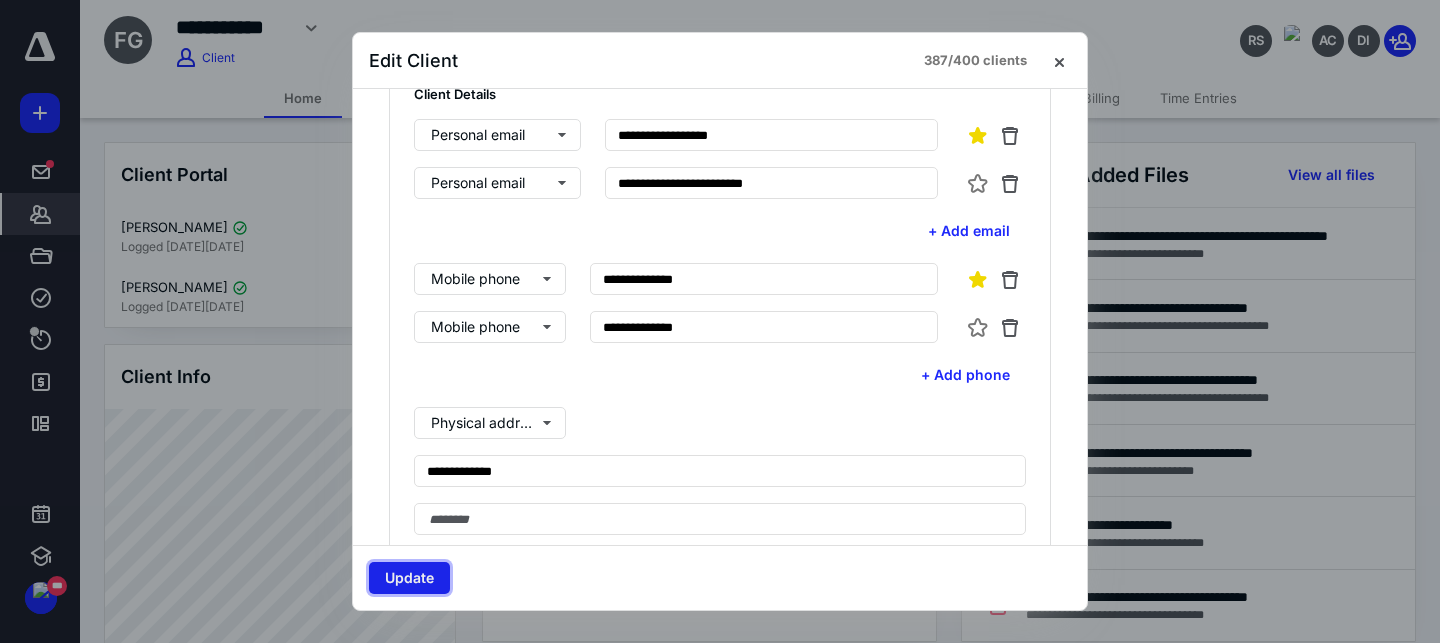 click on "Update" at bounding box center (409, 578) 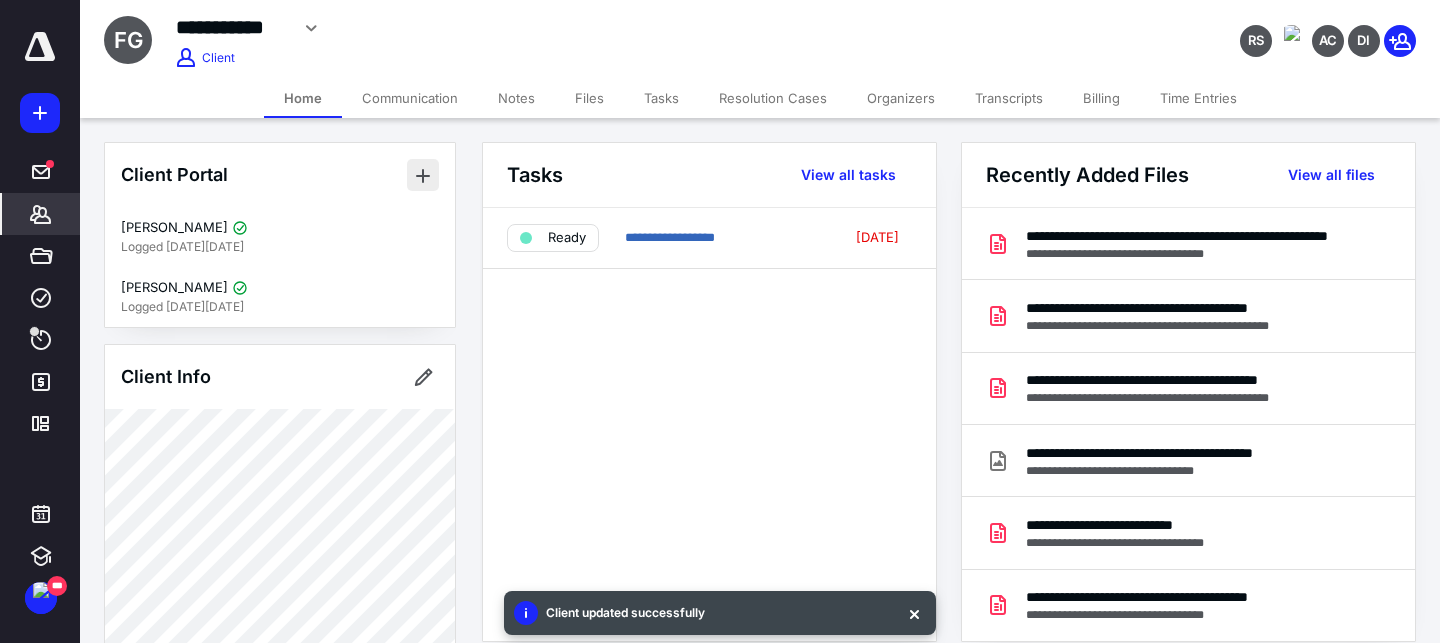 click at bounding box center (423, 175) 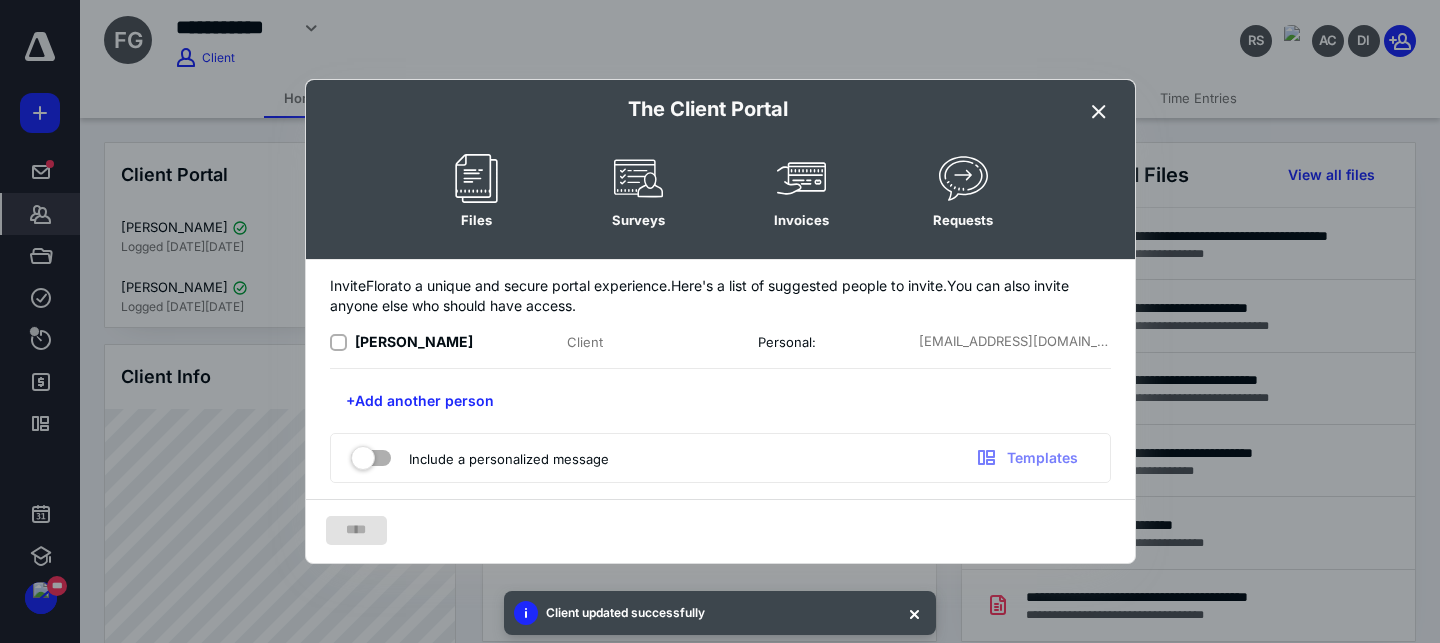 click 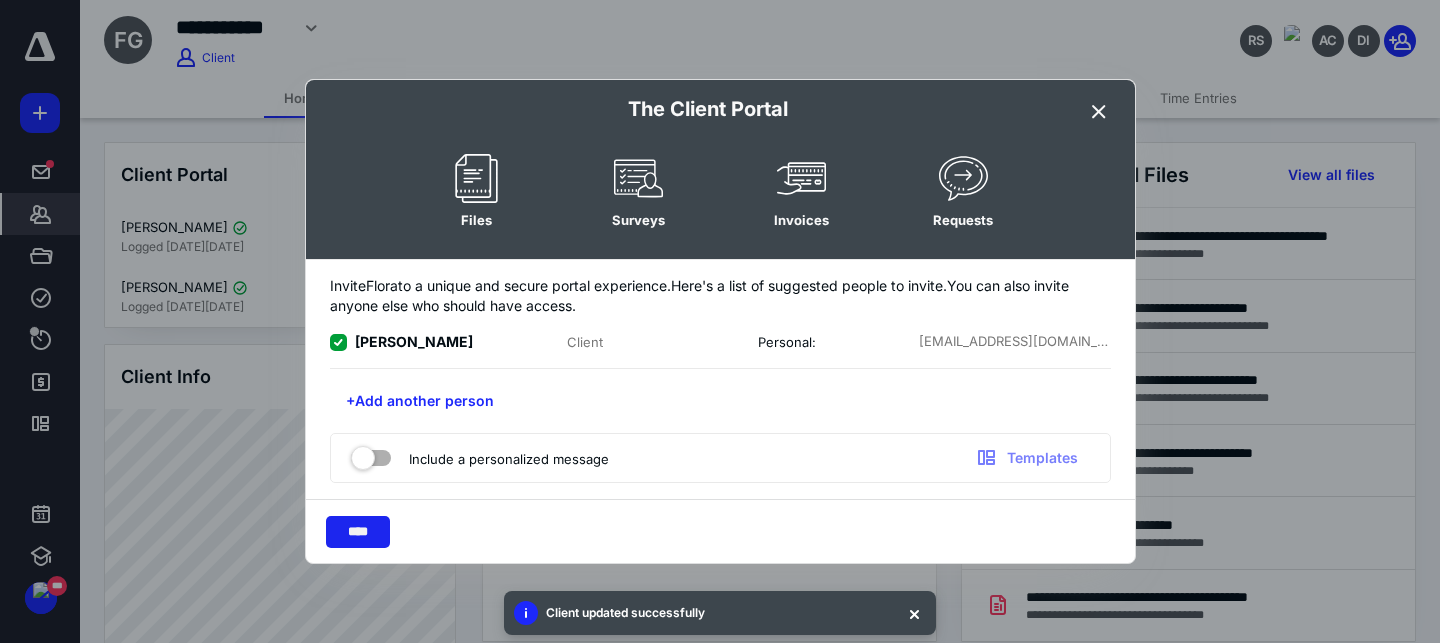 click on "****" at bounding box center (358, 532) 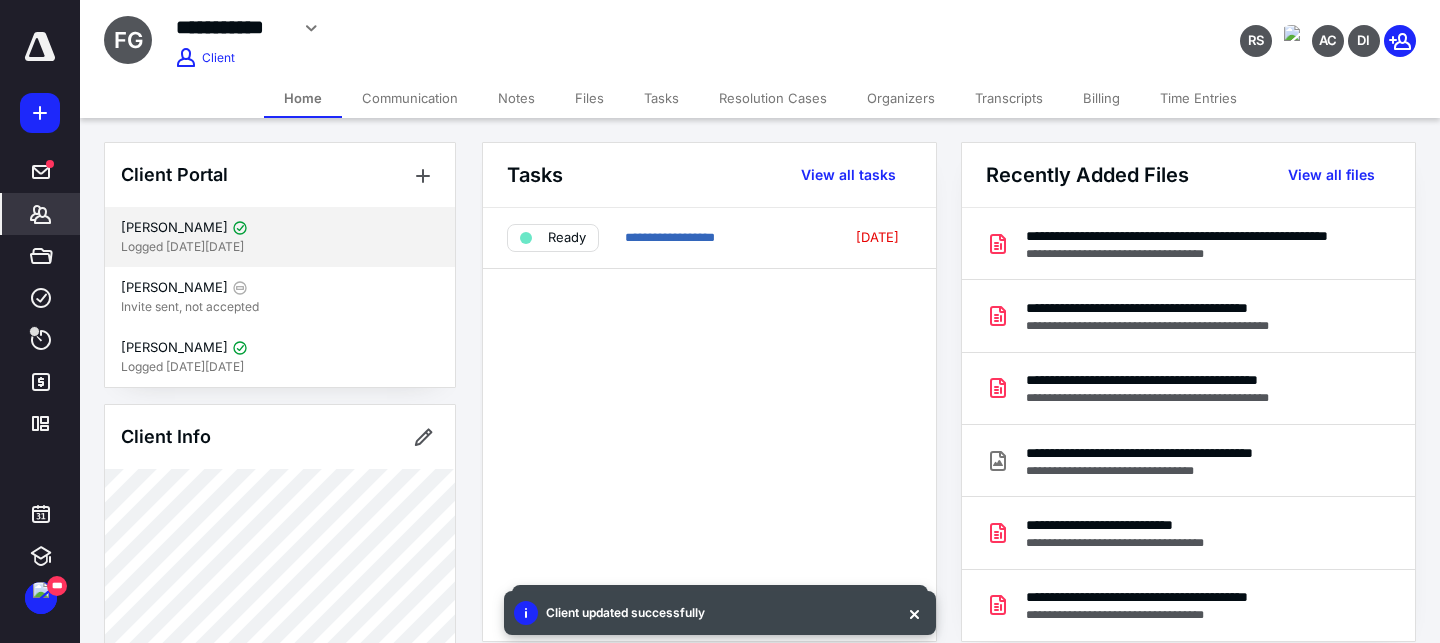 click on "Logged [DATE][DATE]" at bounding box center (280, 247) 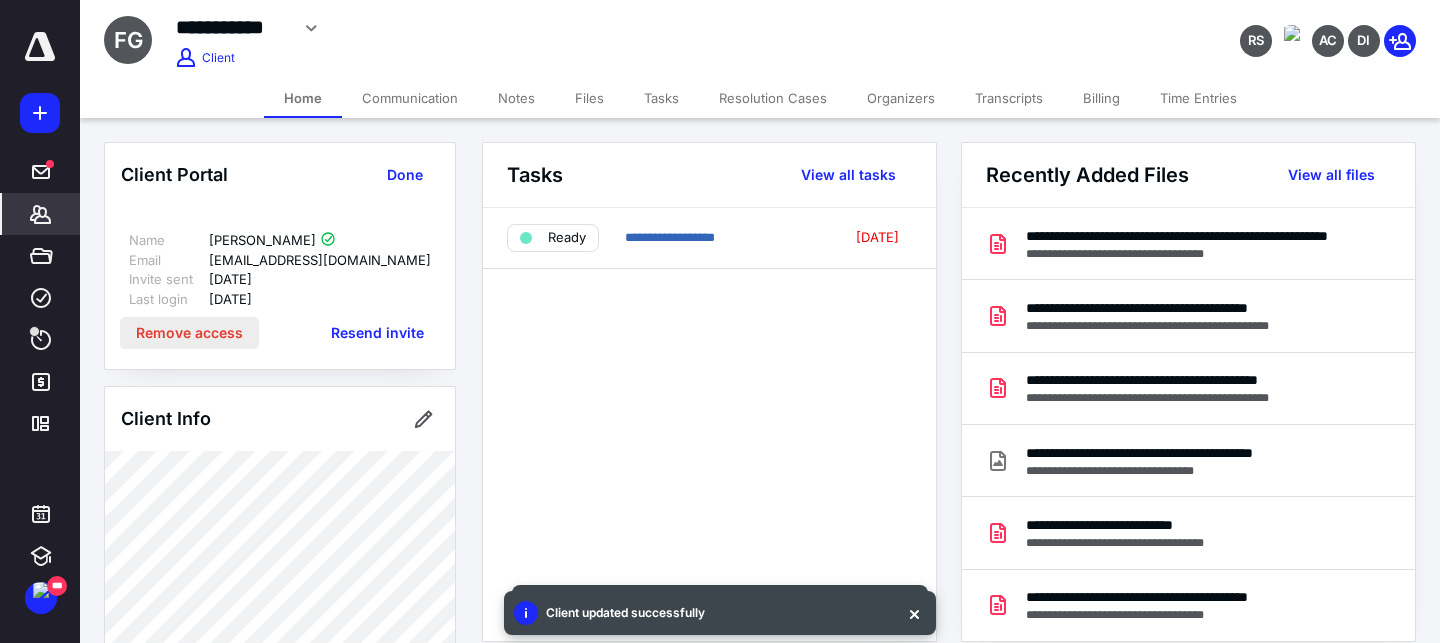 click on "Remove access" at bounding box center (189, 333) 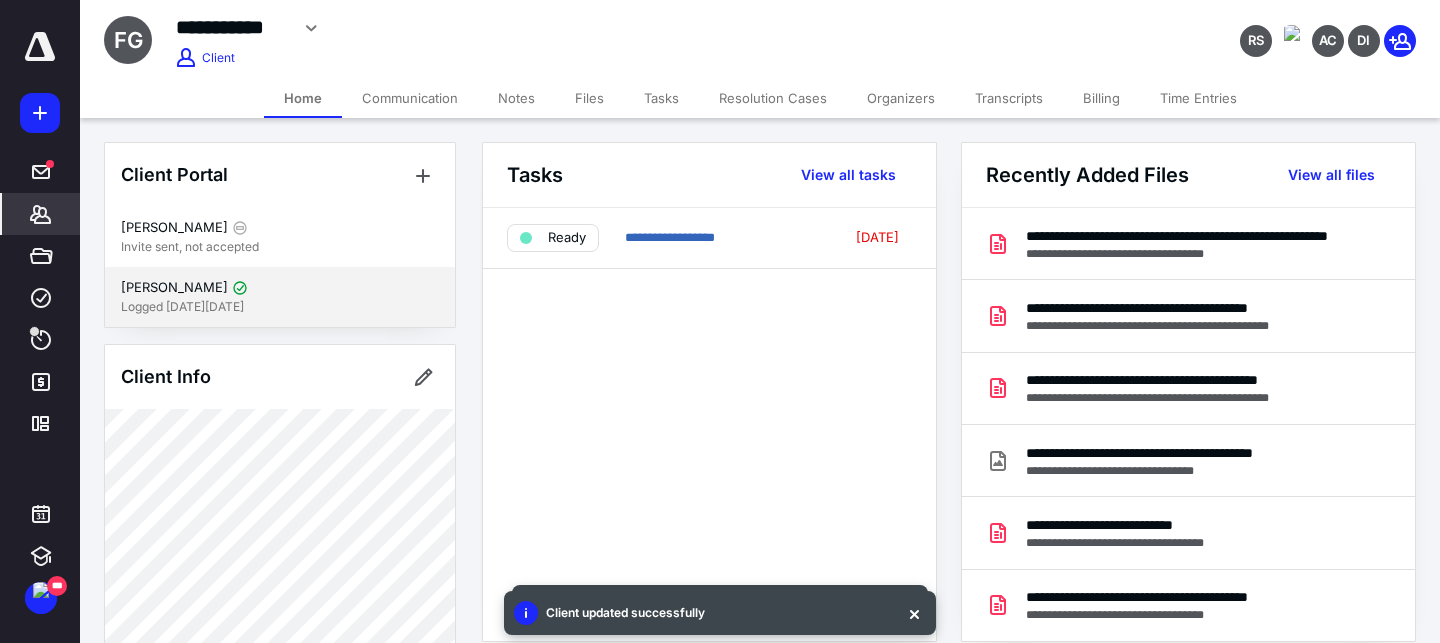 click on "Logged [DATE][DATE]" at bounding box center (280, 307) 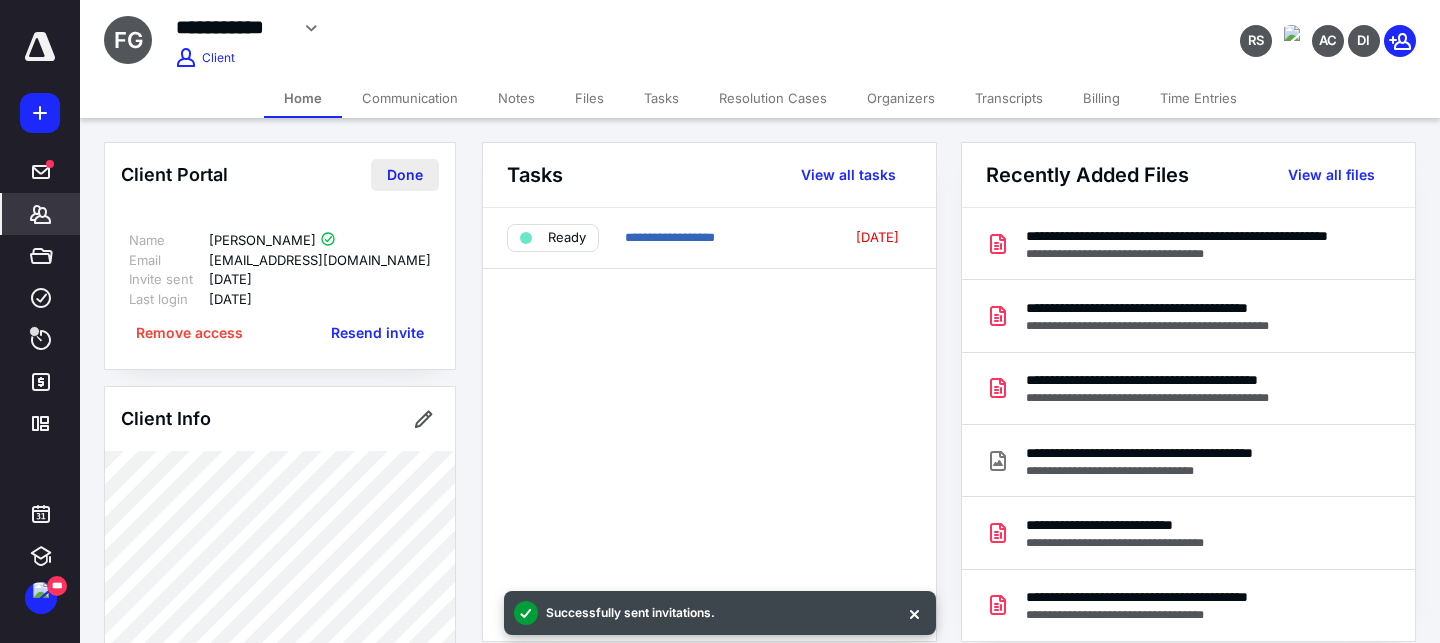 click on "Done" at bounding box center (405, 175) 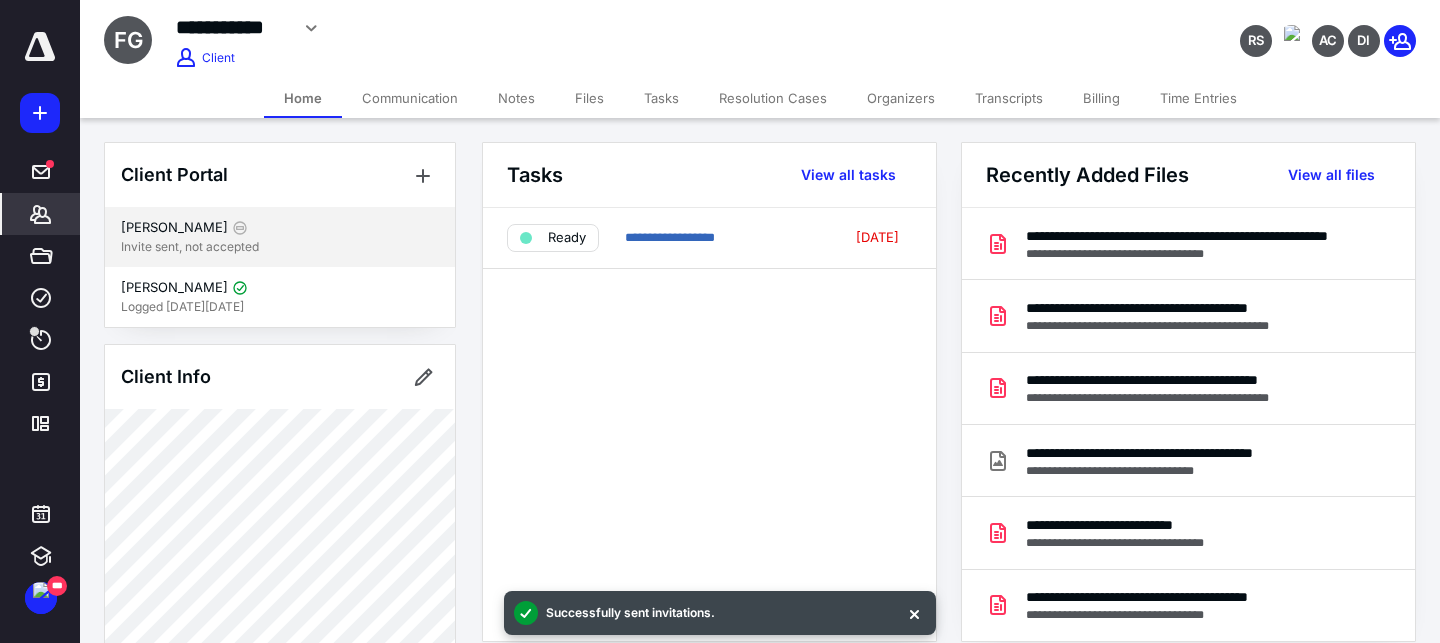 click on "Invite sent, not accepted" at bounding box center [280, 247] 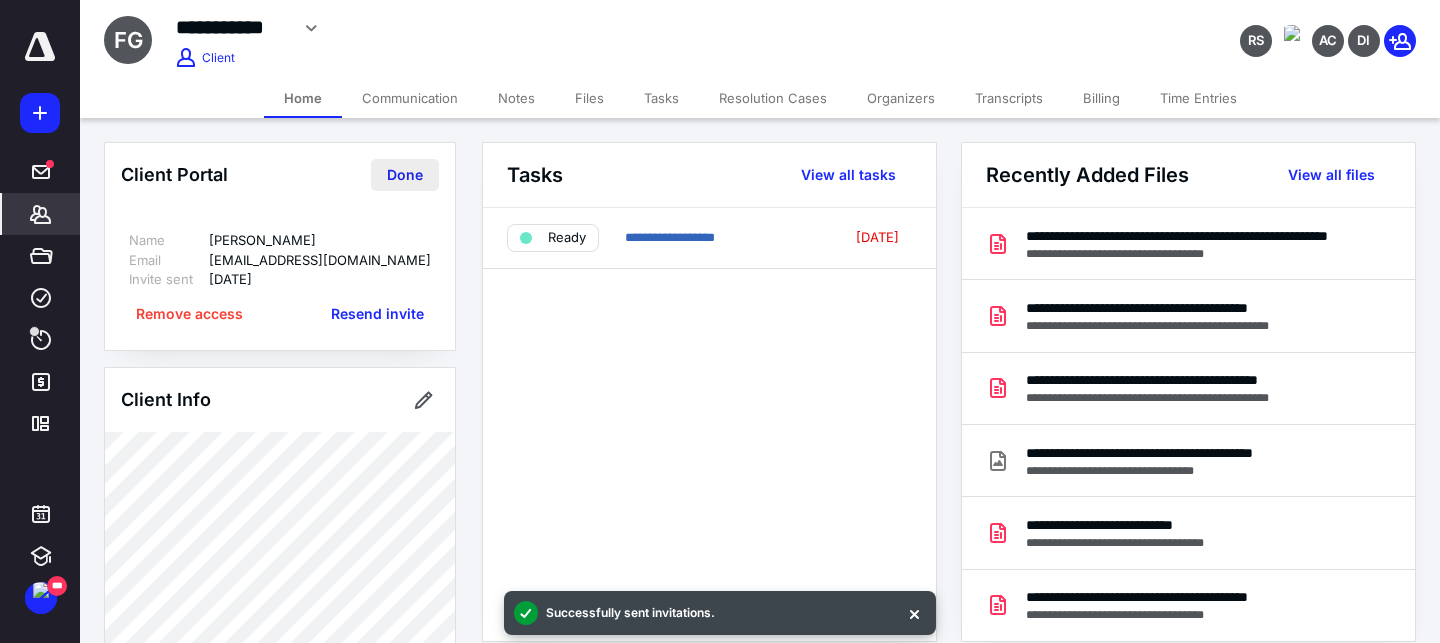 click on "Done" at bounding box center (405, 175) 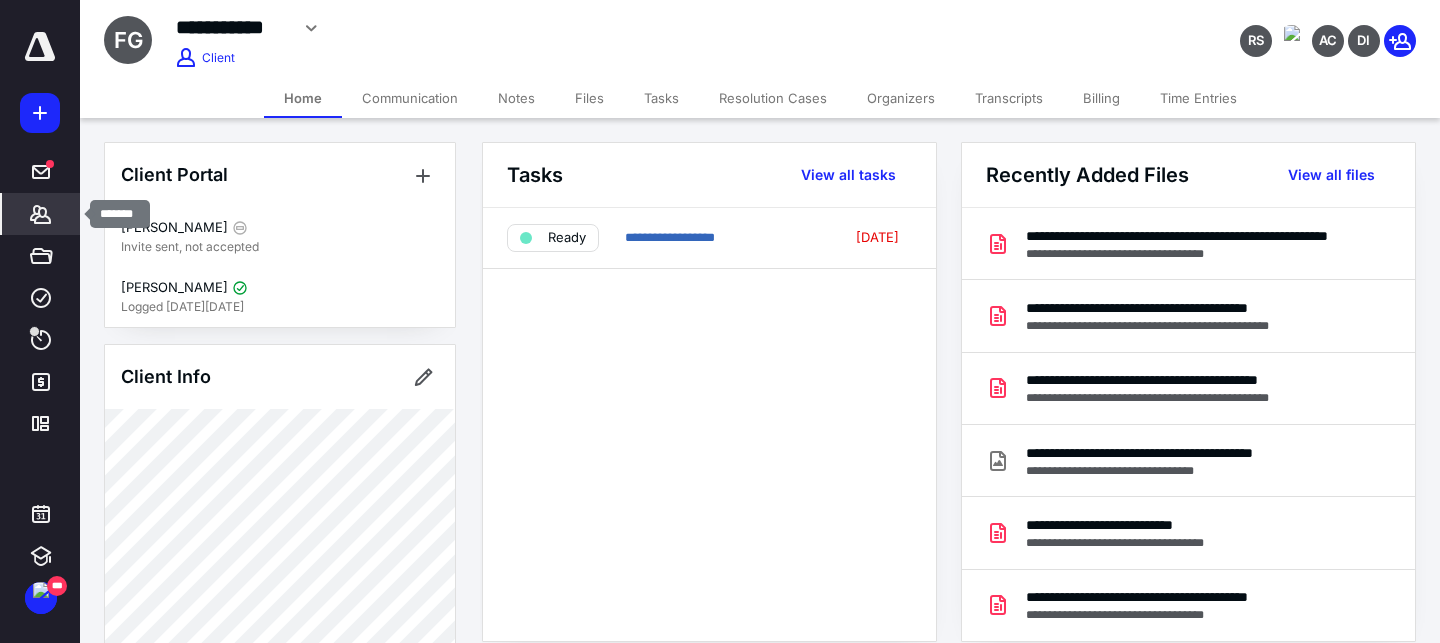 click 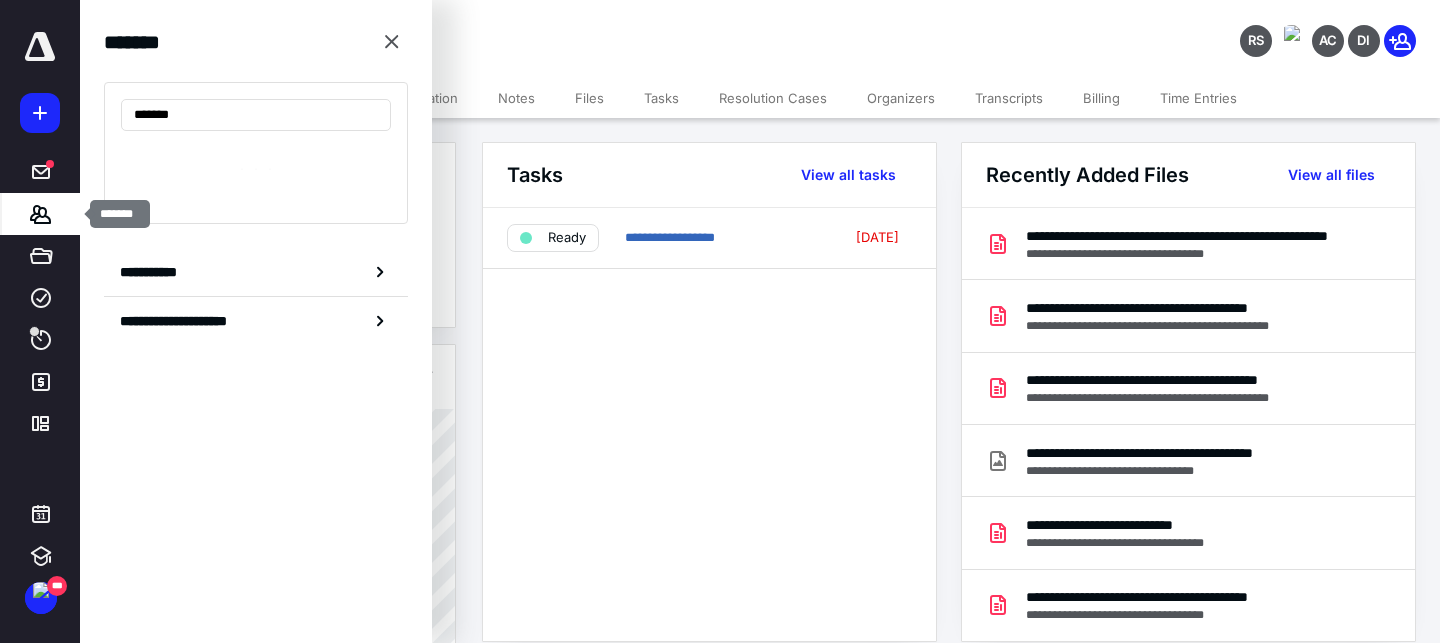 type on "*******" 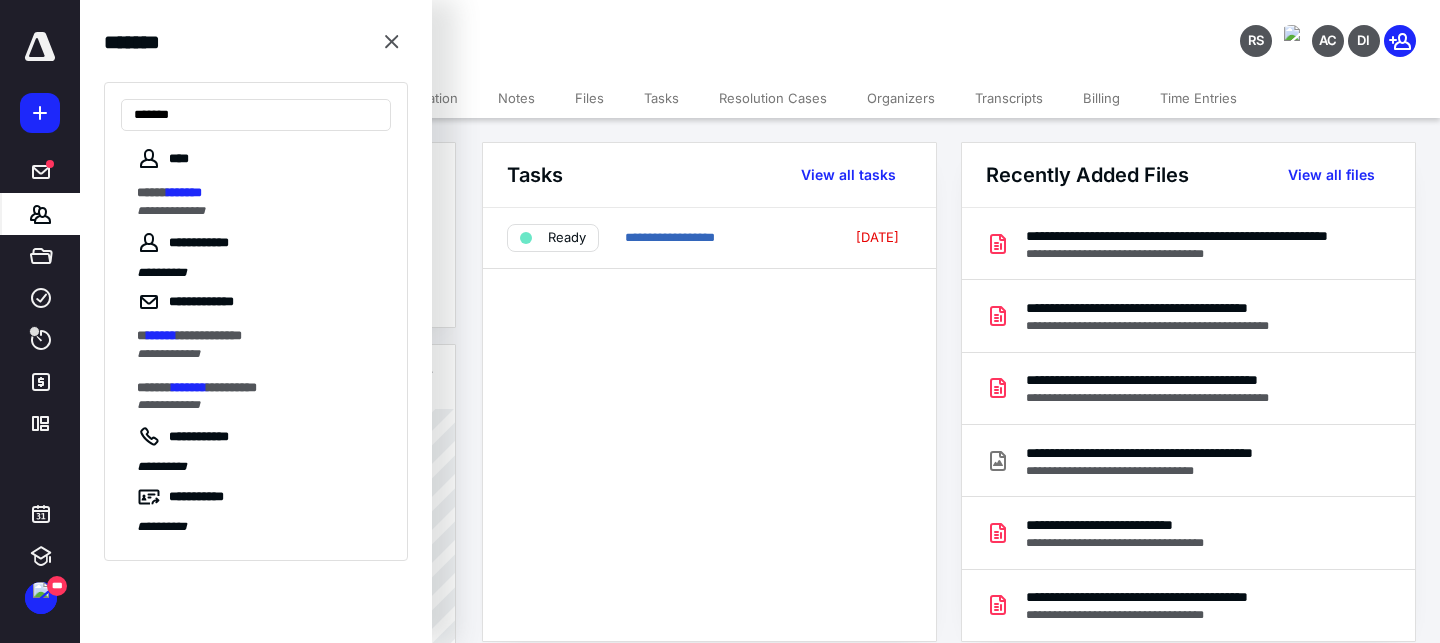click on "*****" at bounding box center [152, 192] 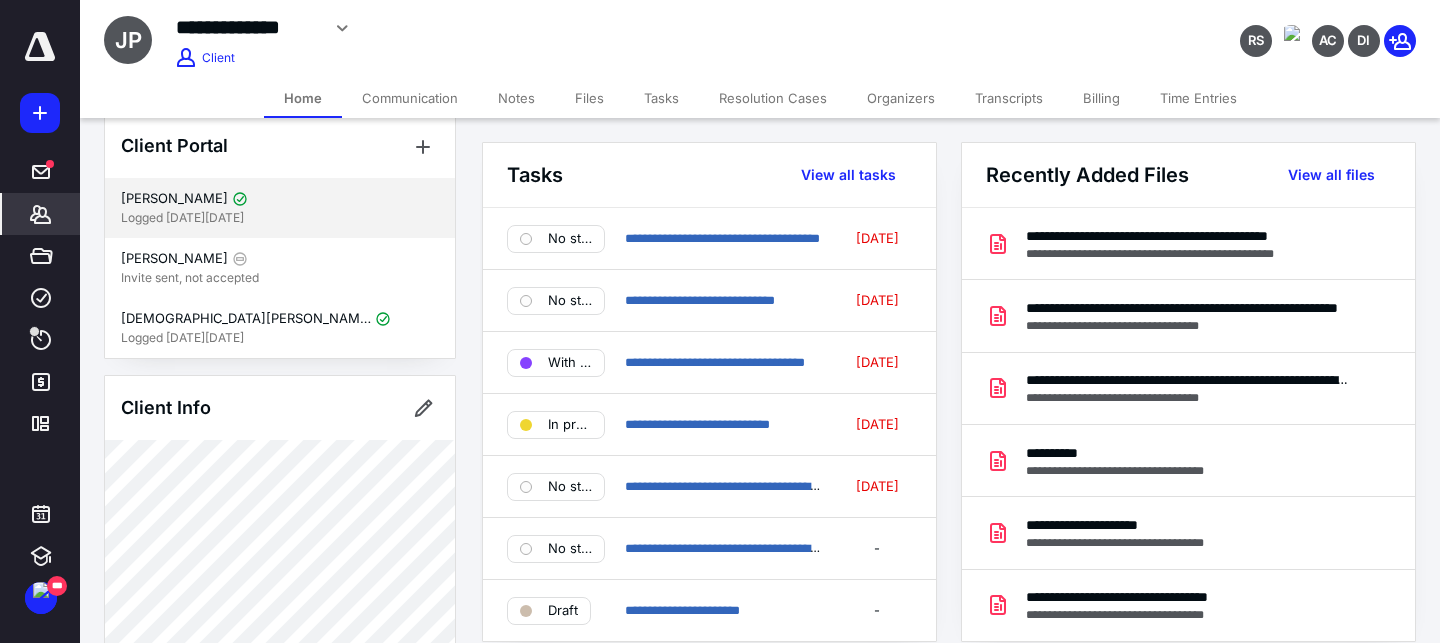 scroll, scrollTop: 134, scrollLeft: 0, axis: vertical 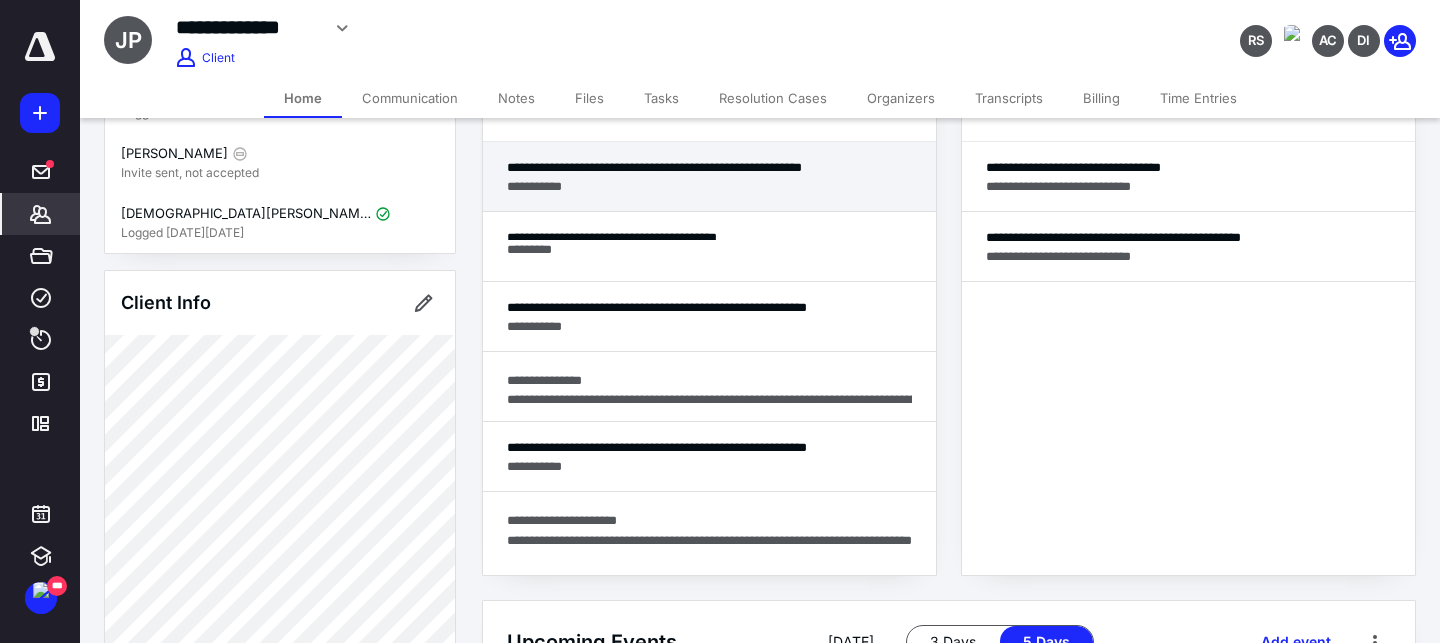 click on "**********" at bounding box center [709, 186] 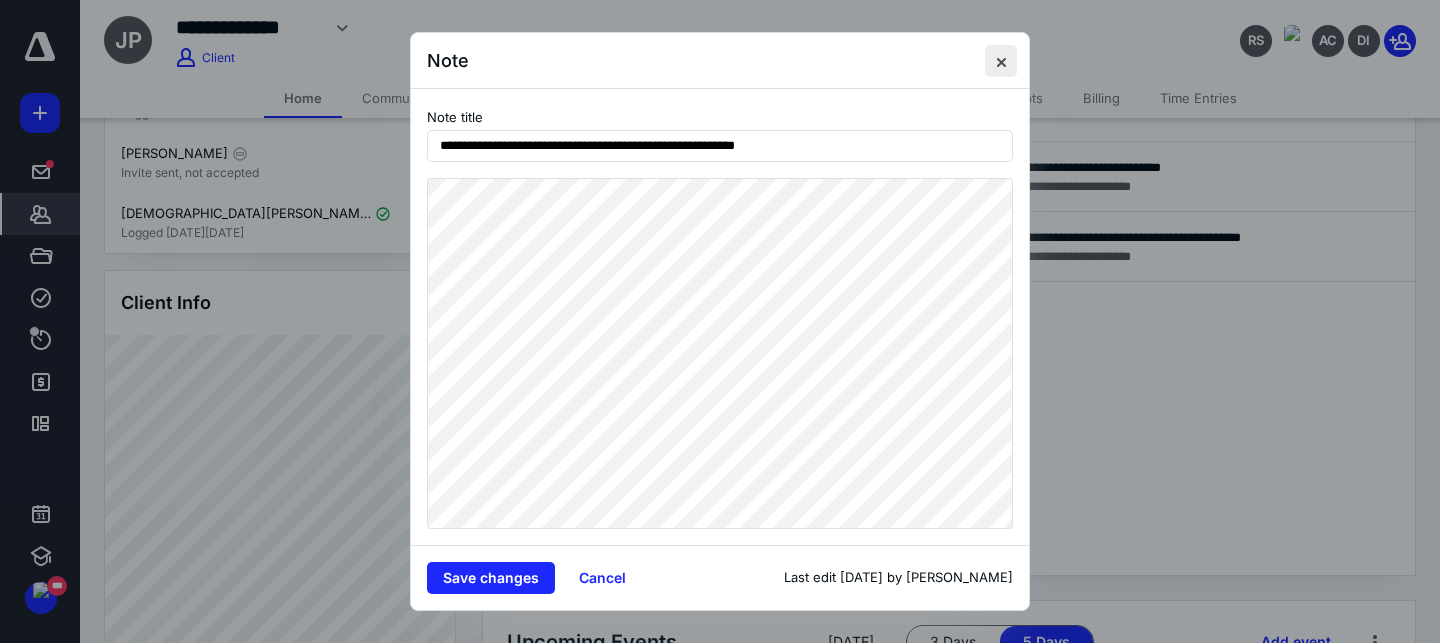 click at bounding box center (1001, 61) 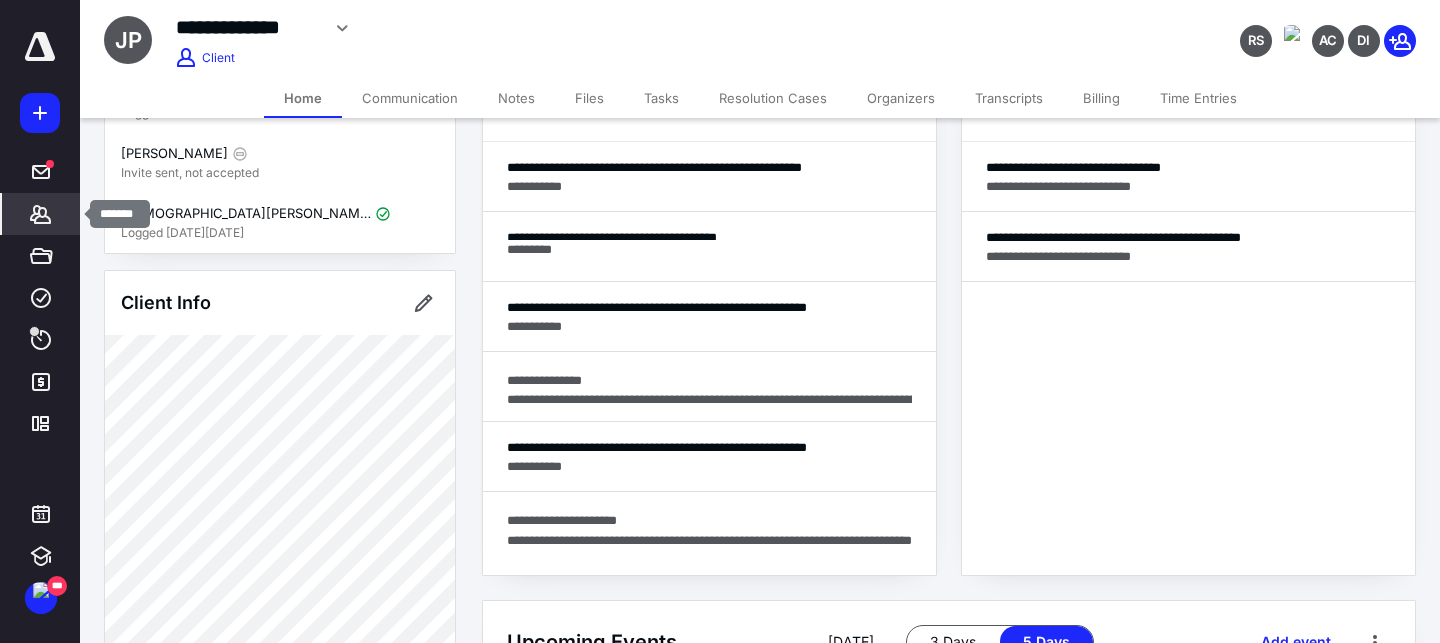 click on "*******" at bounding box center (41, 214) 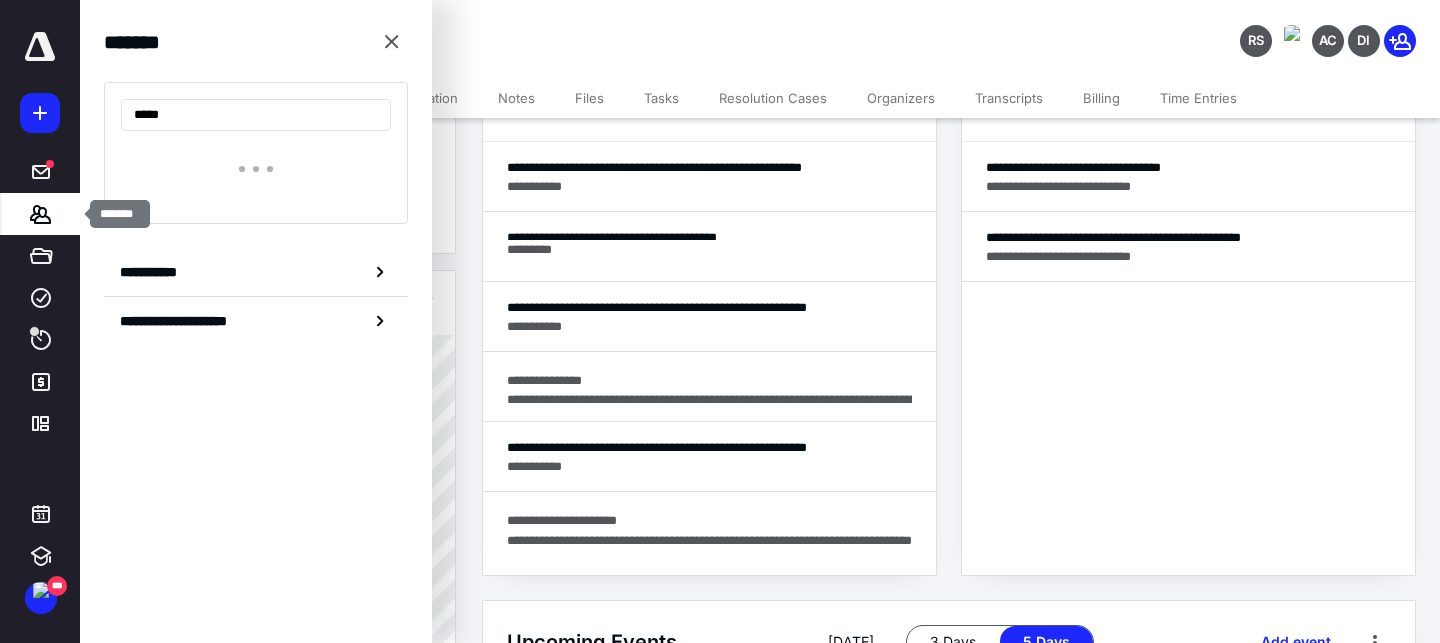 type on "*****" 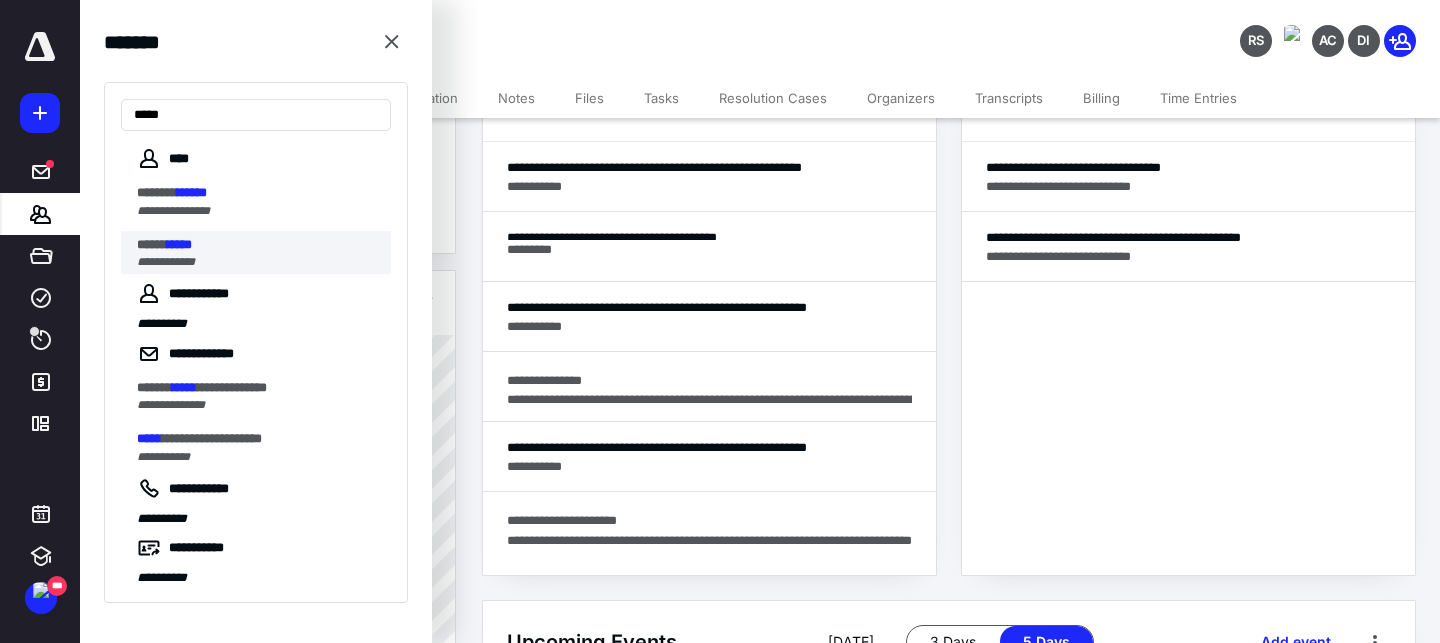 click on "*****" at bounding box center (152, 244) 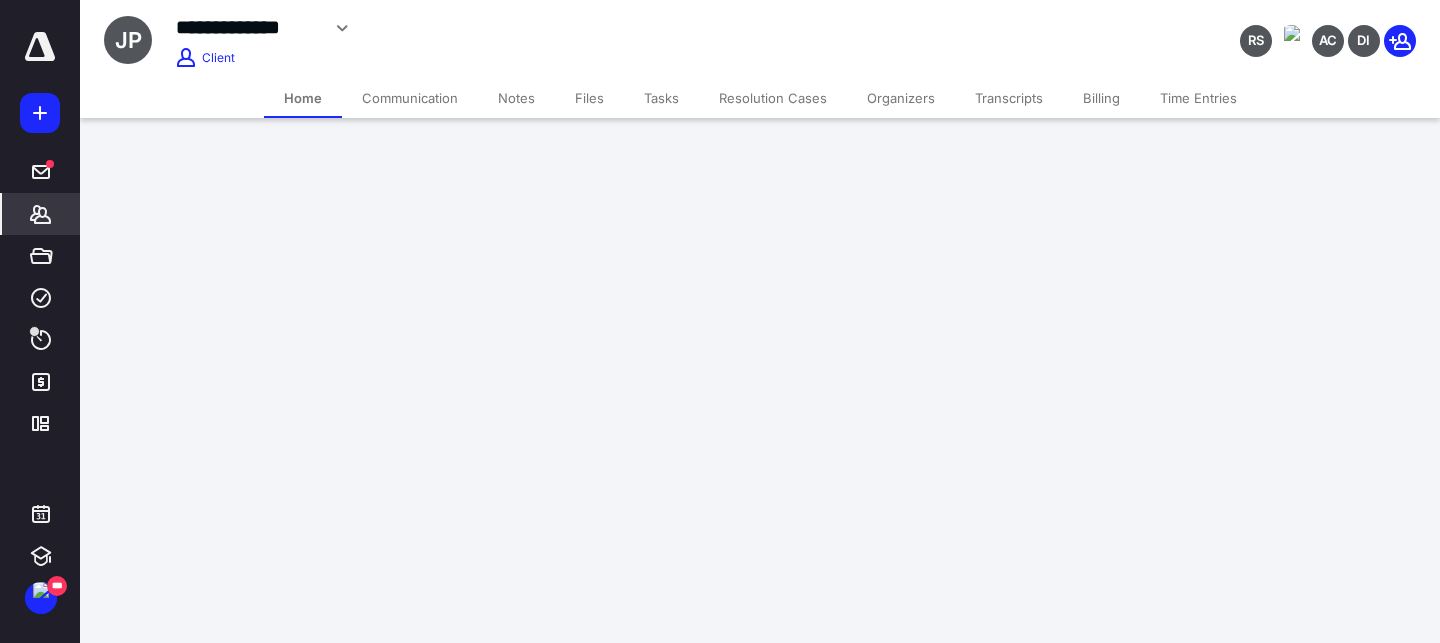 scroll, scrollTop: 0, scrollLeft: 0, axis: both 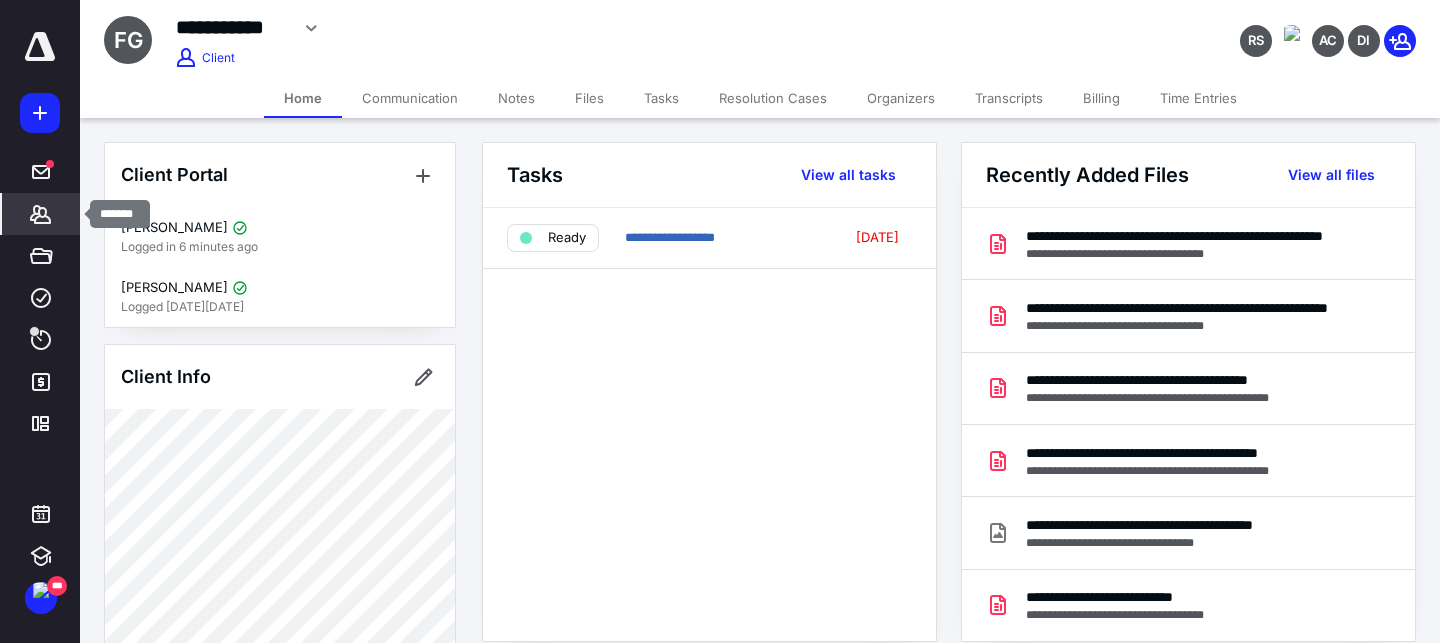 click 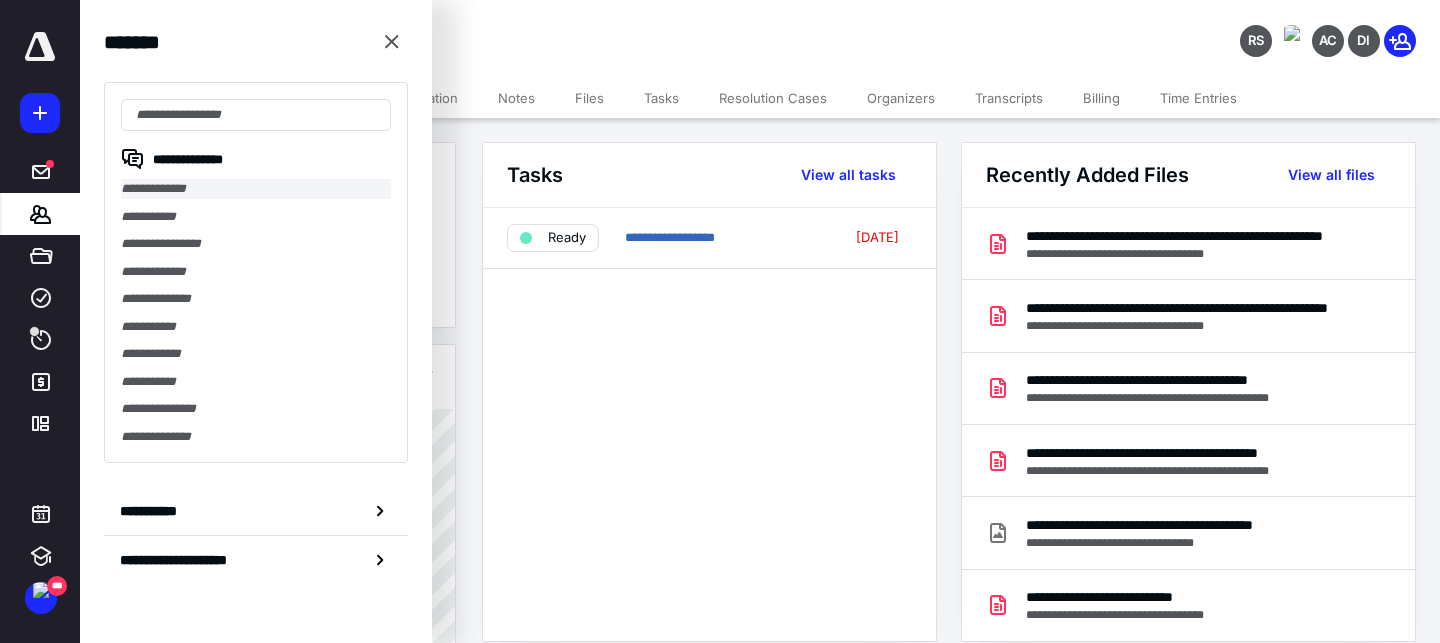 click on "**********" at bounding box center [256, 189] 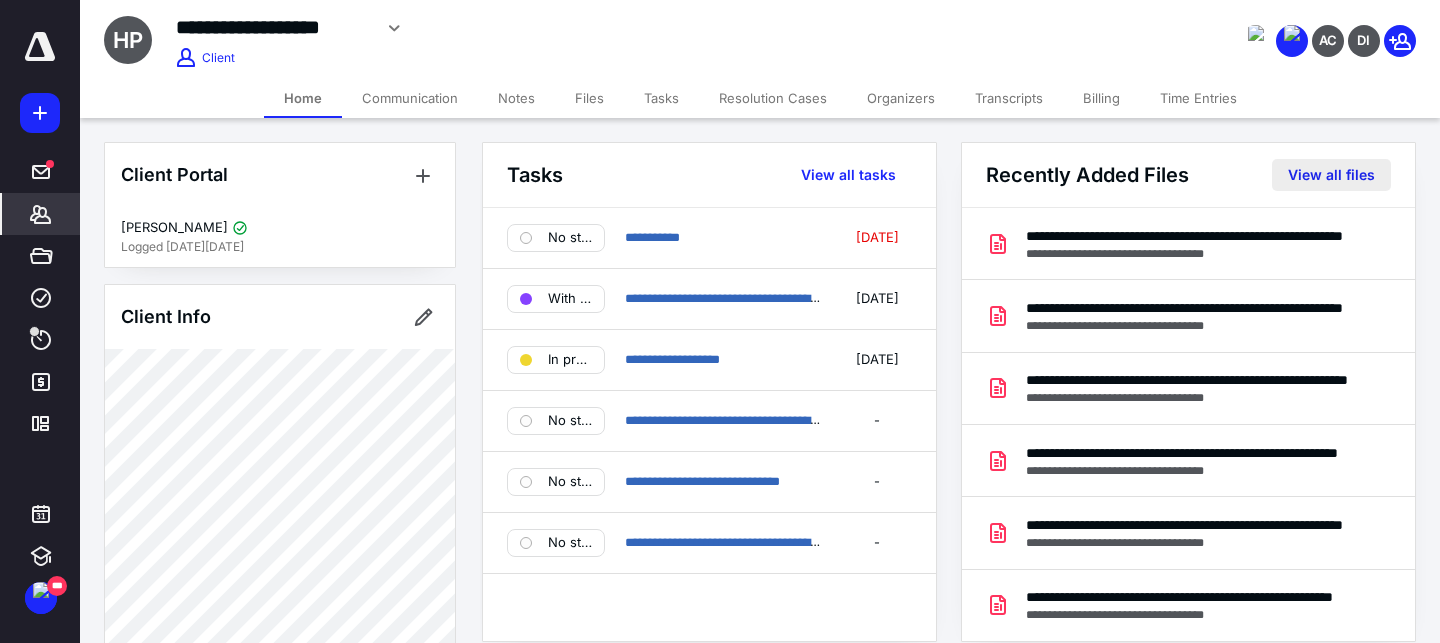 click on "View all files" at bounding box center [1331, 175] 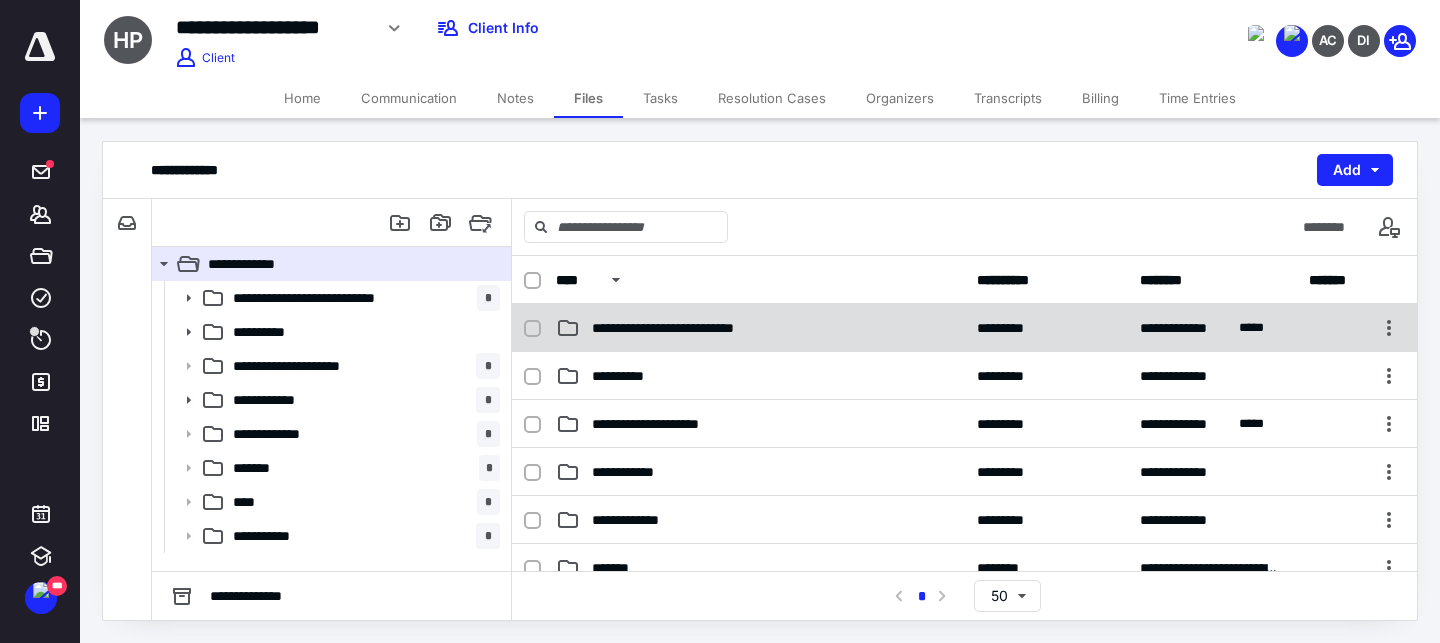 click on "**********" at bounding box center [760, 328] 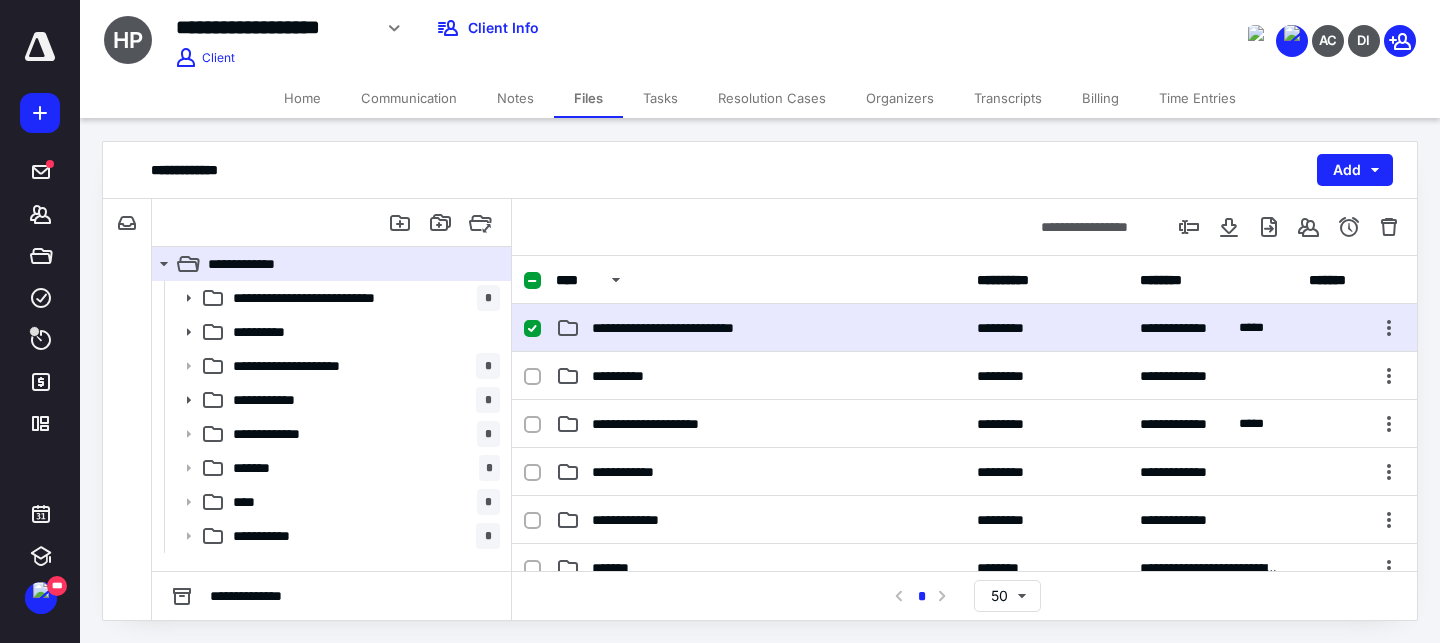 click on "**********" at bounding box center (760, 328) 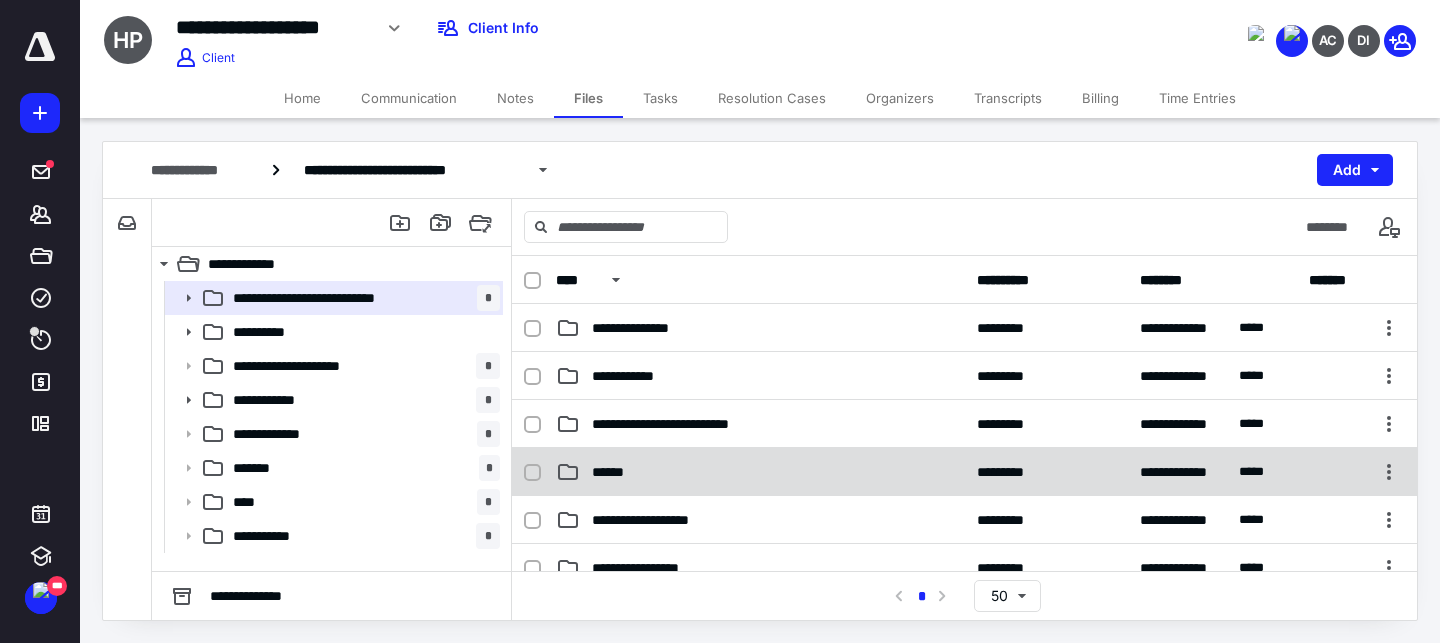 click 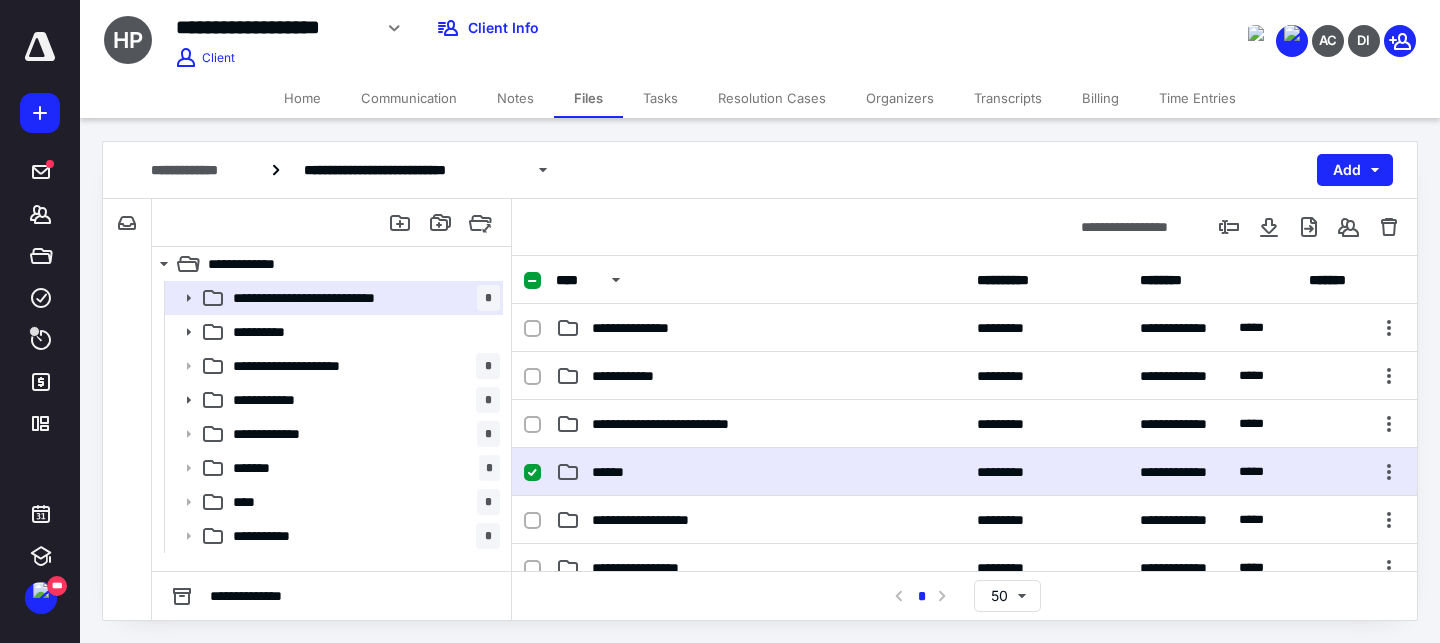 click 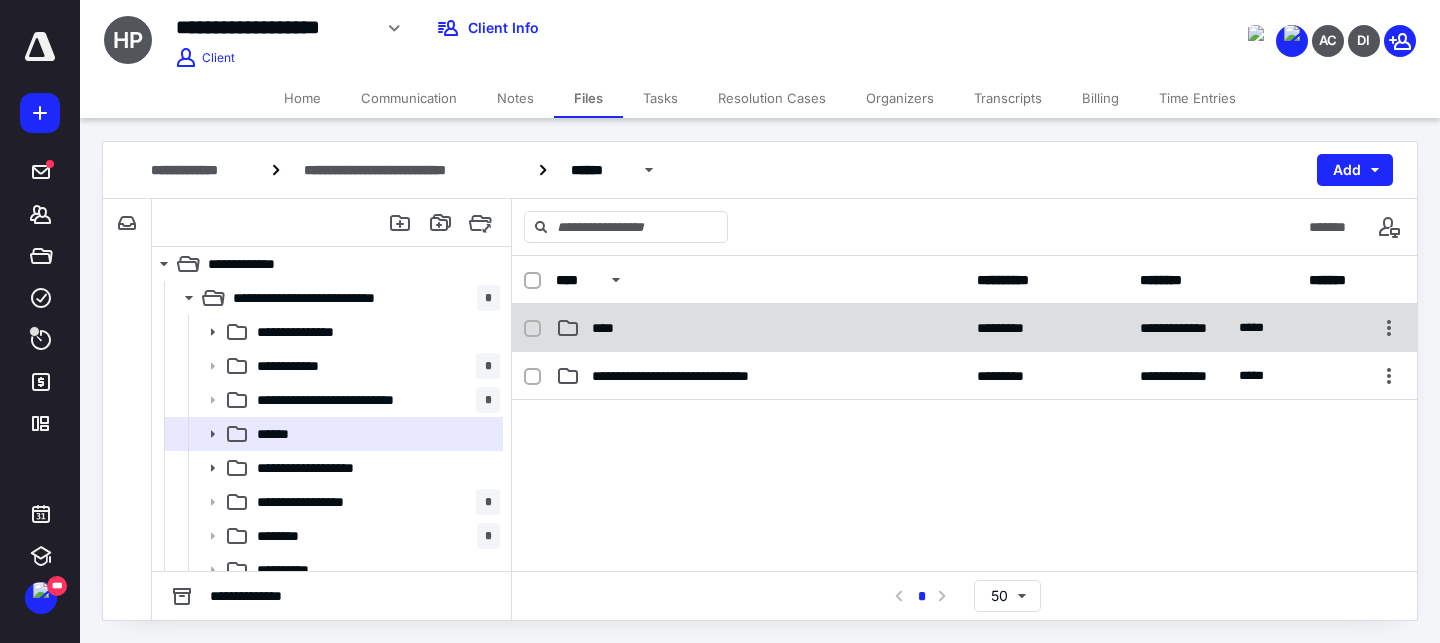 click on "****" at bounding box center [609, 328] 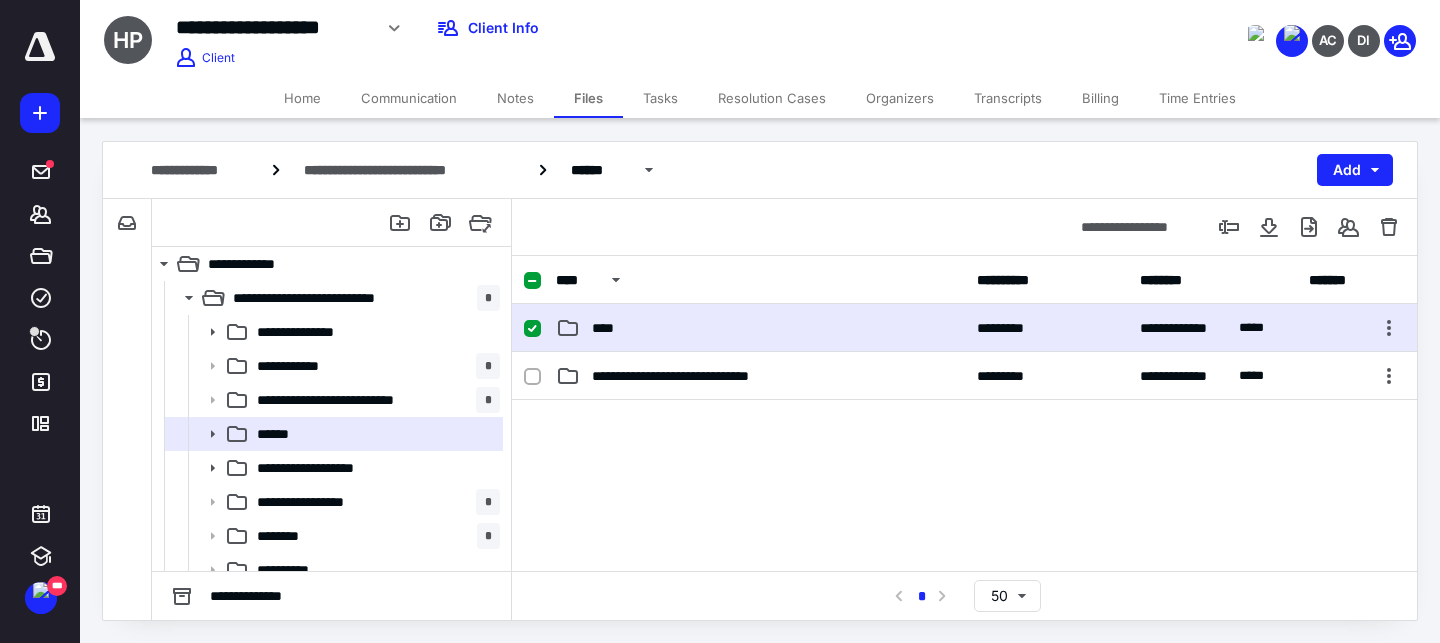 click on "****" at bounding box center (609, 328) 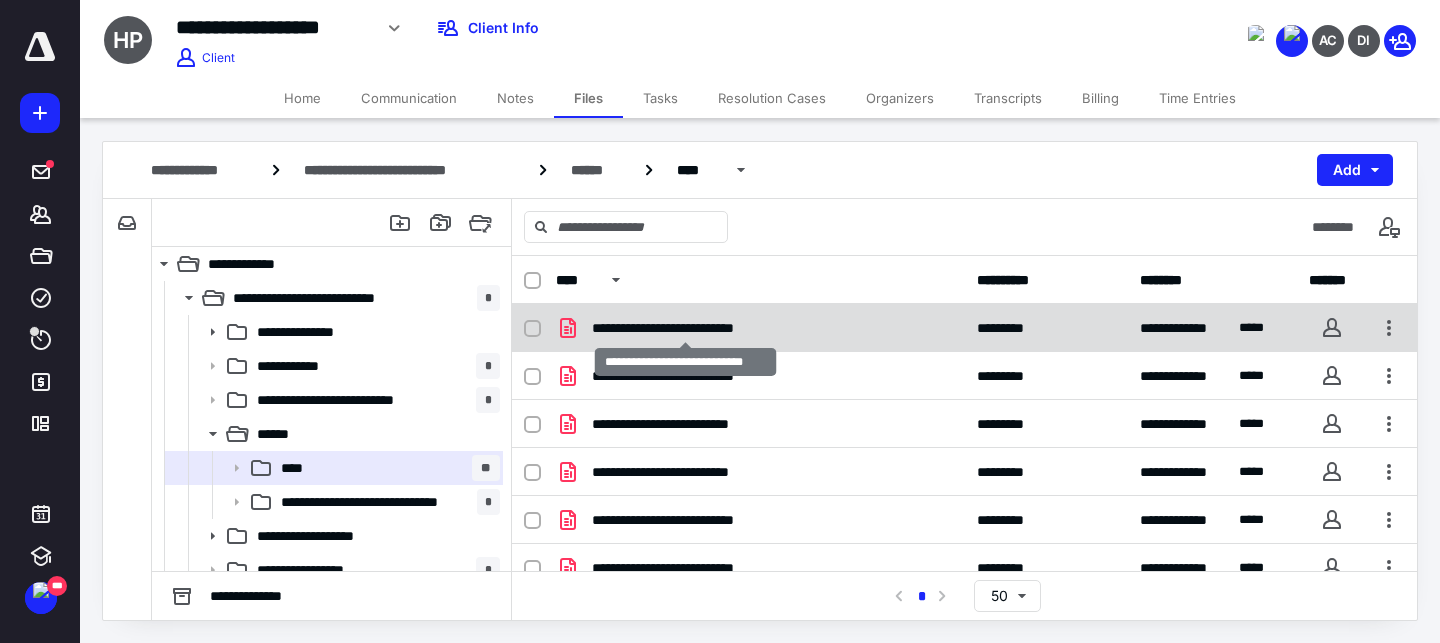 click on "**********" at bounding box center [685, 328] 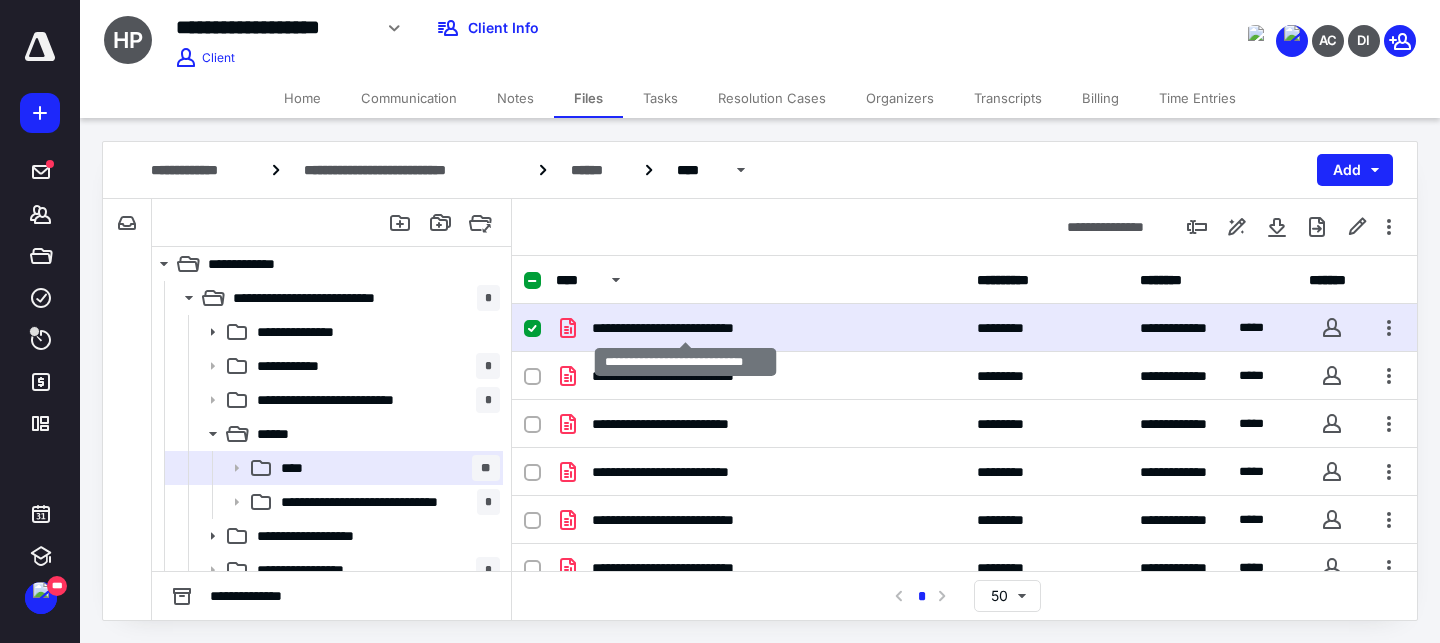 click on "**********" at bounding box center (685, 328) 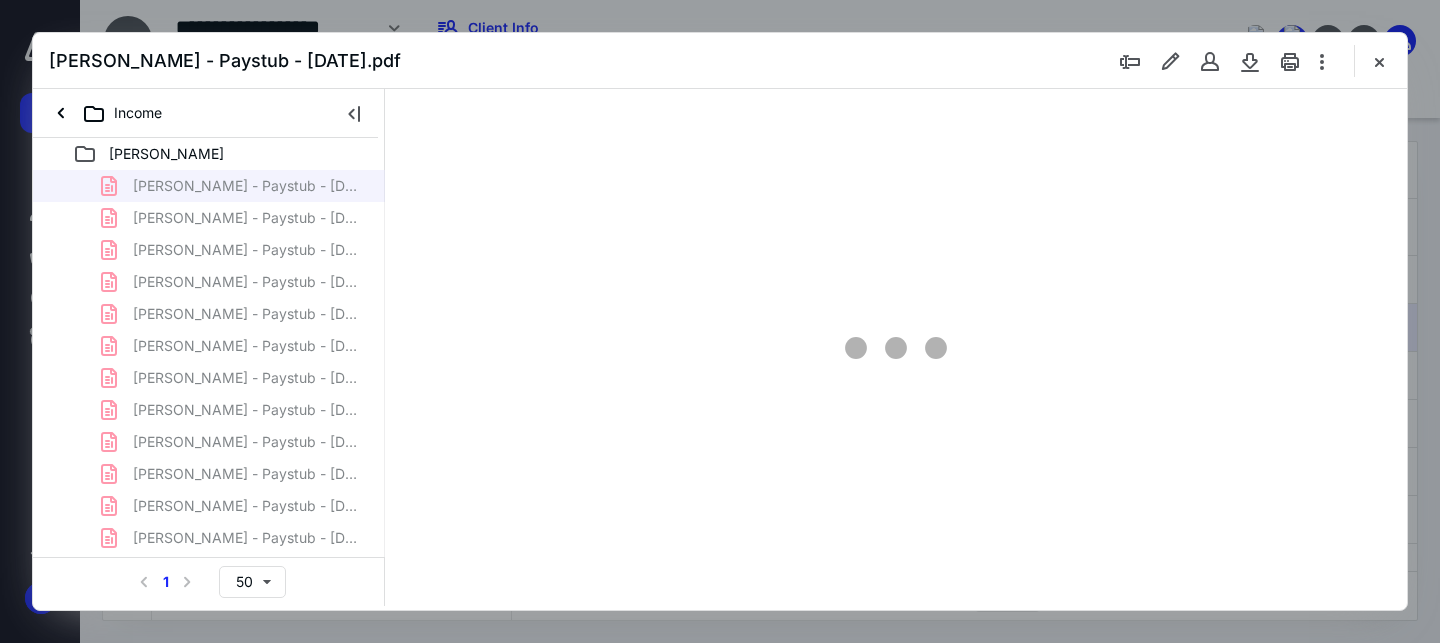 scroll, scrollTop: 0, scrollLeft: 0, axis: both 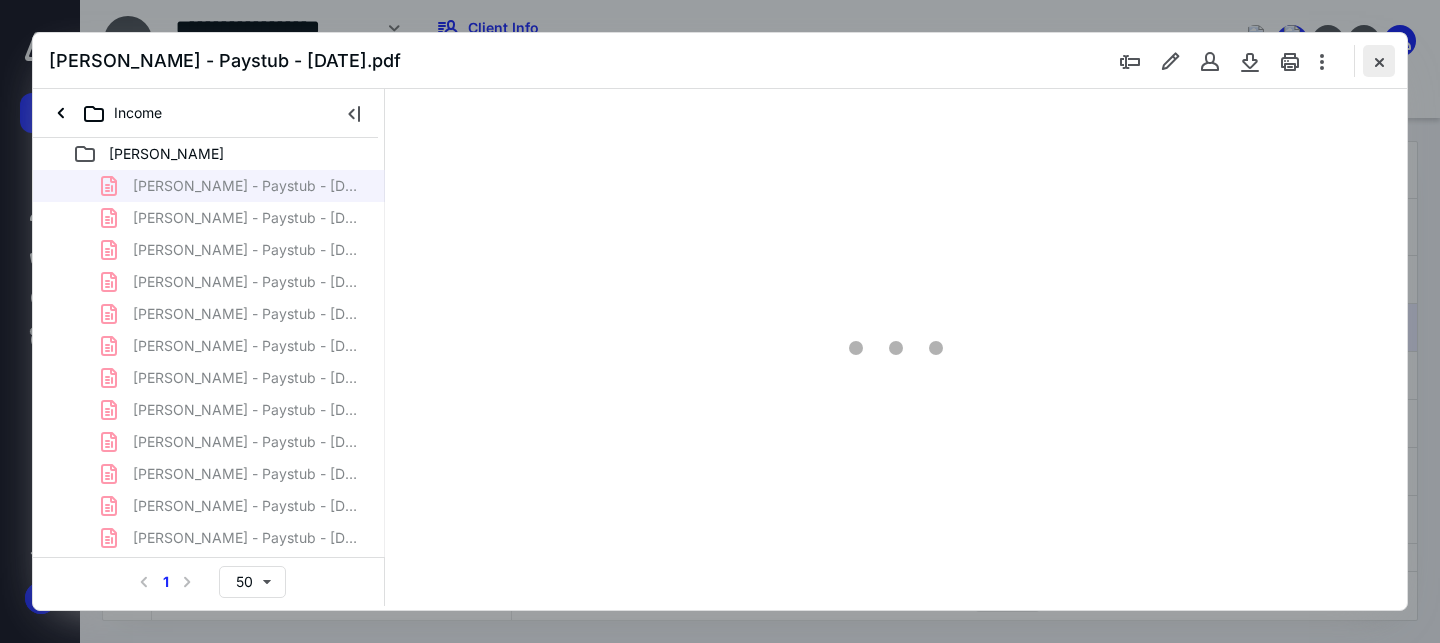 click at bounding box center (1379, 61) 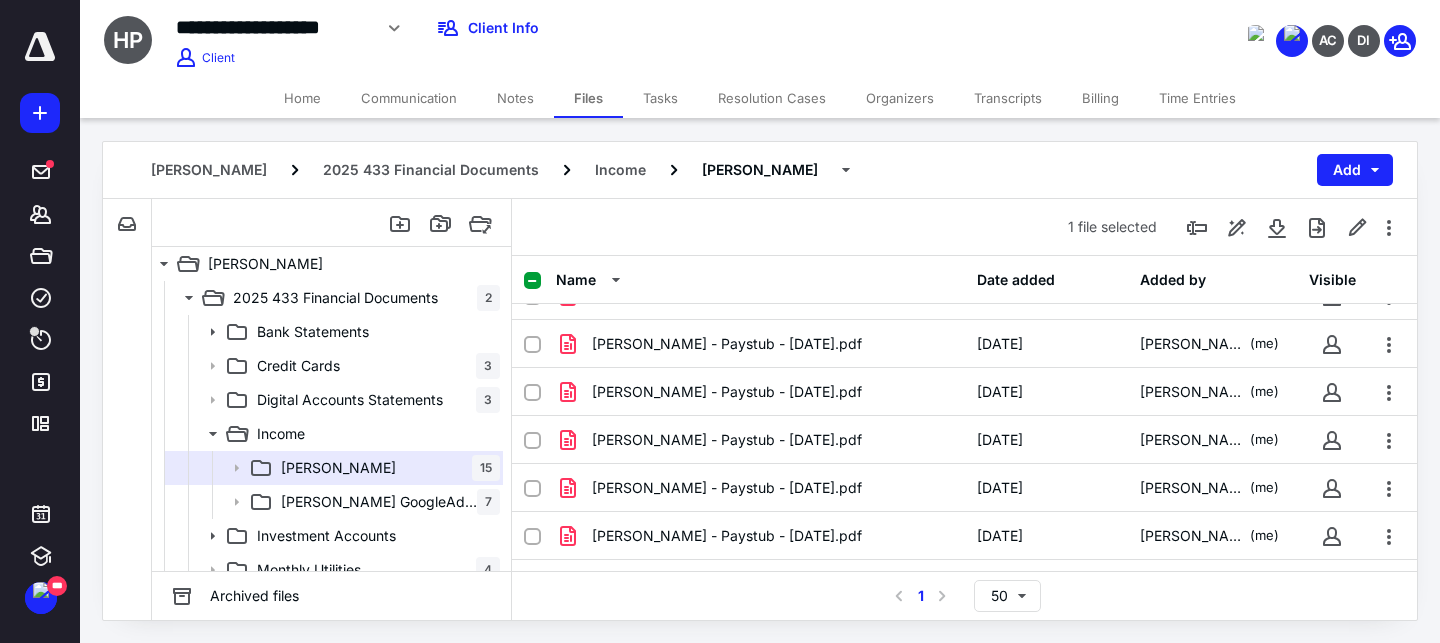 scroll, scrollTop: 453, scrollLeft: 0, axis: vertical 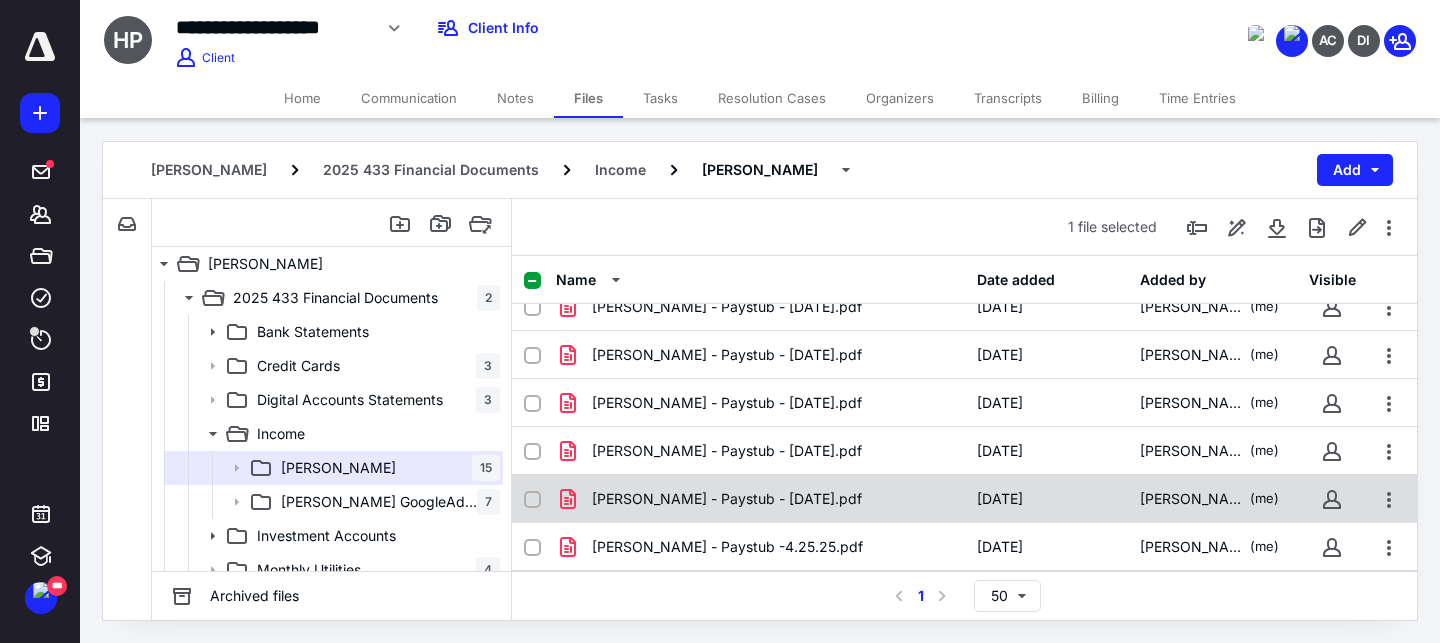 click on "[PERSON_NAME] - Paystub - [DATE].pdf" at bounding box center (727, 499) 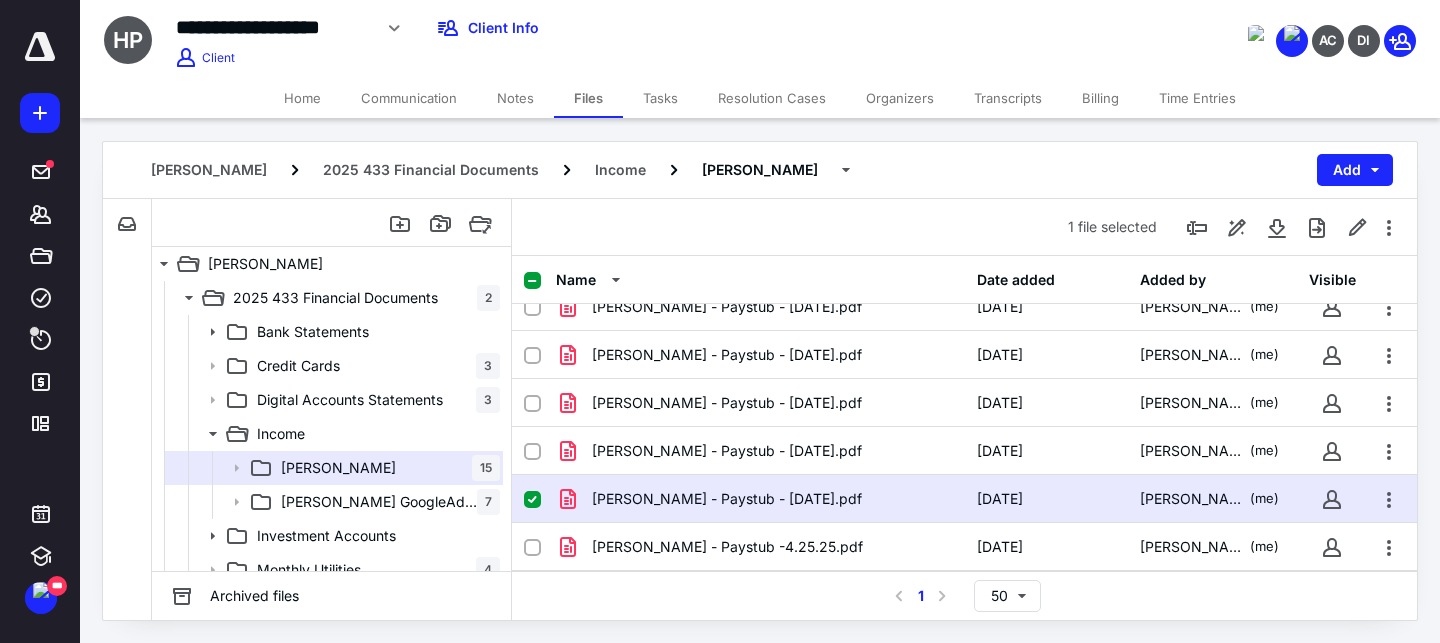 click on "[PERSON_NAME] - Paystub - [DATE].pdf" at bounding box center [727, 499] 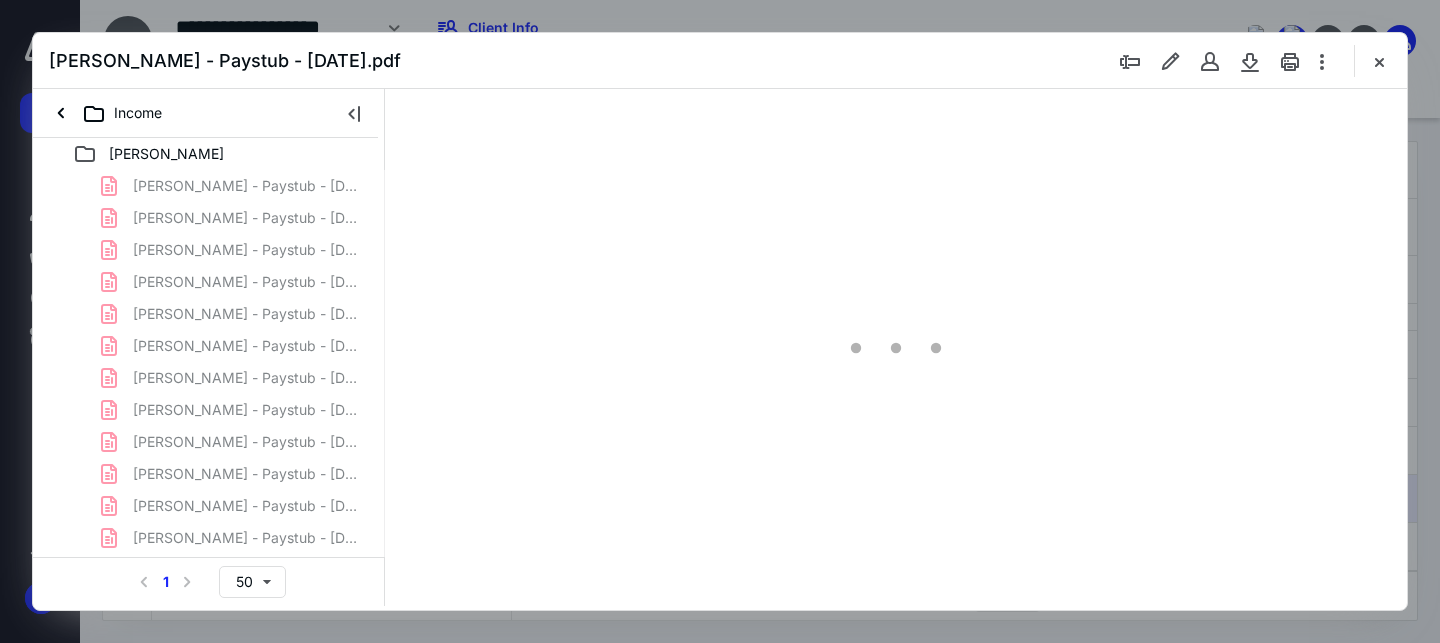 scroll, scrollTop: 0, scrollLeft: 0, axis: both 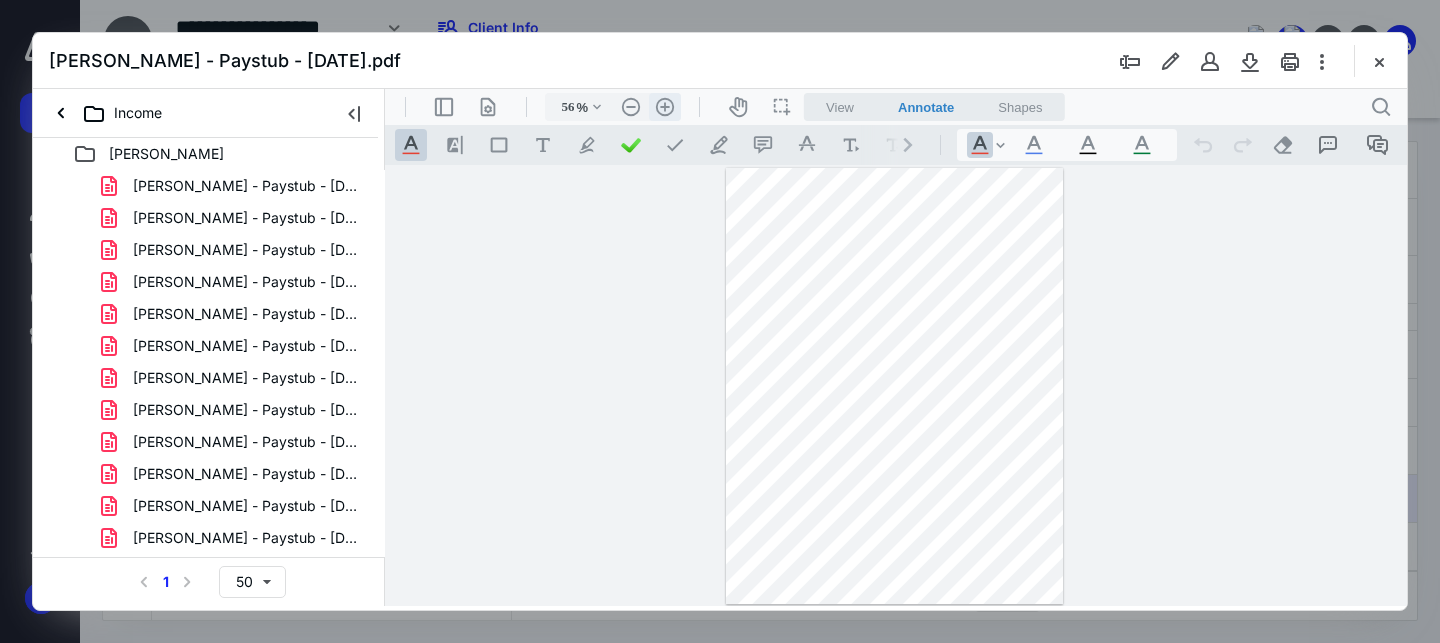 click on ".cls-1{fill:#abb0c4;} icon - header - zoom - in - line" at bounding box center (665, 107) 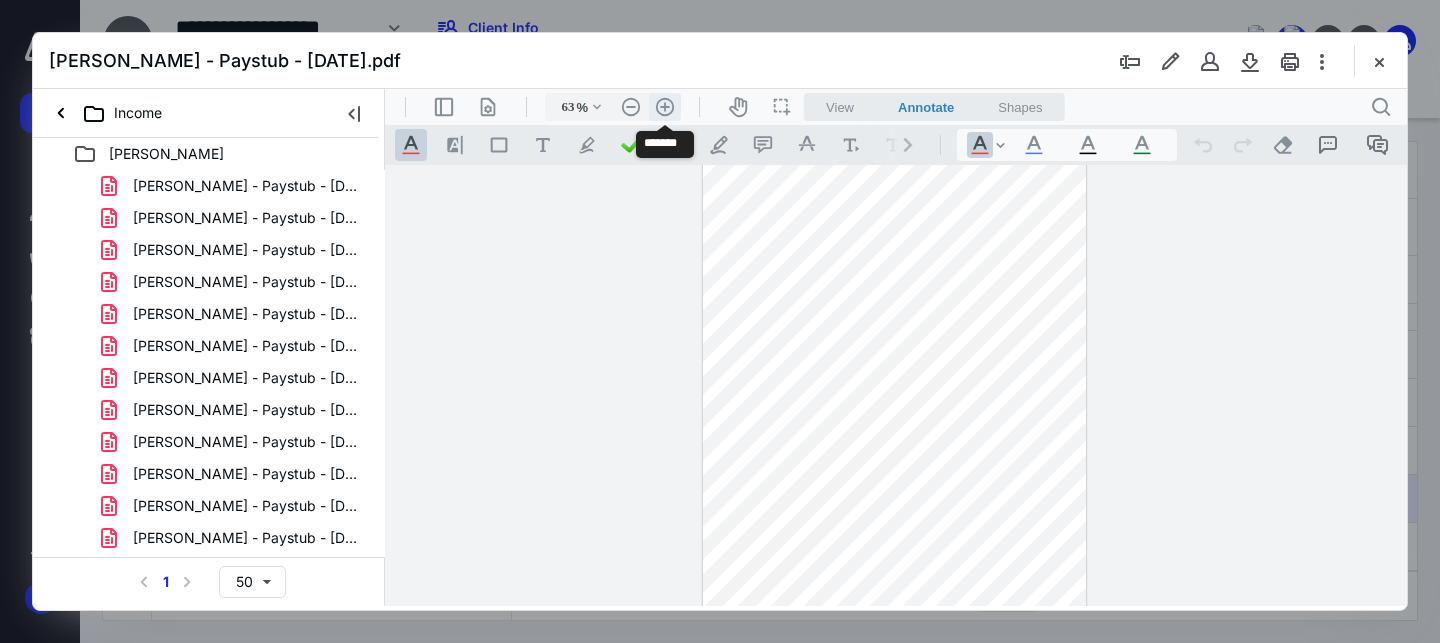 click on ".cls-1{fill:#abb0c4;} icon - header - zoom - in - line" at bounding box center [665, 107] 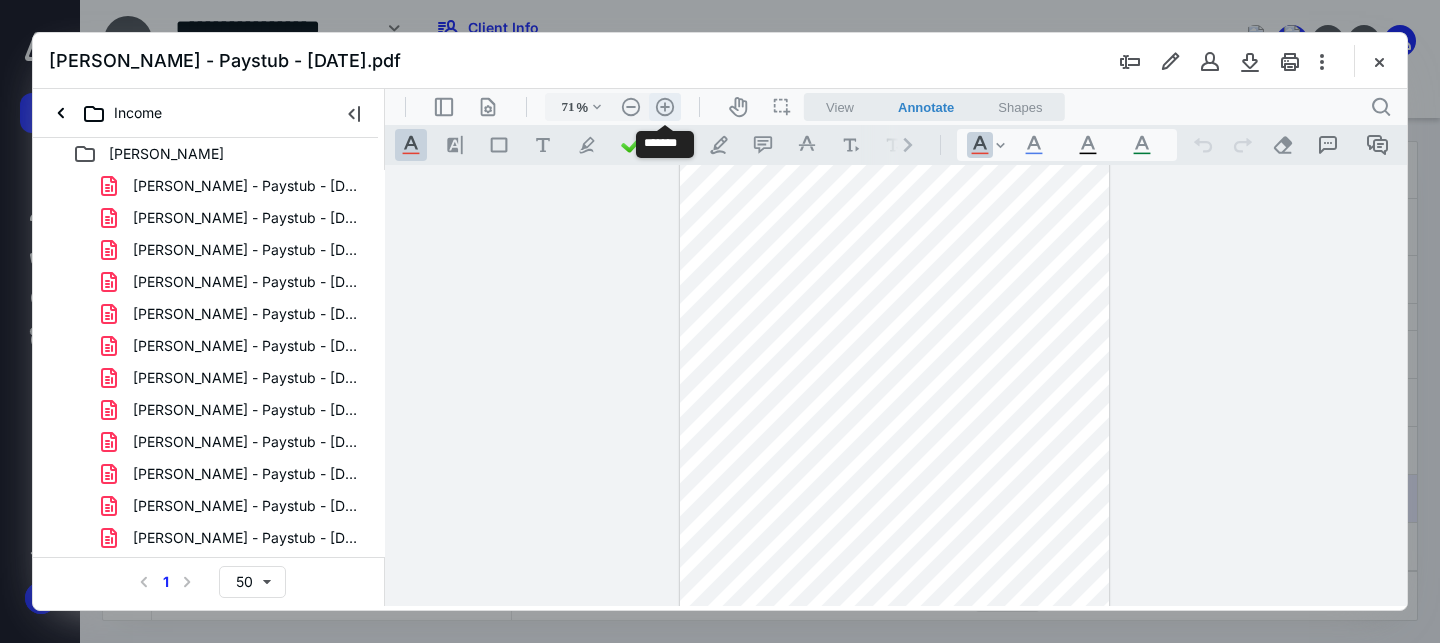 click on ".cls-1{fill:#abb0c4;} icon - header - zoom - in - line" at bounding box center (665, 107) 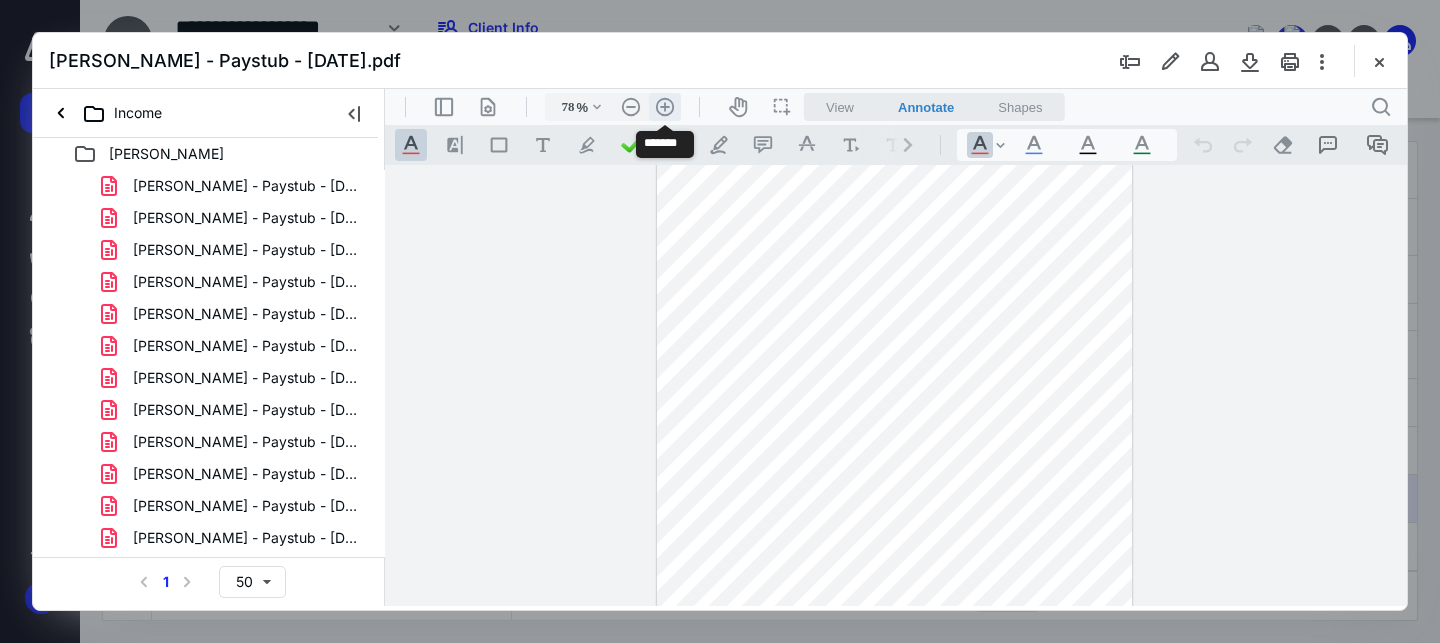 click on ".cls-1{fill:#abb0c4;} icon - header - zoom - in - line" at bounding box center (665, 107) 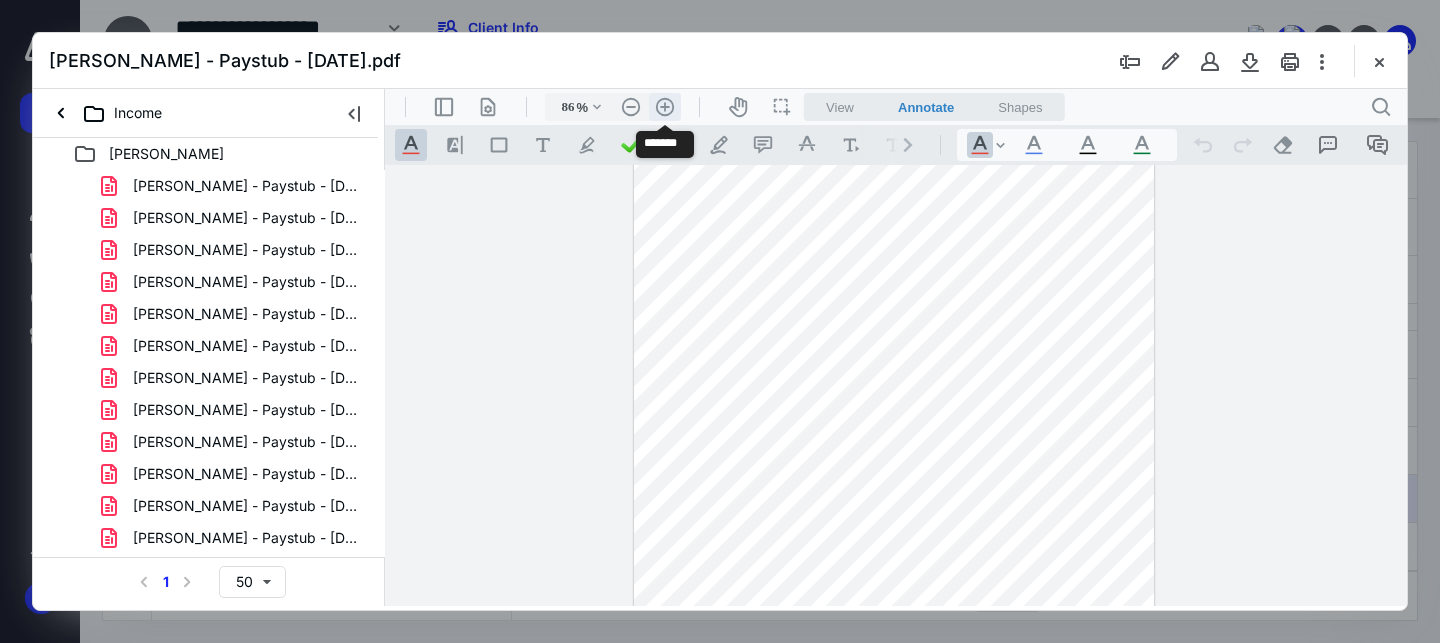 click on ".cls-1{fill:#abb0c4;} icon - header - zoom - in - line" at bounding box center [665, 107] 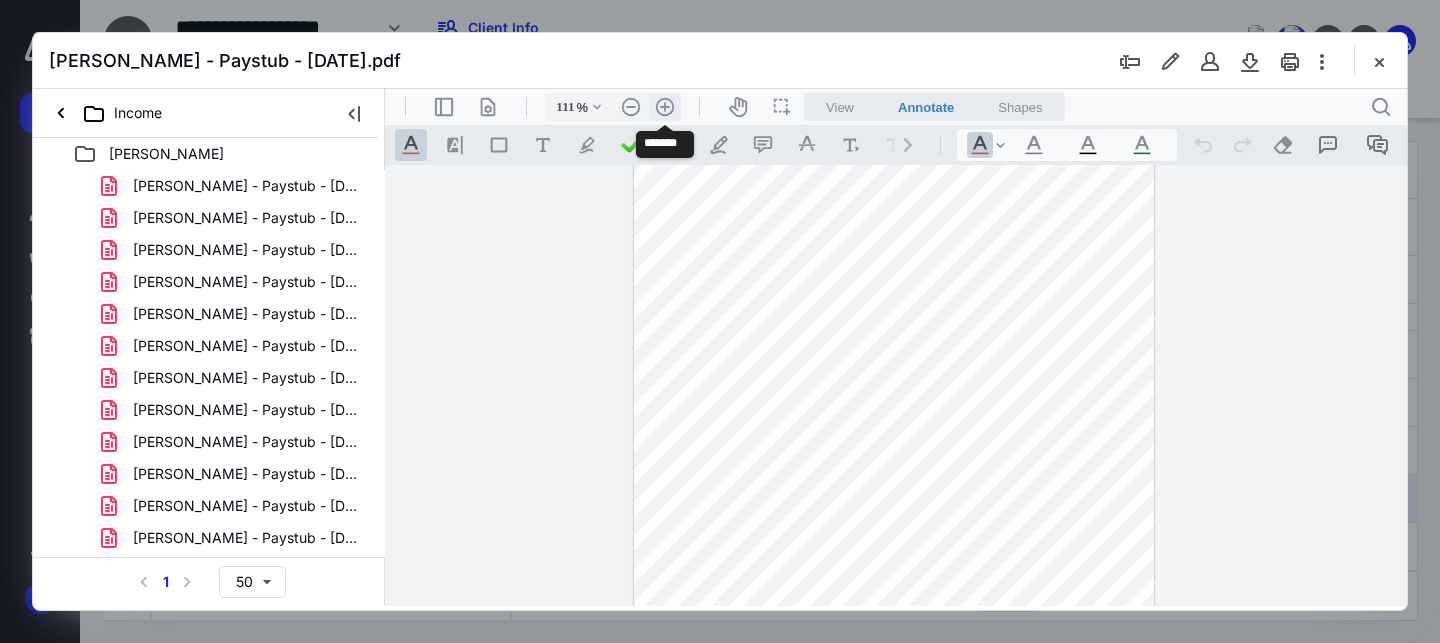 click on ".cls-1{fill:#abb0c4;} icon - header - zoom - in - line" at bounding box center [665, 107] 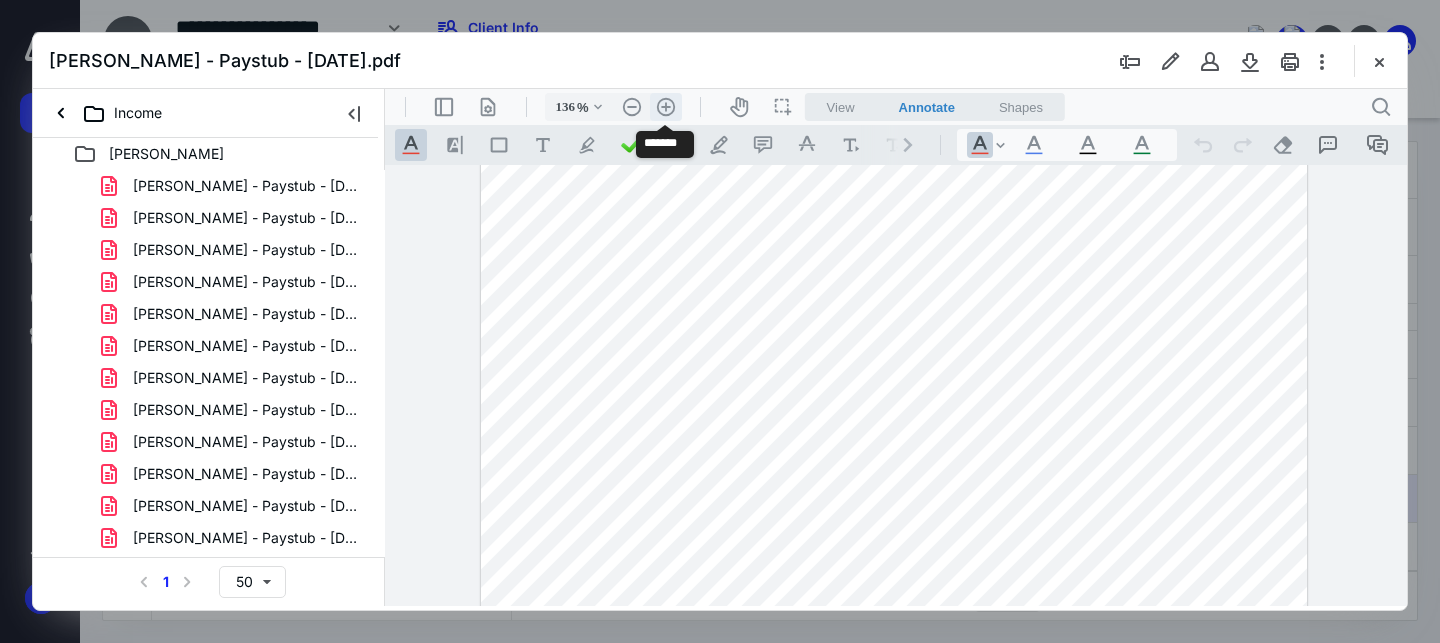 click on ".cls-1{fill:#abb0c4;} icon - header - zoom - in - line" at bounding box center (666, 107) 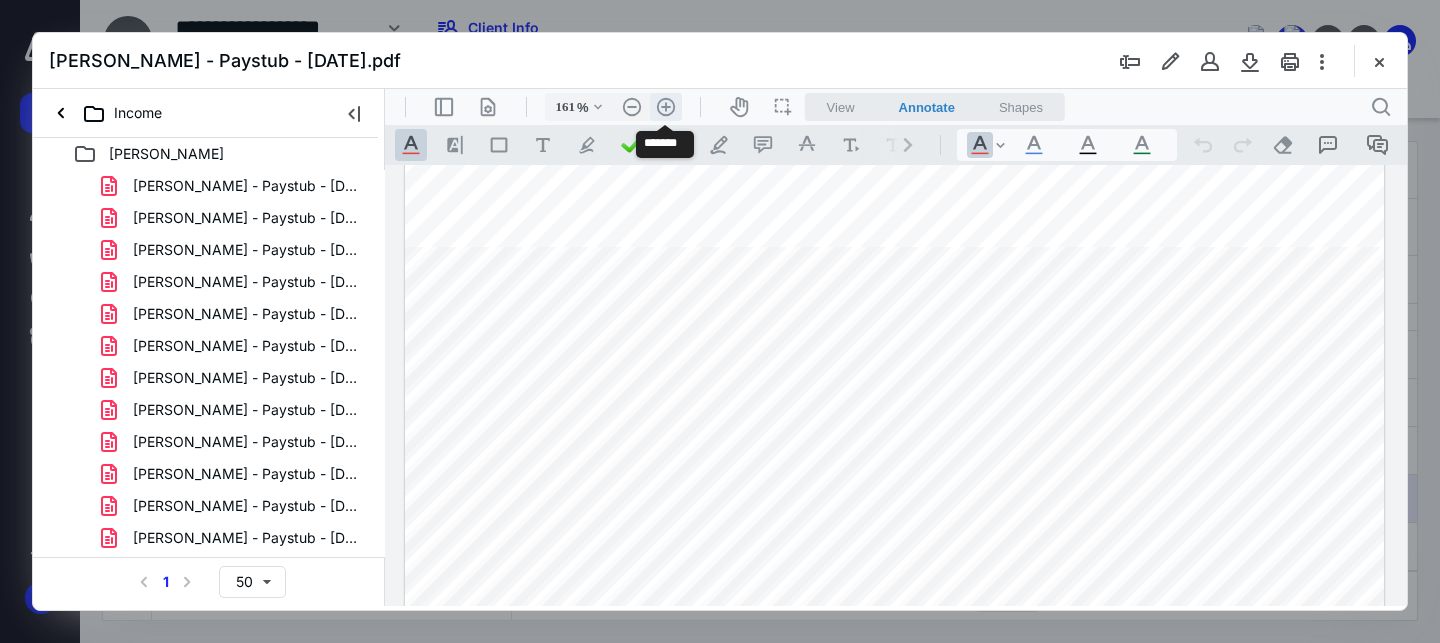 scroll, scrollTop: 343, scrollLeft: 0, axis: vertical 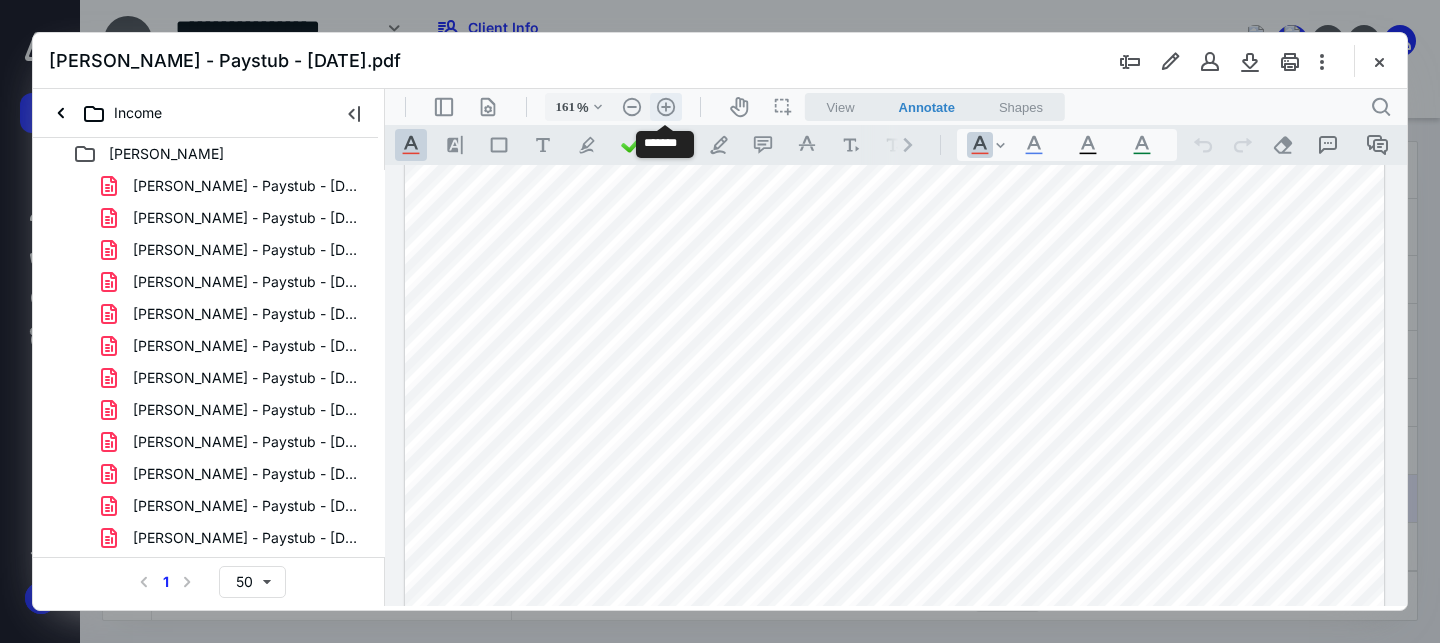 click on ".cls-1{fill:#abb0c4;} icon - header - zoom - in - line" at bounding box center [666, 107] 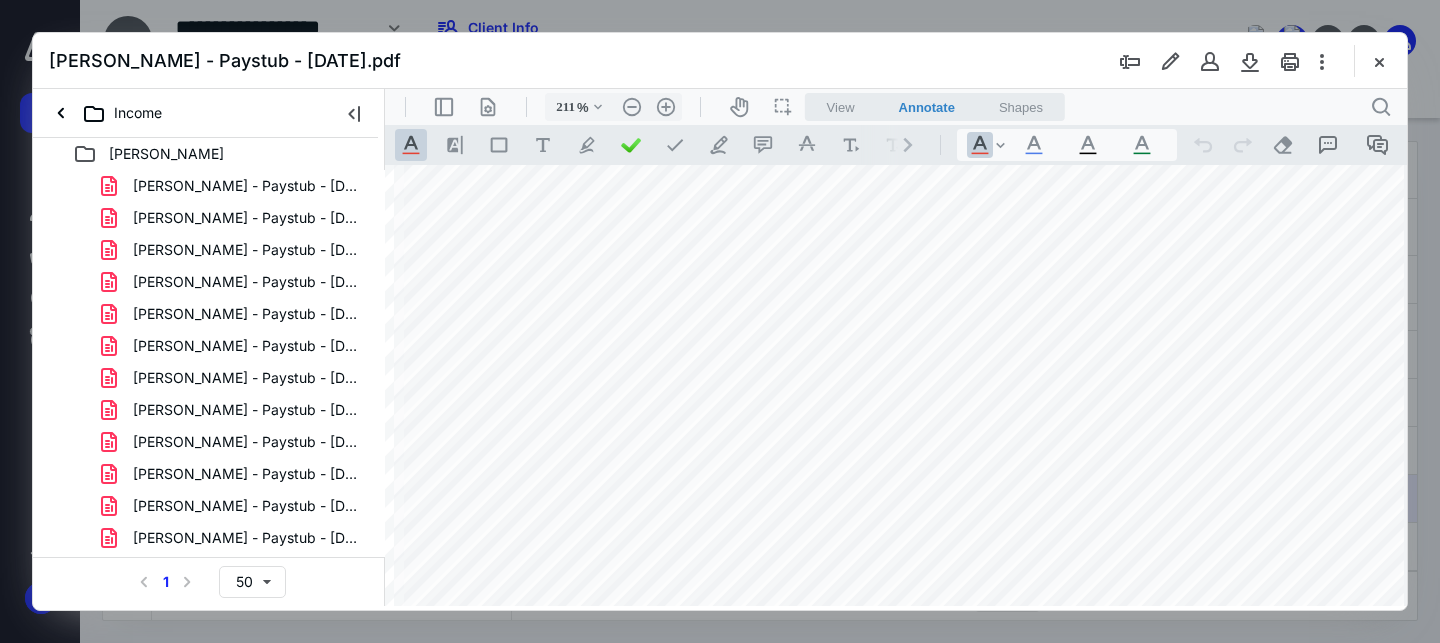 scroll, scrollTop: 1215, scrollLeft: 158, axis: both 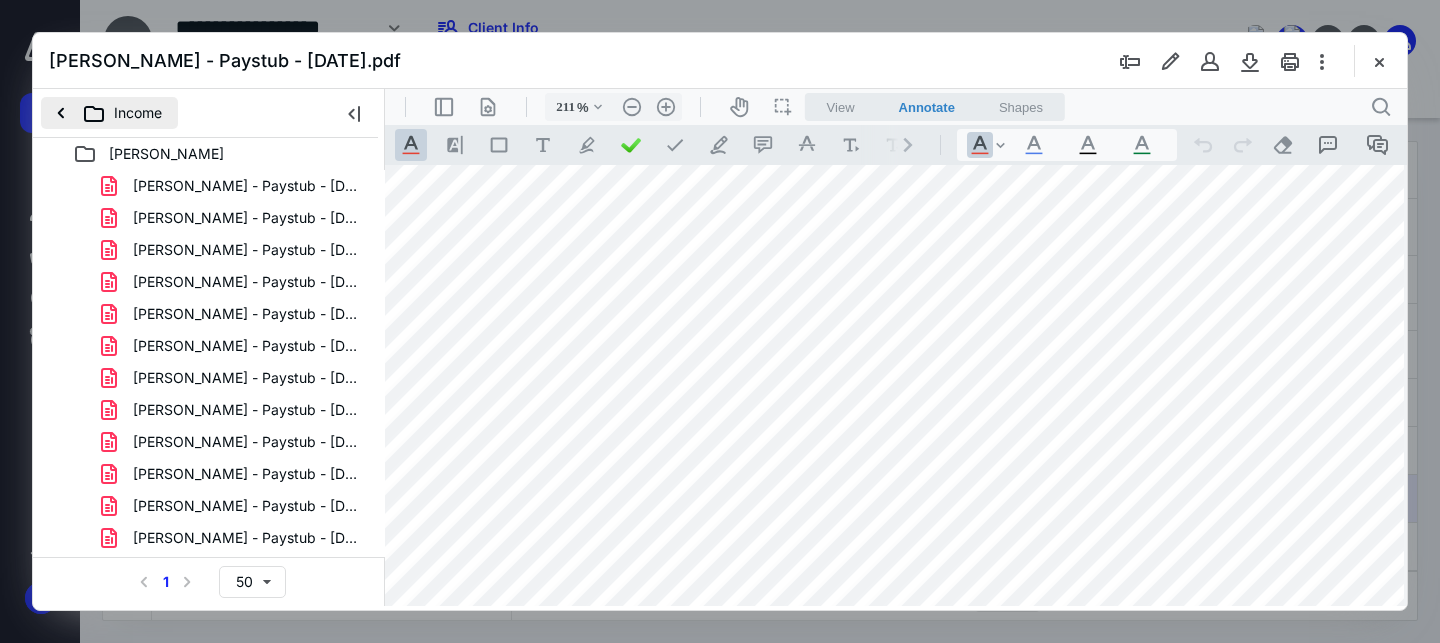 click on "Income" at bounding box center [109, 113] 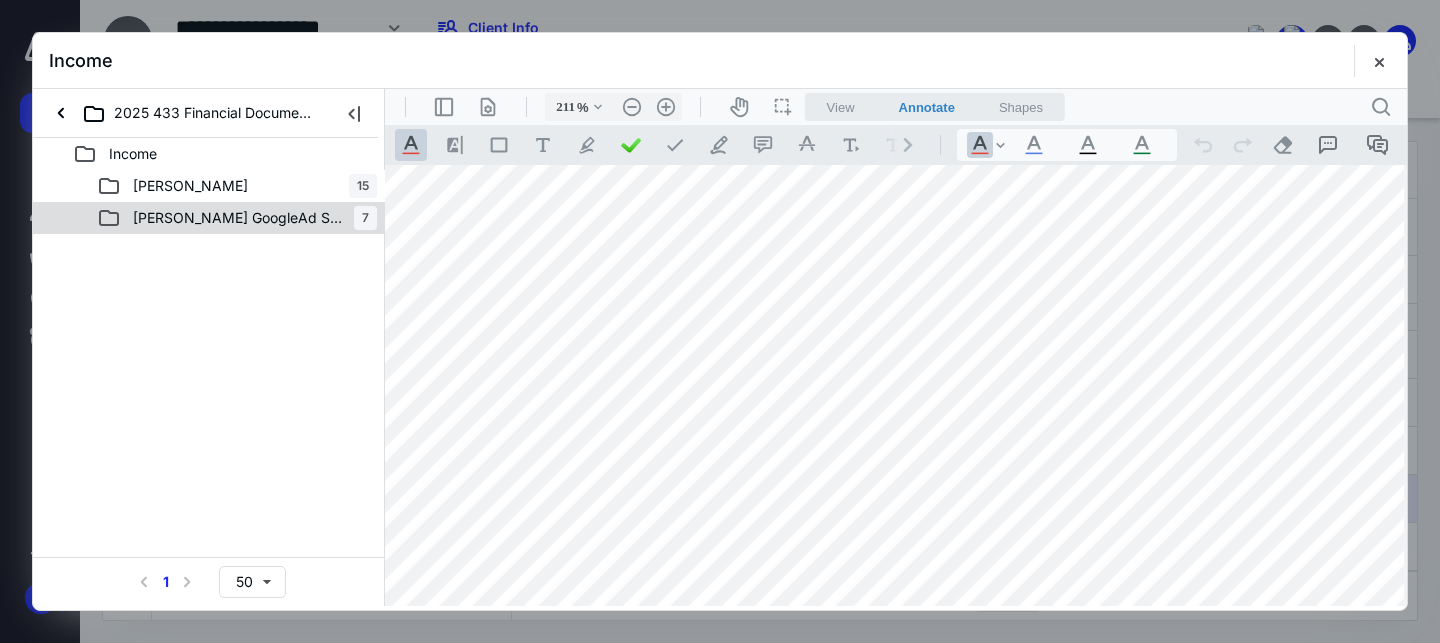 click on "[PERSON_NAME] GoogleAd Sense (YouTube)" at bounding box center [237, 218] 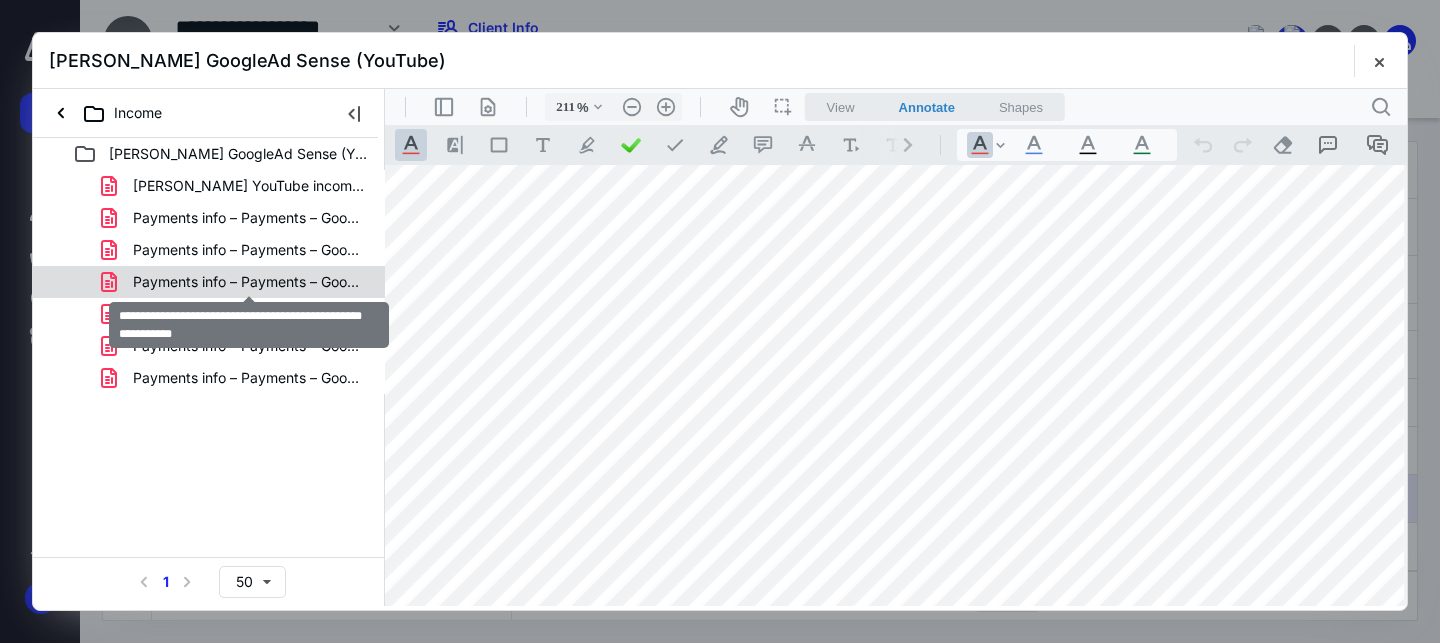 click on "Payments info – Payments – Google AdSense [DATE]-[DATE].pdf" at bounding box center [249, 282] 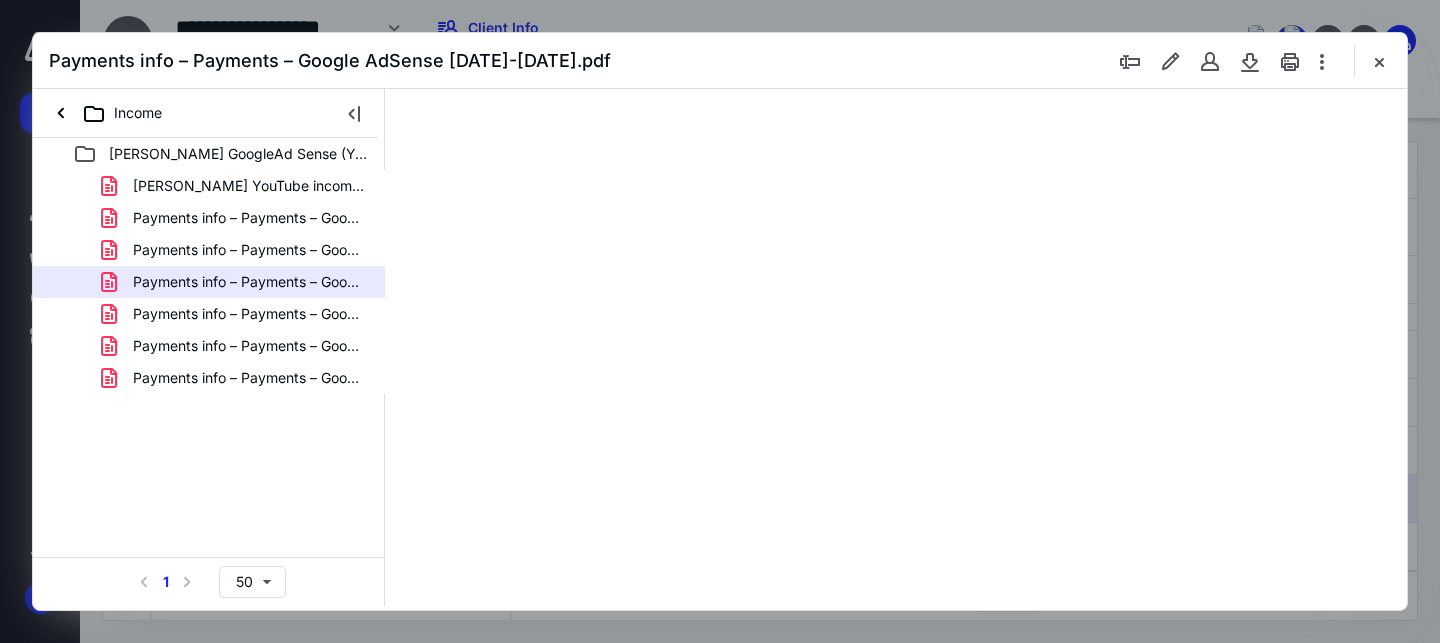 scroll, scrollTop: 0, scrollLeft: 0, axis: both 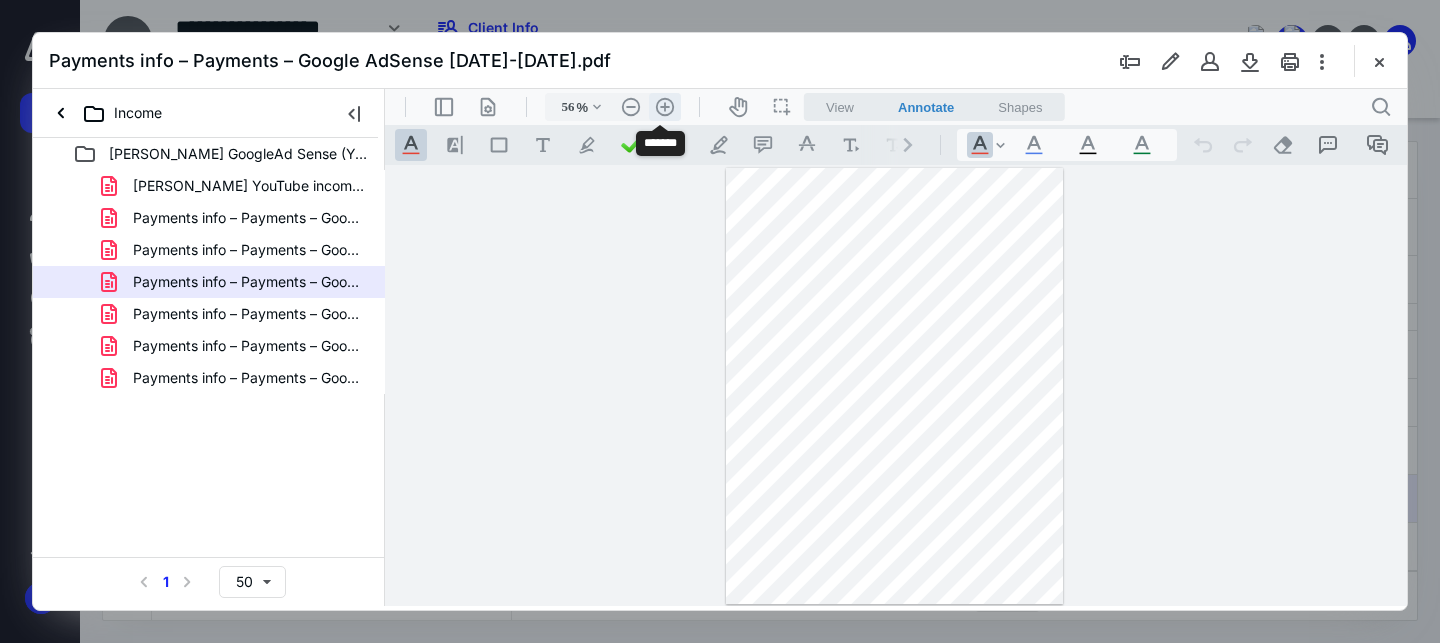 click on ".cls-1{fill:#abb0c4;} icon - header - zoom - in - line" at bounding box center (665, 107) 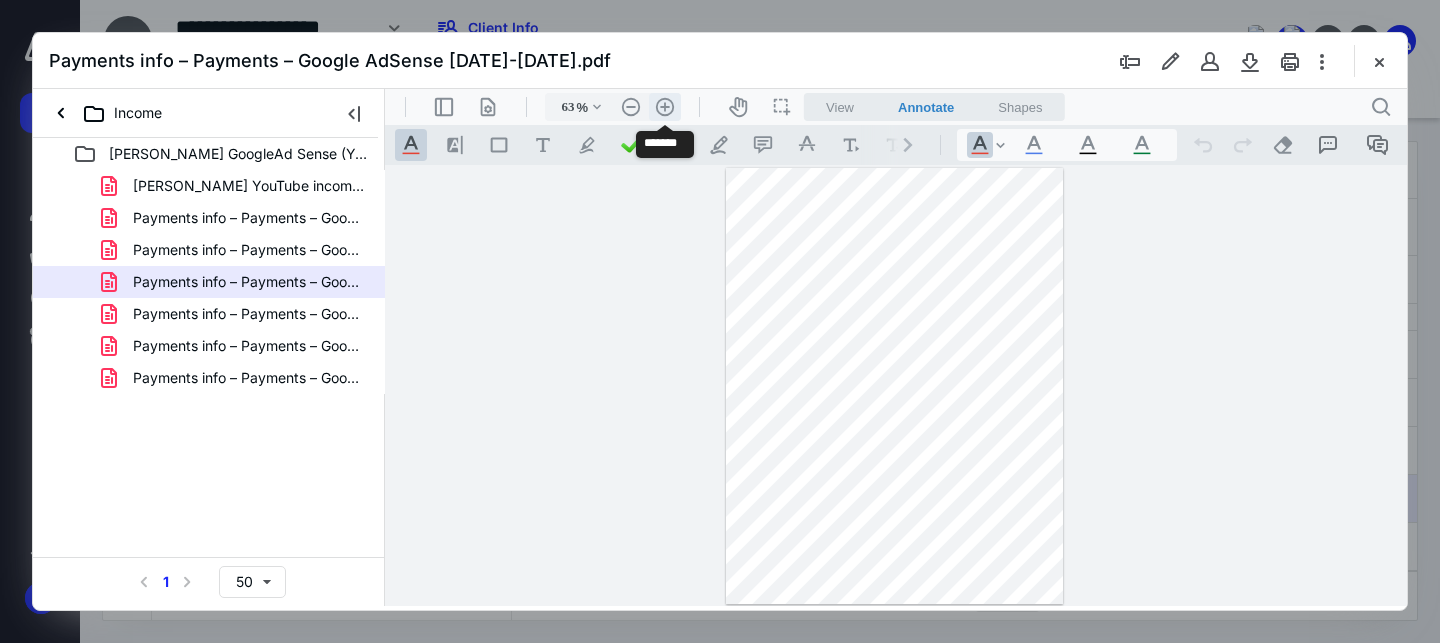 click on ".cls-1{fill:#abb0c4;} icon - header - zoom - in - line" at bounding box center (665, 107) 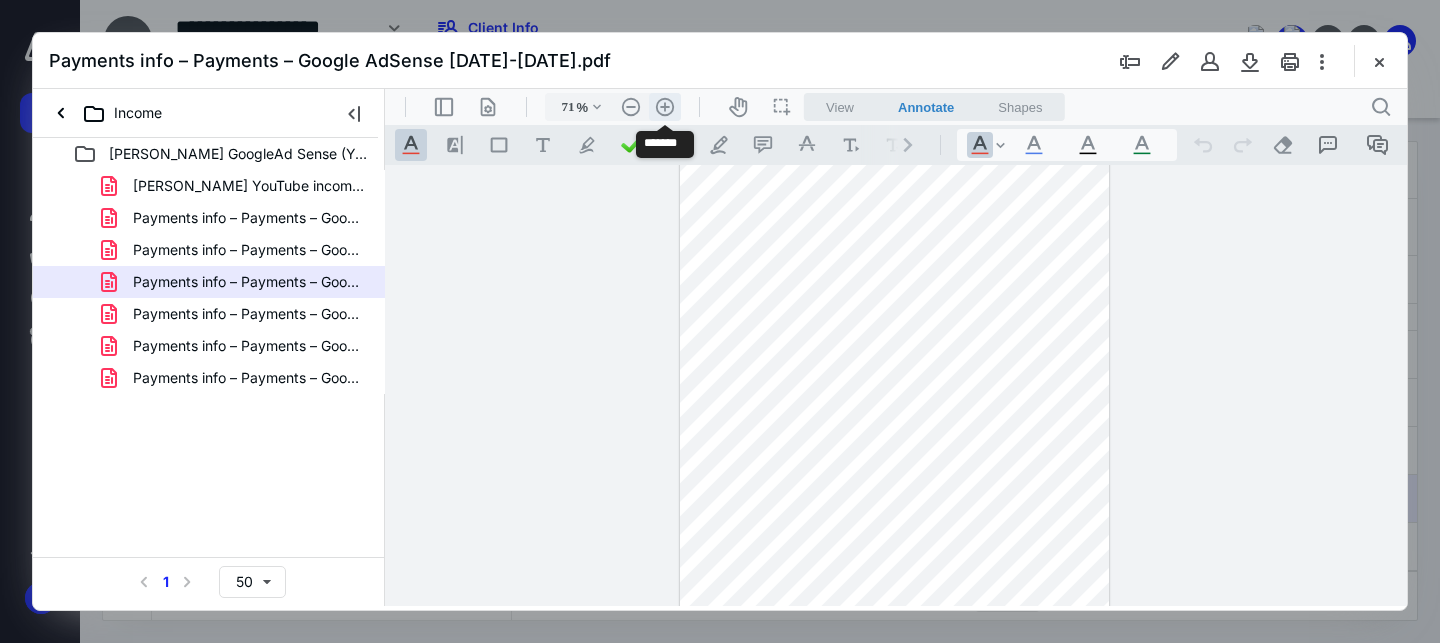 click on ".cls-1{fill:#abb0c4;} icon - header - zoom - in - line" at bounding box center (665, 107) 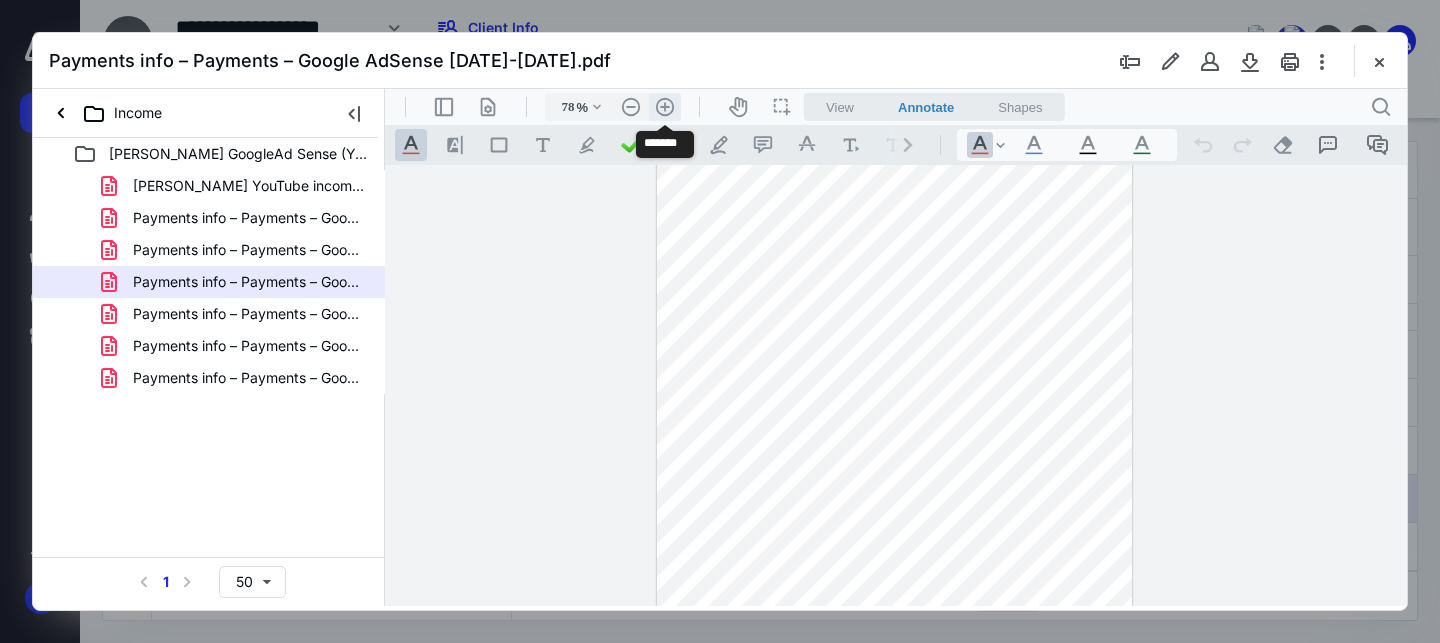 click on ".cls-1{fill:#abb0c4;} icon - header - zoom - in - line" at bounding box center [665, 107] 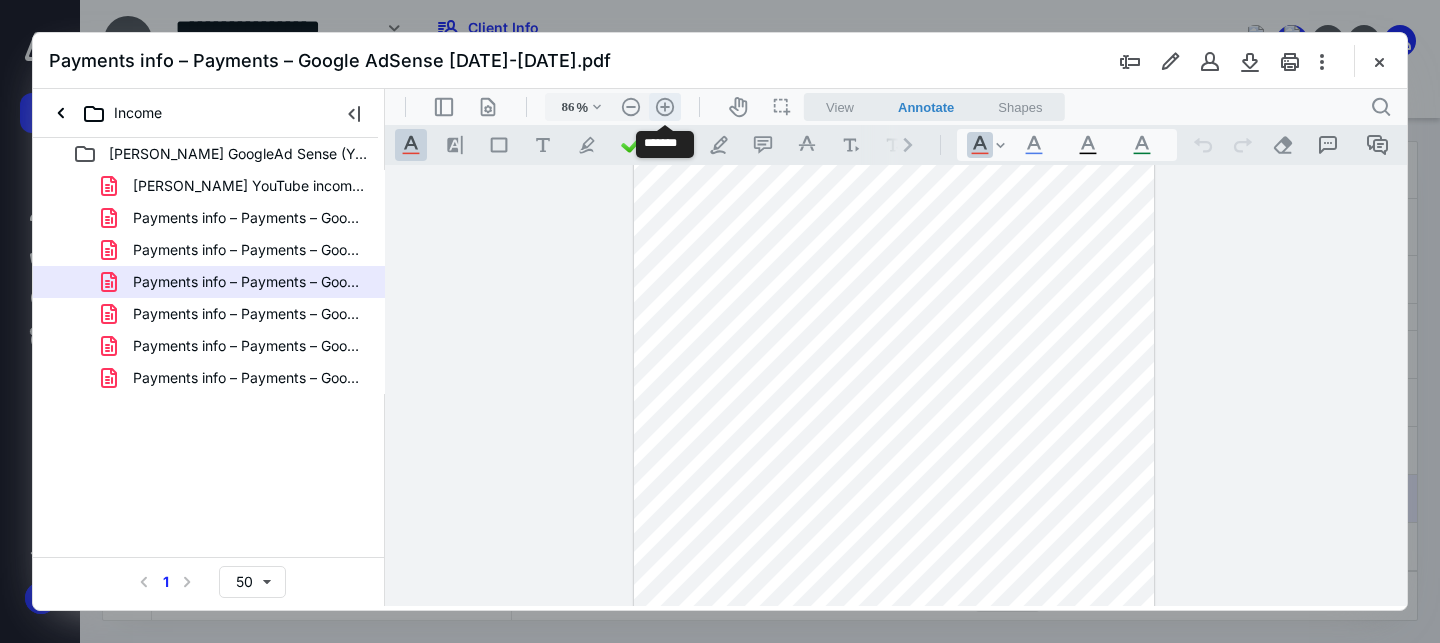 click on ".cls-1{fill:#abb0c4;} icon - header - zoom - in - line" at bounding box center (665, 107) 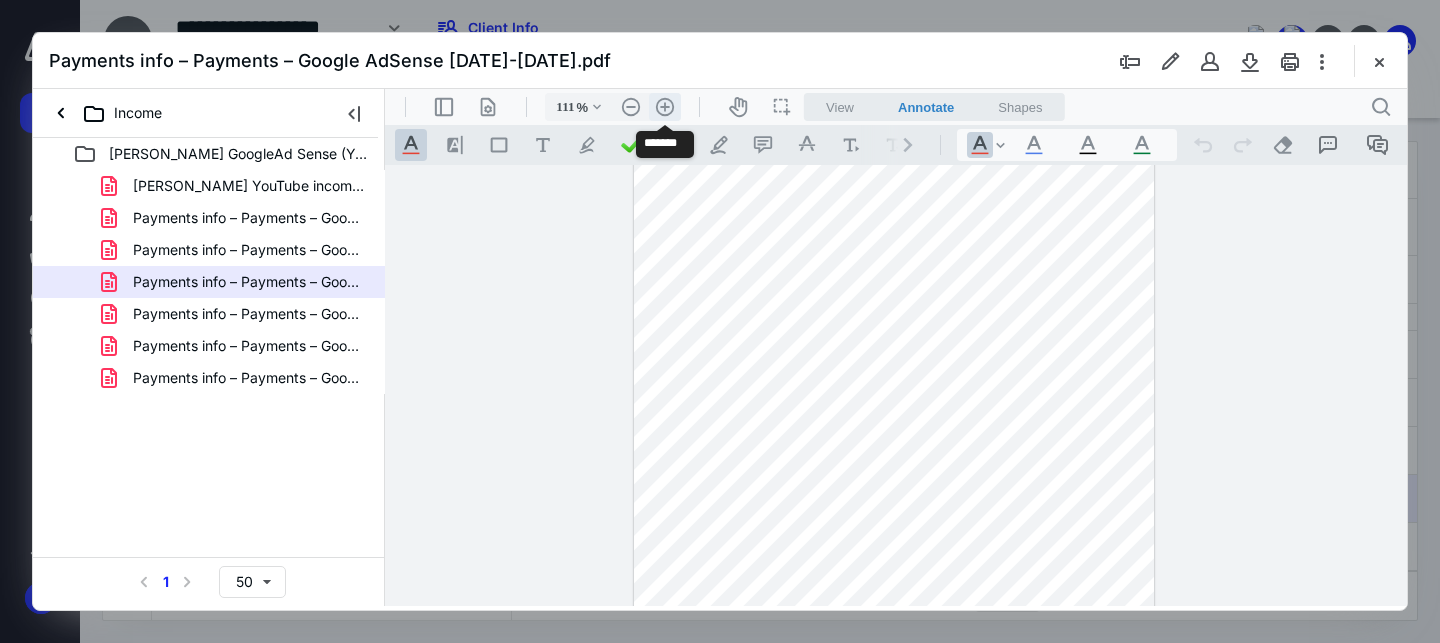 click on ".cls-1{fill:#abb0c4;} icon - header - zoom - in - line" at bounding box center [665, 107] 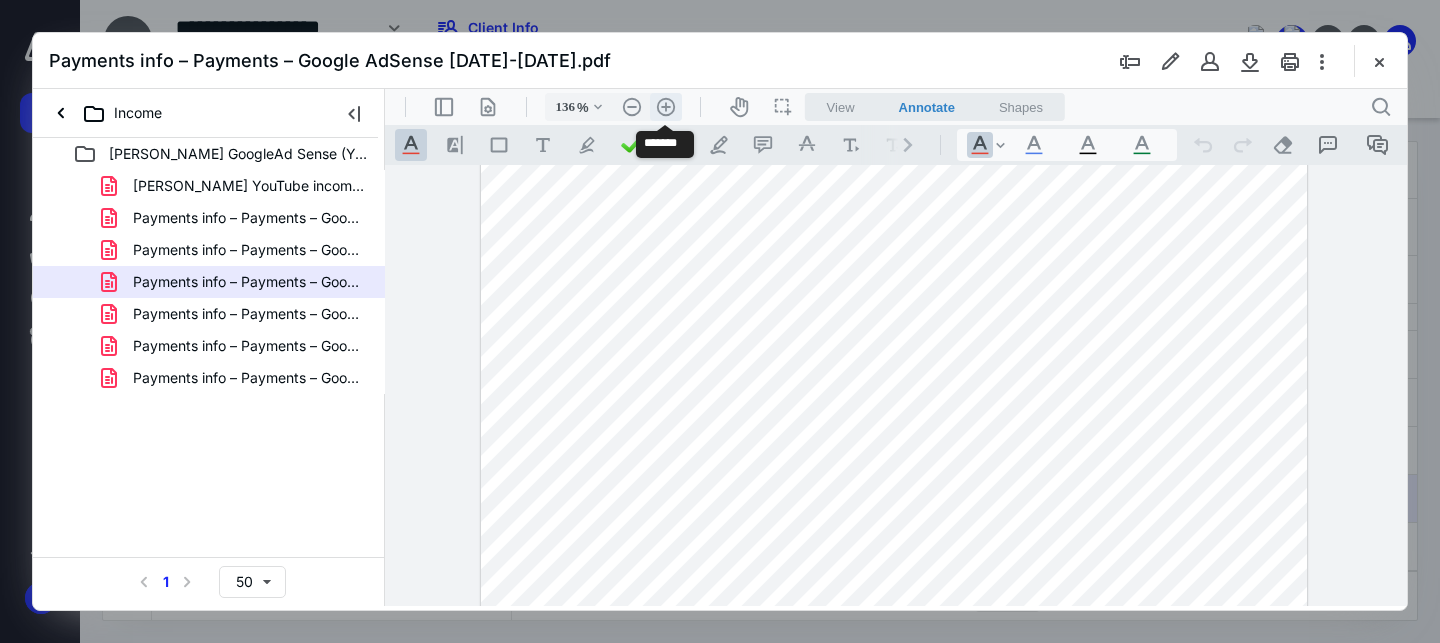 click on ".cls-1{fill:#abb0c4;} icon - header - zoom - in - line" at bounding box center (666, 107) 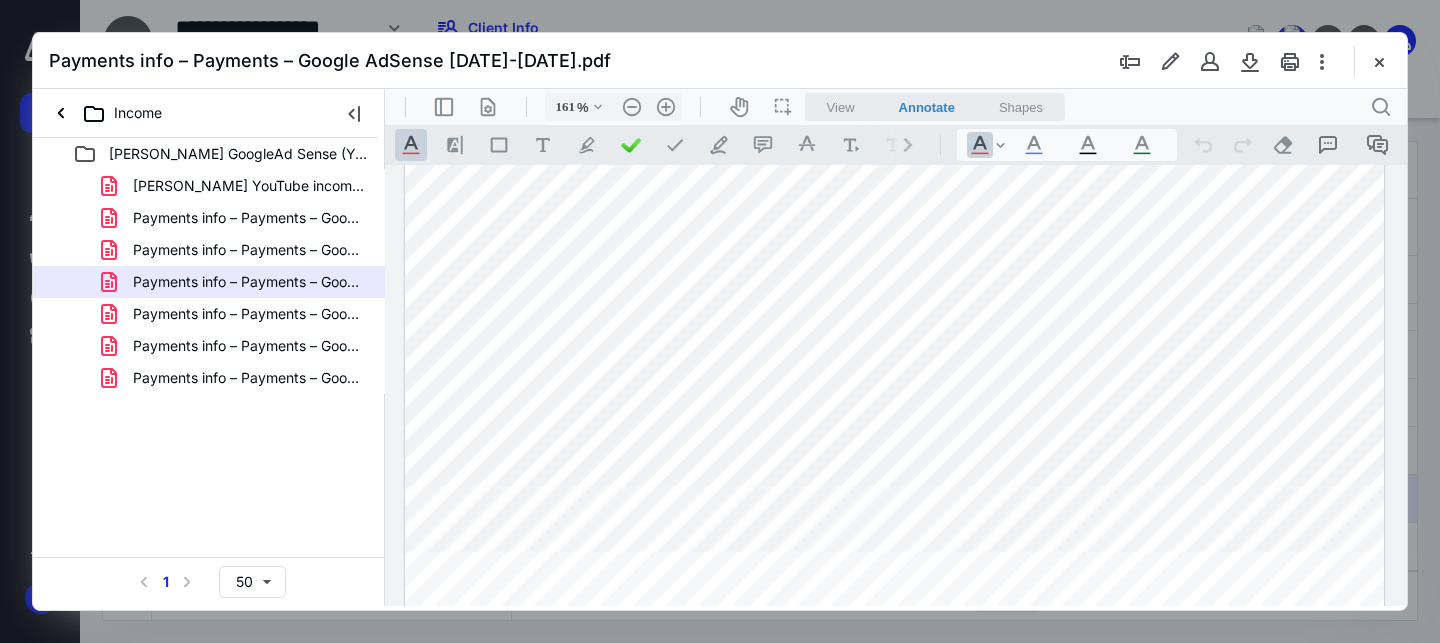 scroll, scrollTop: 681, scrollLeft: 0, axis: vertical 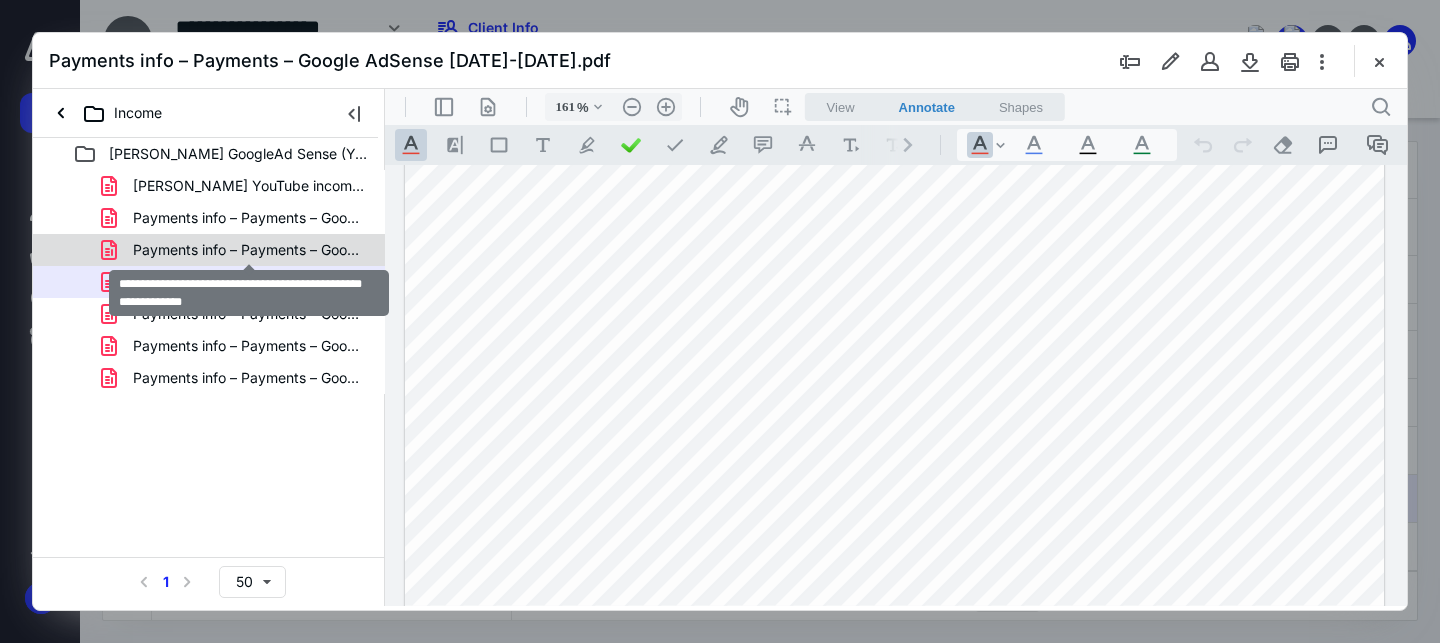 click on "Payments info – Payments – Google AdSense [DATE] - [DATE].pdf" at bounding box center [249, 250] 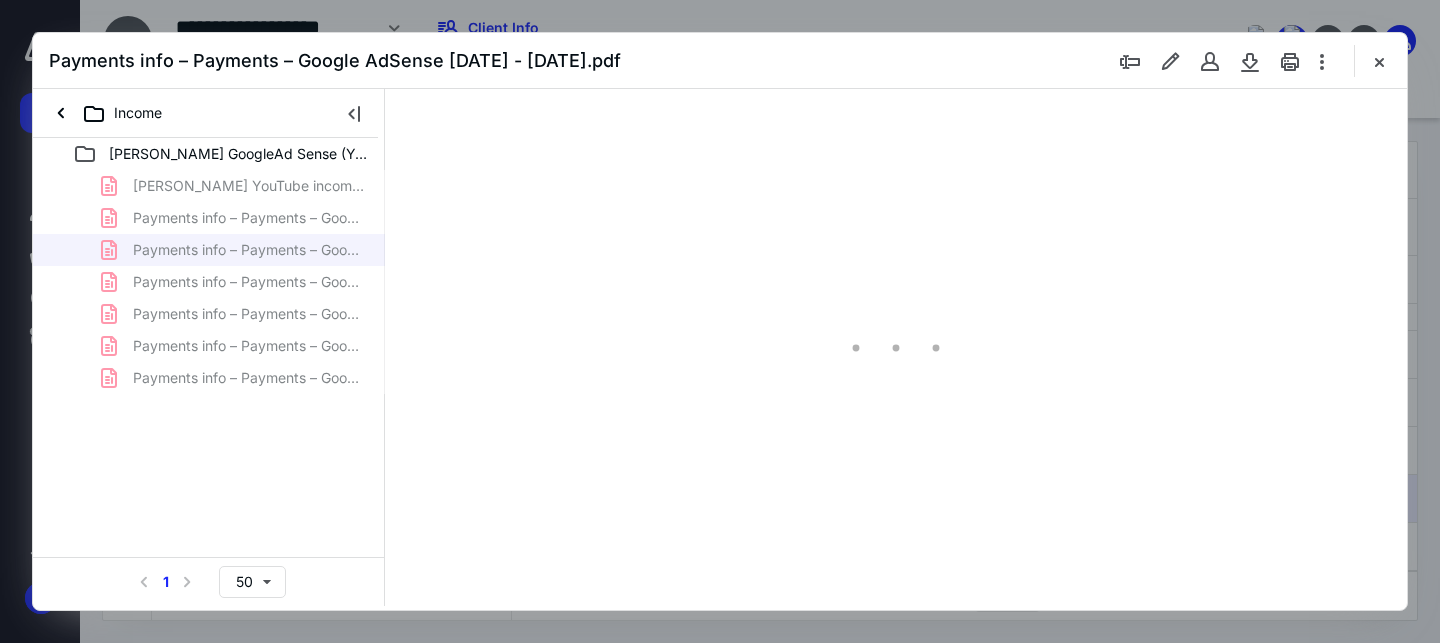 scroll, scrollTop: 0, scrollLeft: 0, axis: both 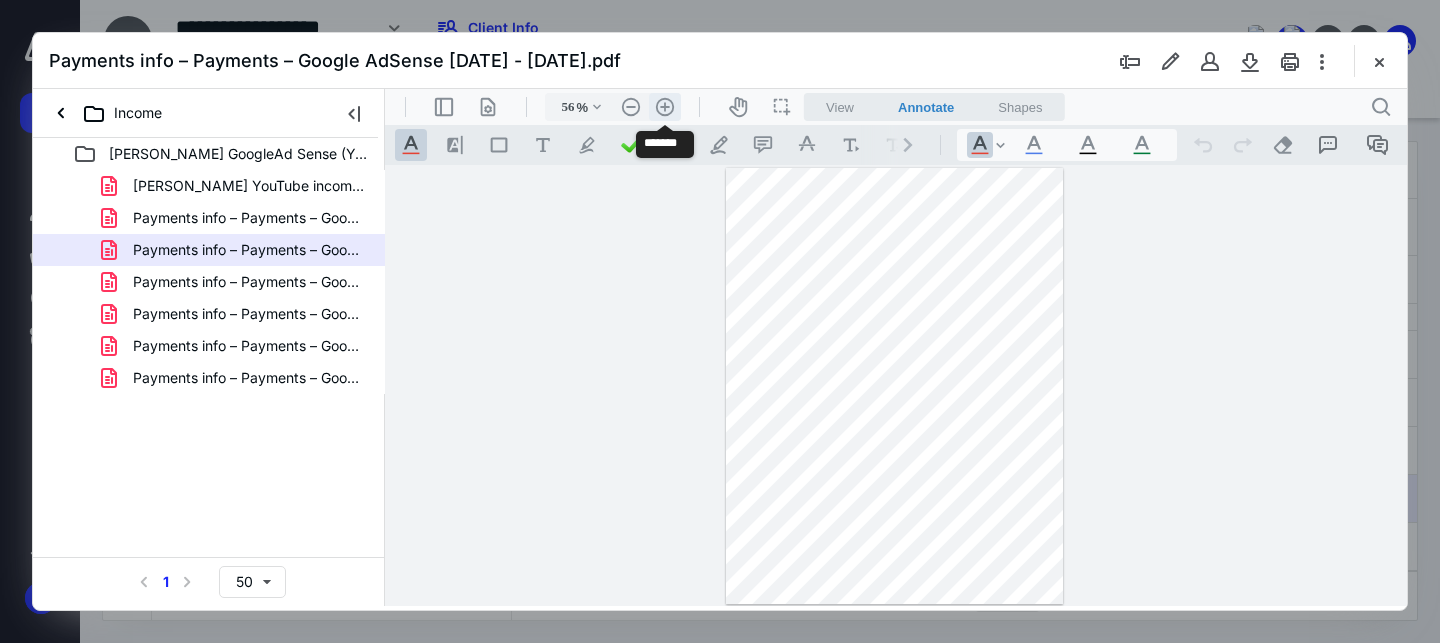 click on ".cls-1{fill:#abb0c4;} icon - header - zoom - in - line" at bounding box center [665, 107] 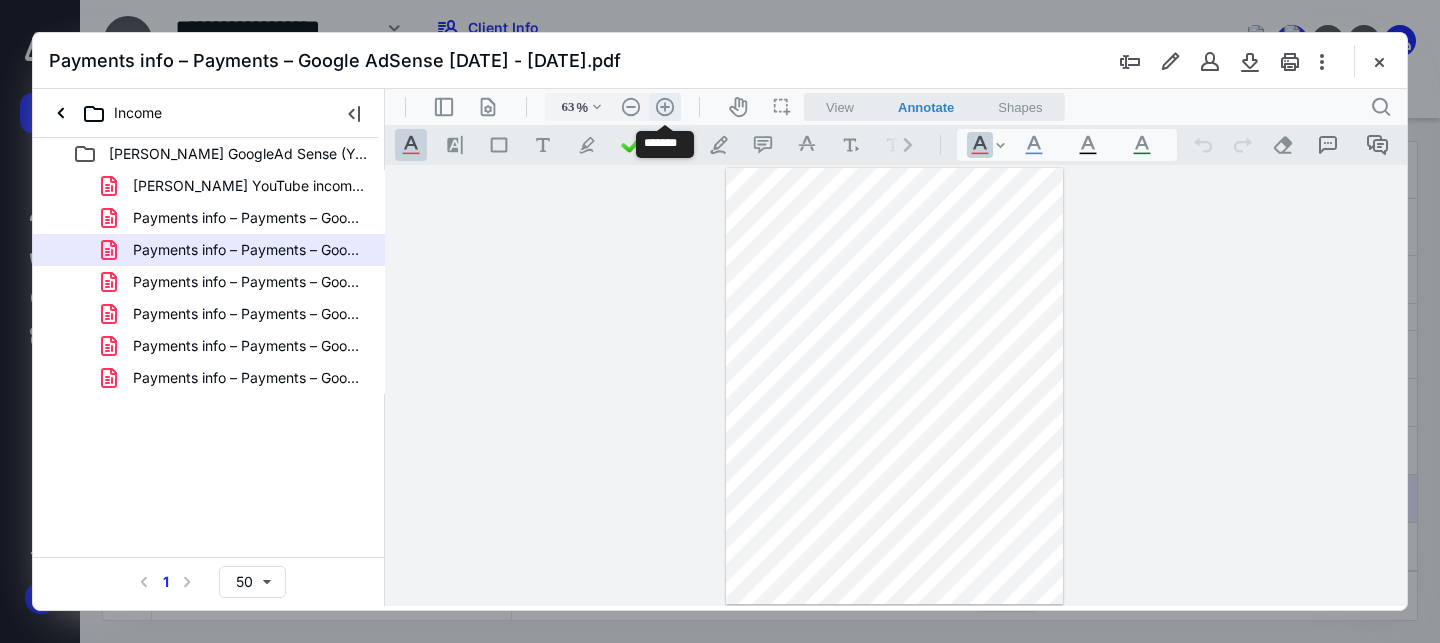 click on ".cls-1{fill:#abb0c4;} icon - header - zoom - in - line" at bounding box center (665, 107) 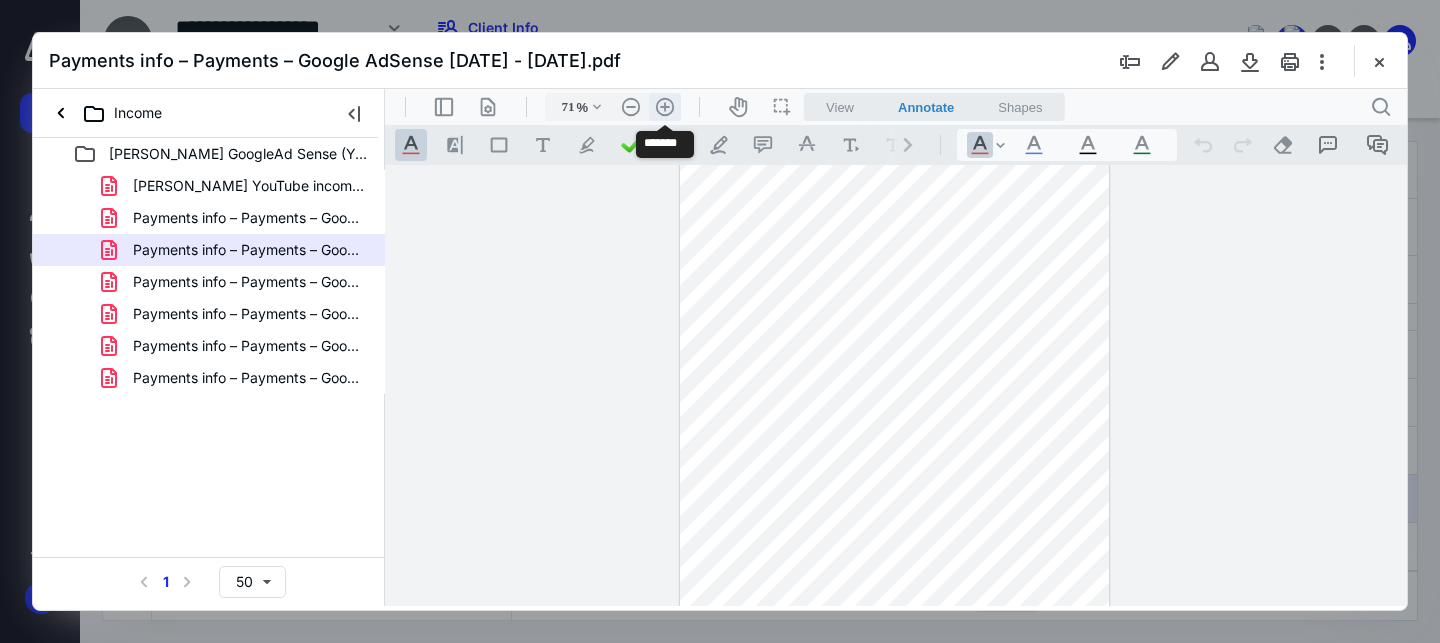click on ".cls-1{fill:#abb0c4;} icon - header - zoom - in - line" at bounding box center (665, 107) 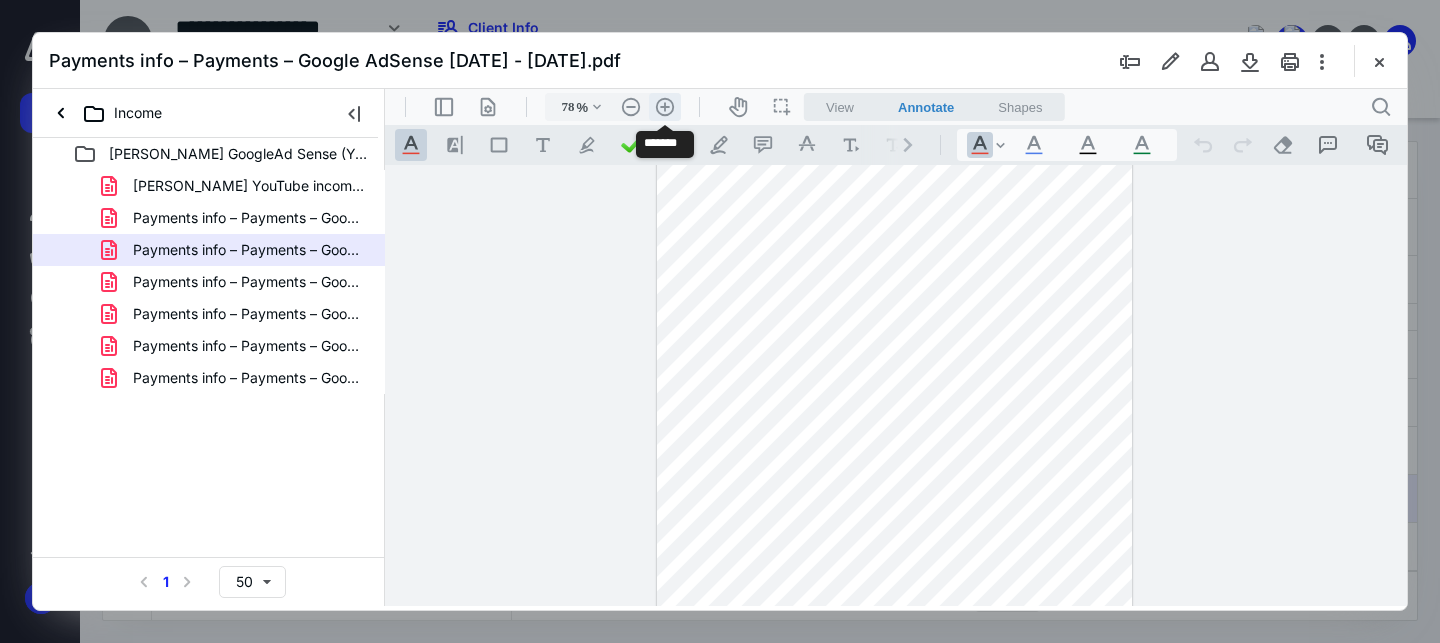 click on ".cls-1{fill:#abb0c4;} icon - header - zoom - in - line" at bounding box center [665, 107] 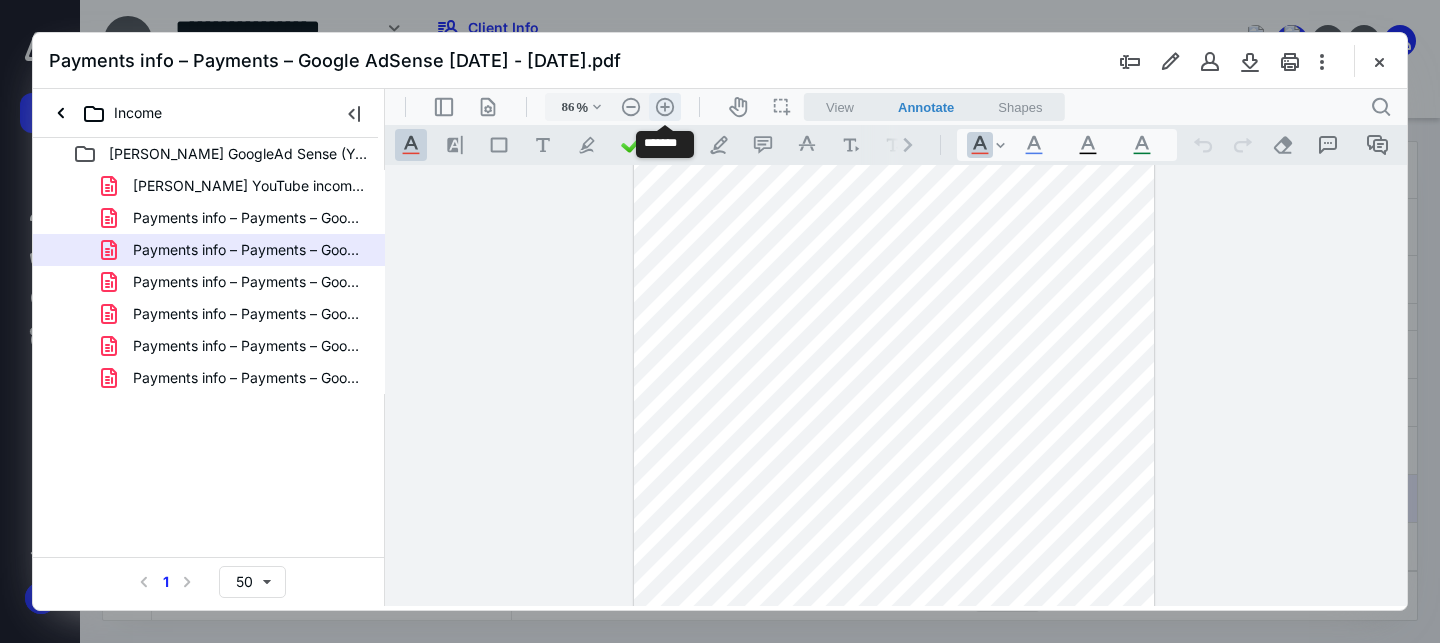 click on ".cls-1{fill:#abb0c4;} icon - header - zoom - in - line" at bounding box center [665, 107] 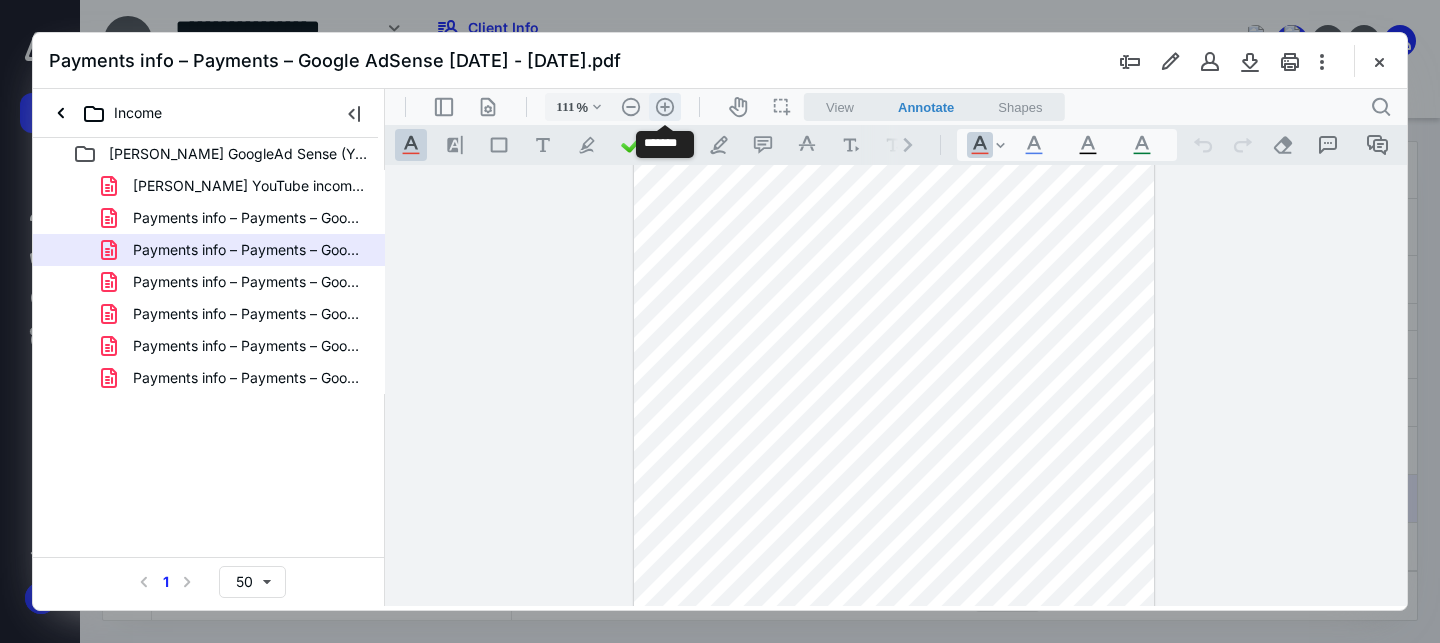 click on ".cls-1{fill:#abb0c4;} icon - header - zoom - in - line" at bounding box center (665, 107) 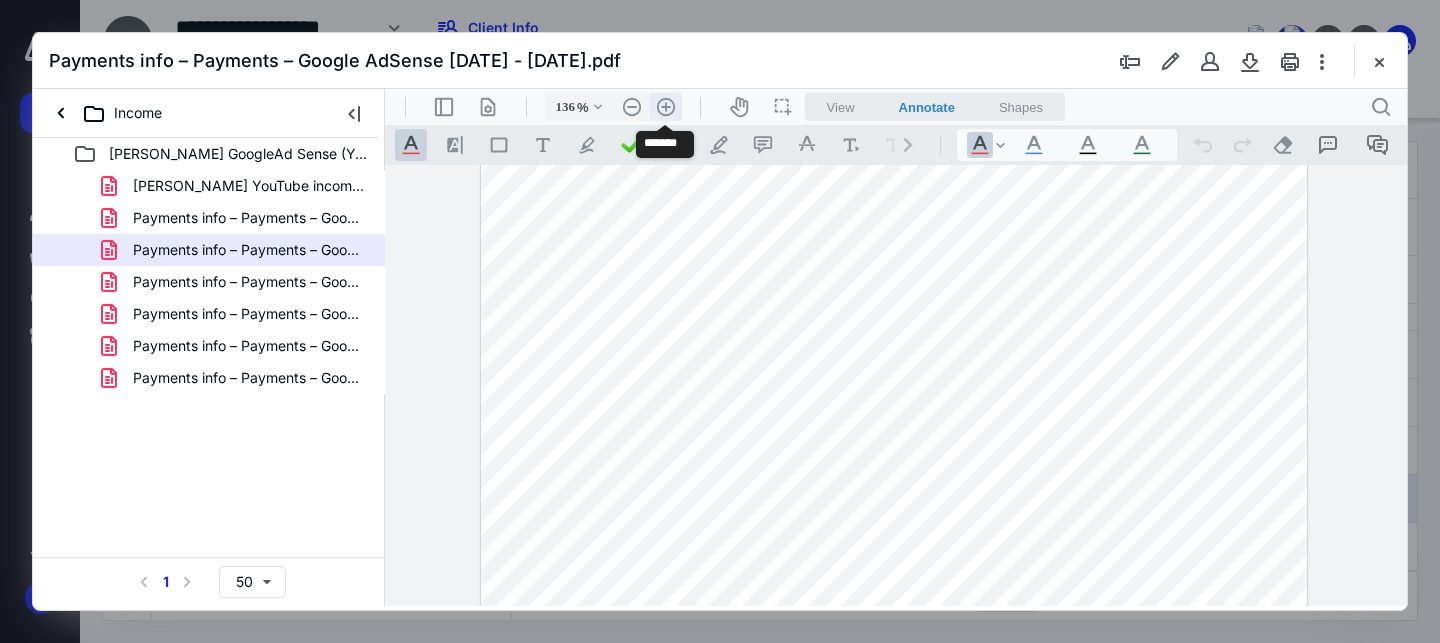click on ".cls-1{fill:#abb0c4;} icon - header - zoom - in - line" at bounding box center [666, 107] 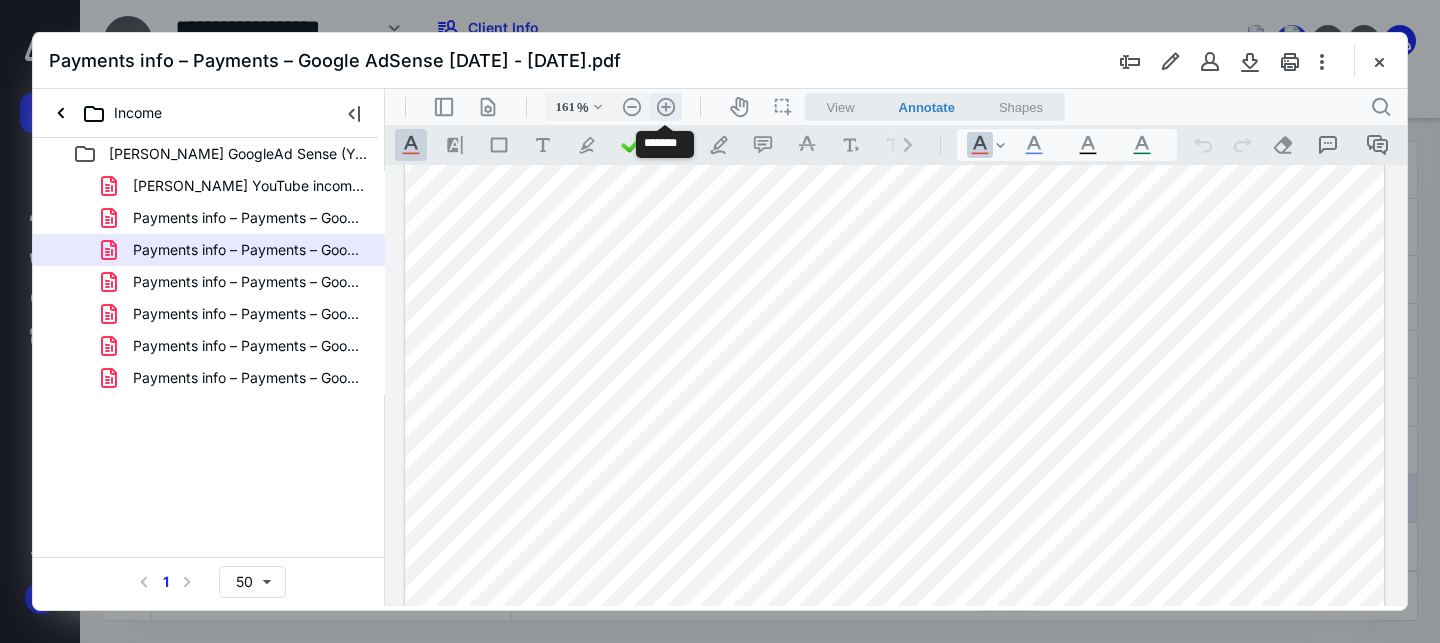 scroll, scrollTop: 343, scrollLeft: 0, axis: vertical 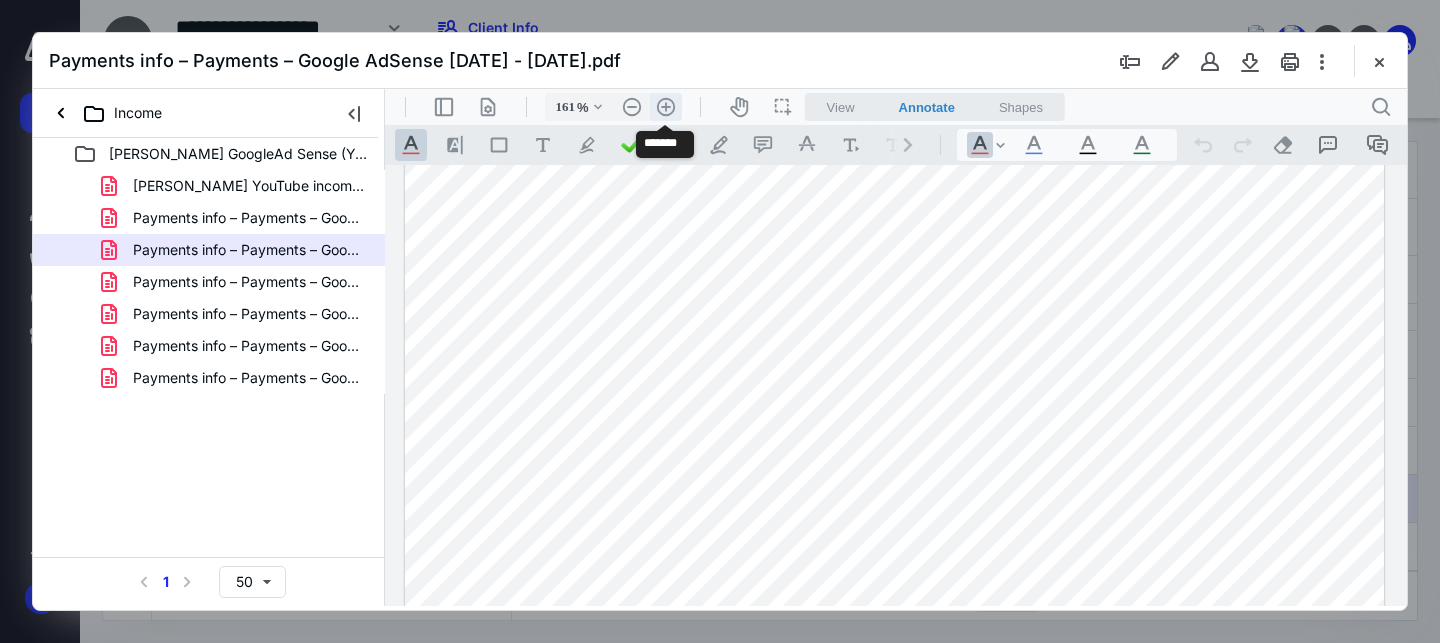 click on ".cls-1{fill:#abb0c4;} icon - header - zoom - in - line" at bounding box center [666, 107] 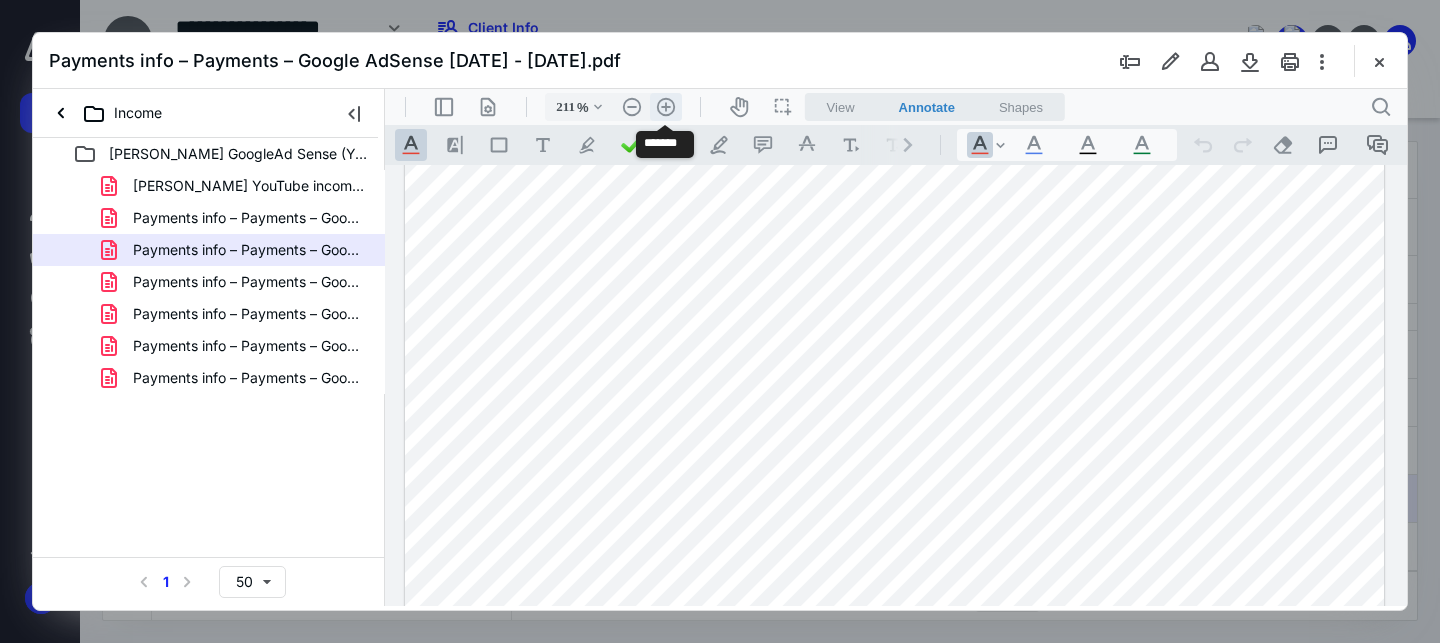 scroll, scrollTop: 507, scrollLeft: 146, axis: both 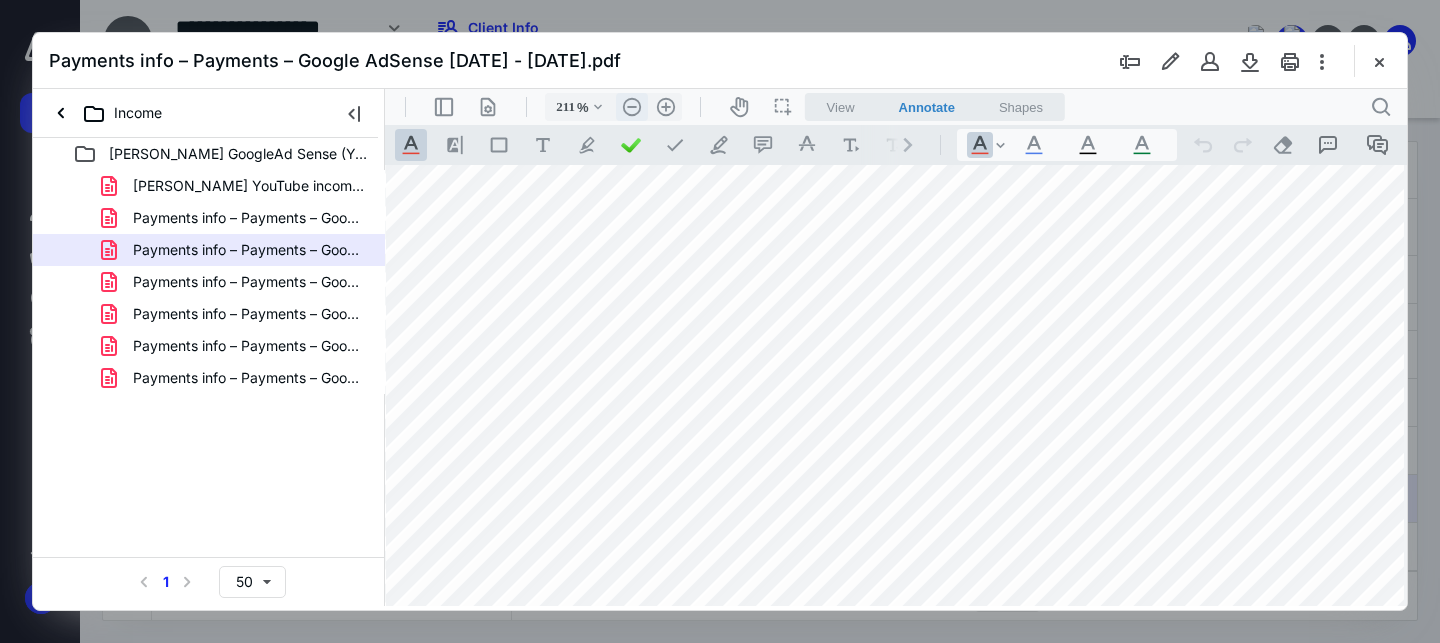 click on ".cls-1{fill:#abb0c4;} icon - header - zoom - out - line" at bounding box center (632, 107) 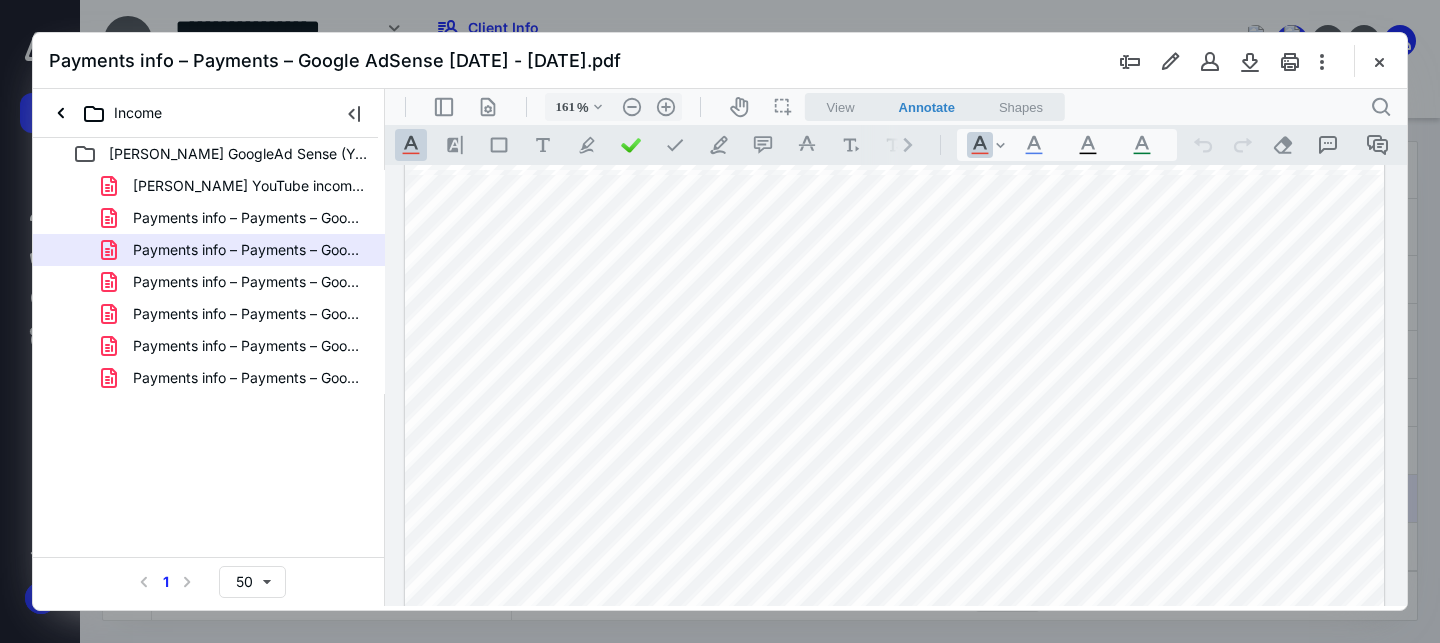 scroll, scrollTop: 682, scrollLeft: 0, axis: vertical 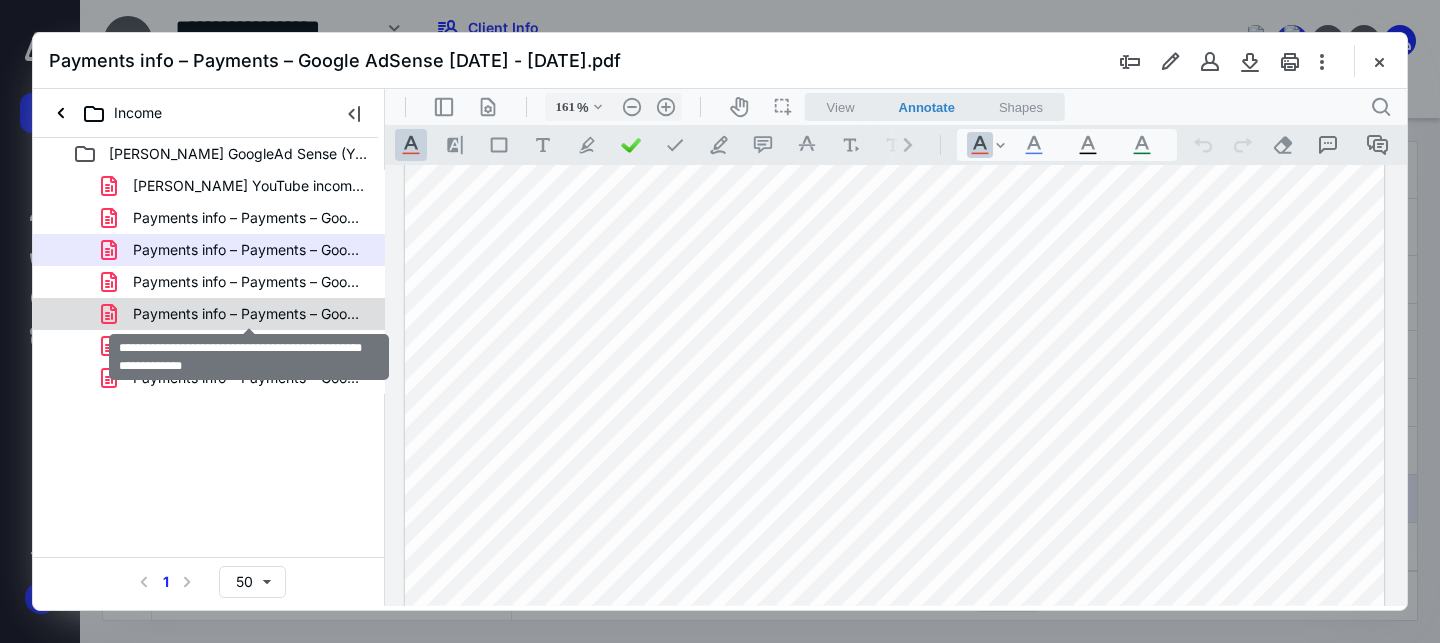 click on "Payments info – Payments – Google AdSense [DATE] - [DATE].pdf" at bounding box center (249, 314) 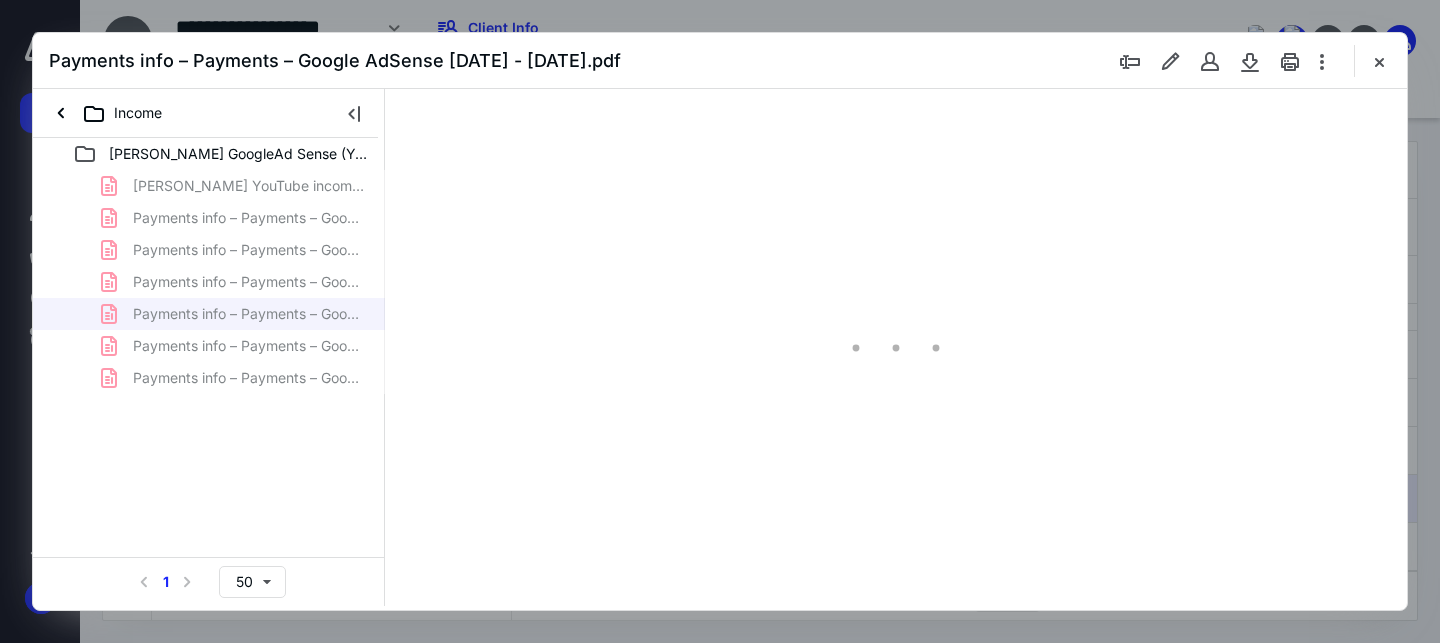 scroll, scrollTop: 0, scrollLeft: 0, axis: both 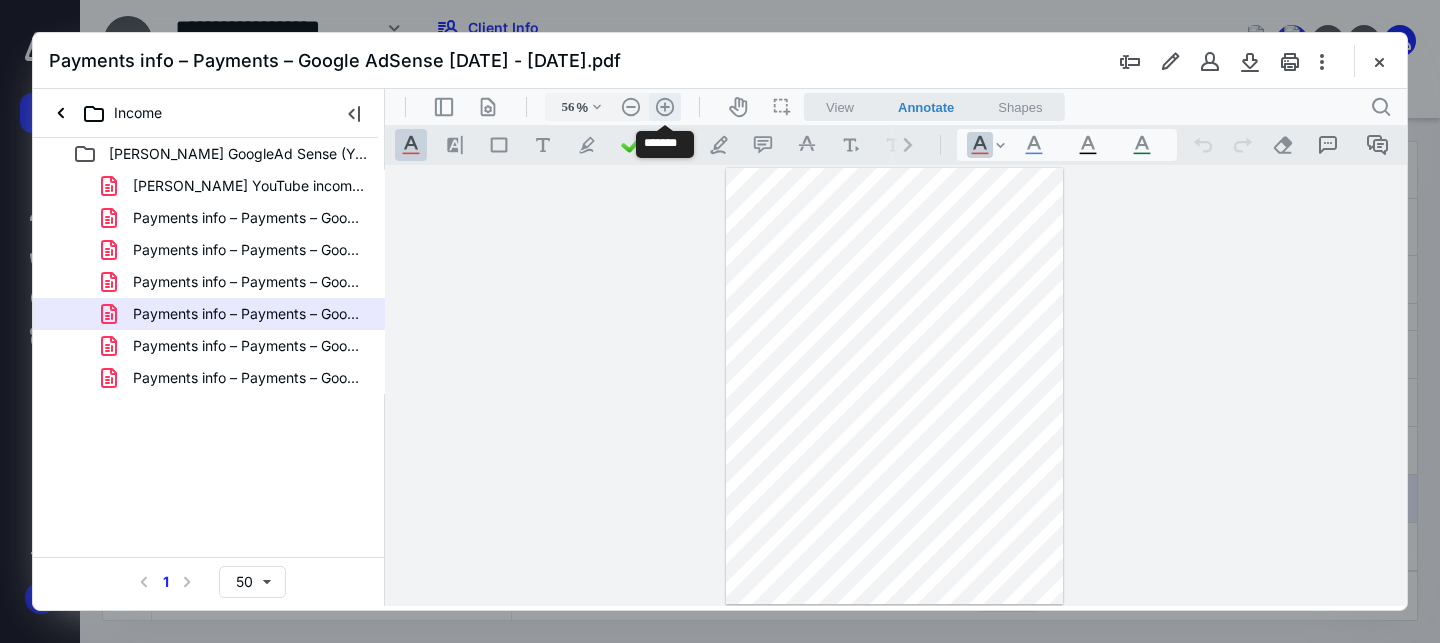 click on ".cls-1{fill:#abb0c4;} icon - header - zoom - in - line" at bounding box center [665, 107] 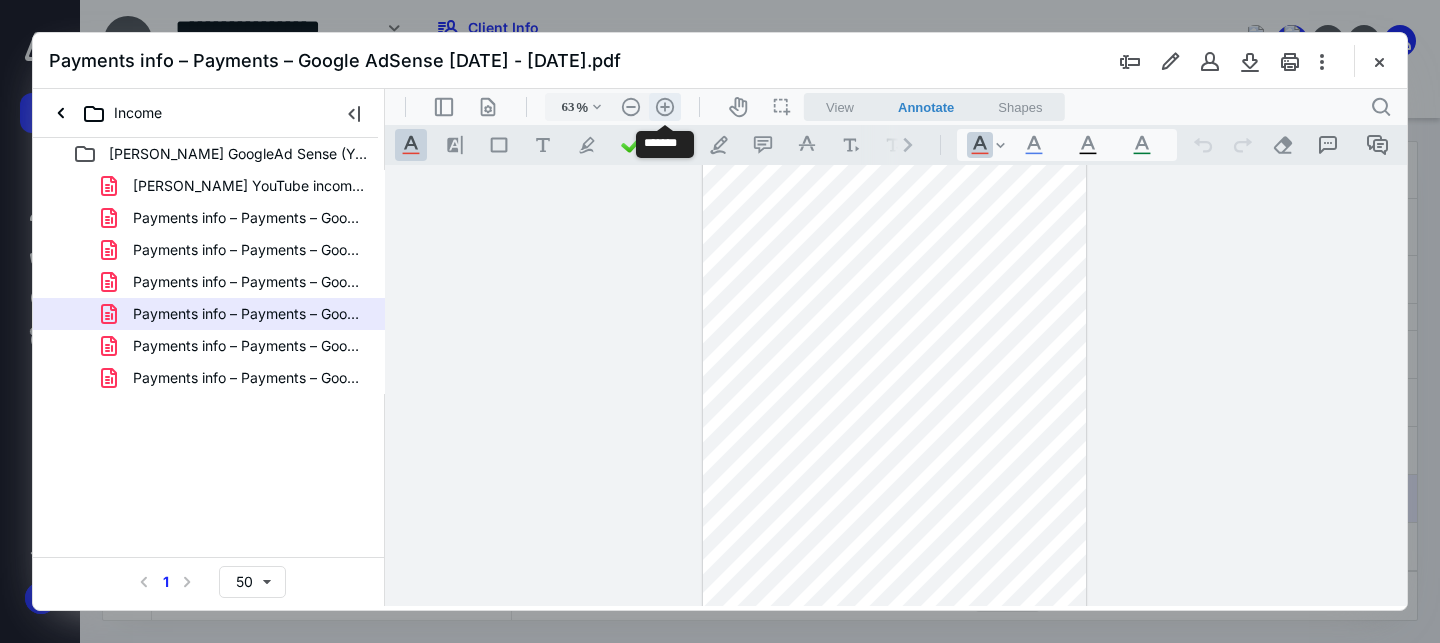 click on ".cls-1{fill:#abb0c4;} icon - header - zoom - in - line" at bounding box center [665, 107] 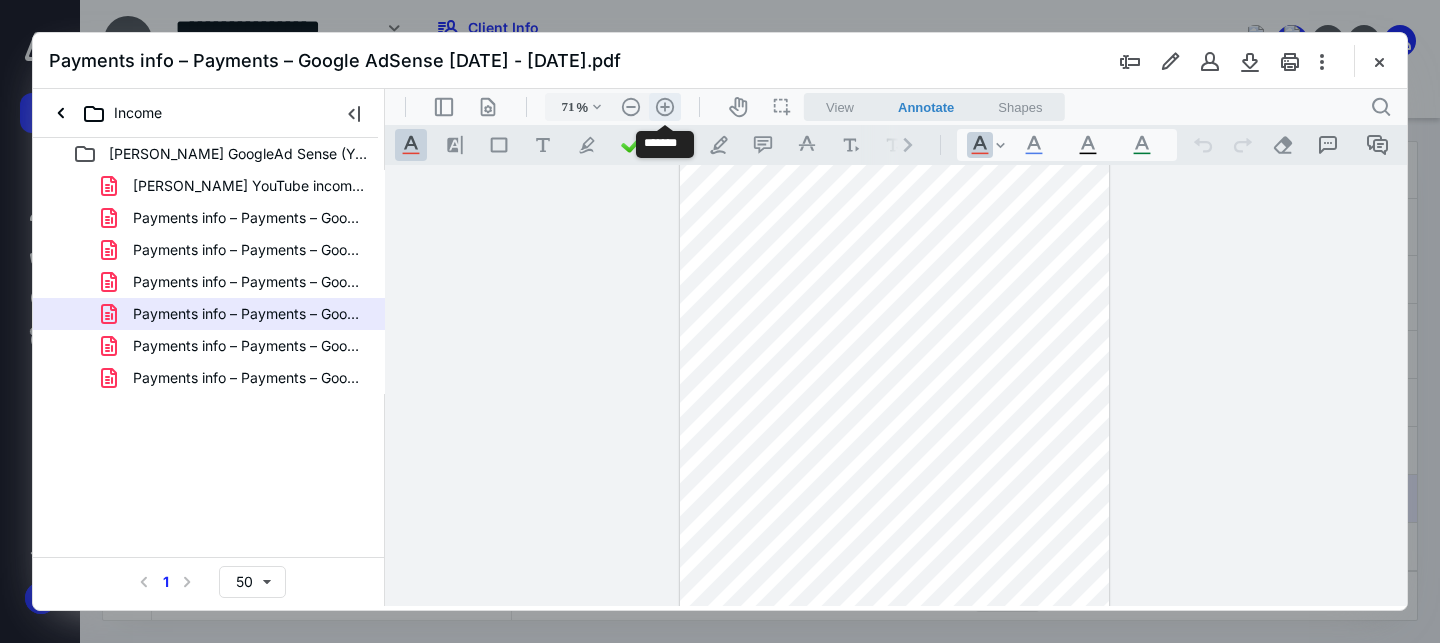 click on ".cls-1{fill:#abb0c4;} icon - header - zoom - in - line" at bounding box center (665, 107) 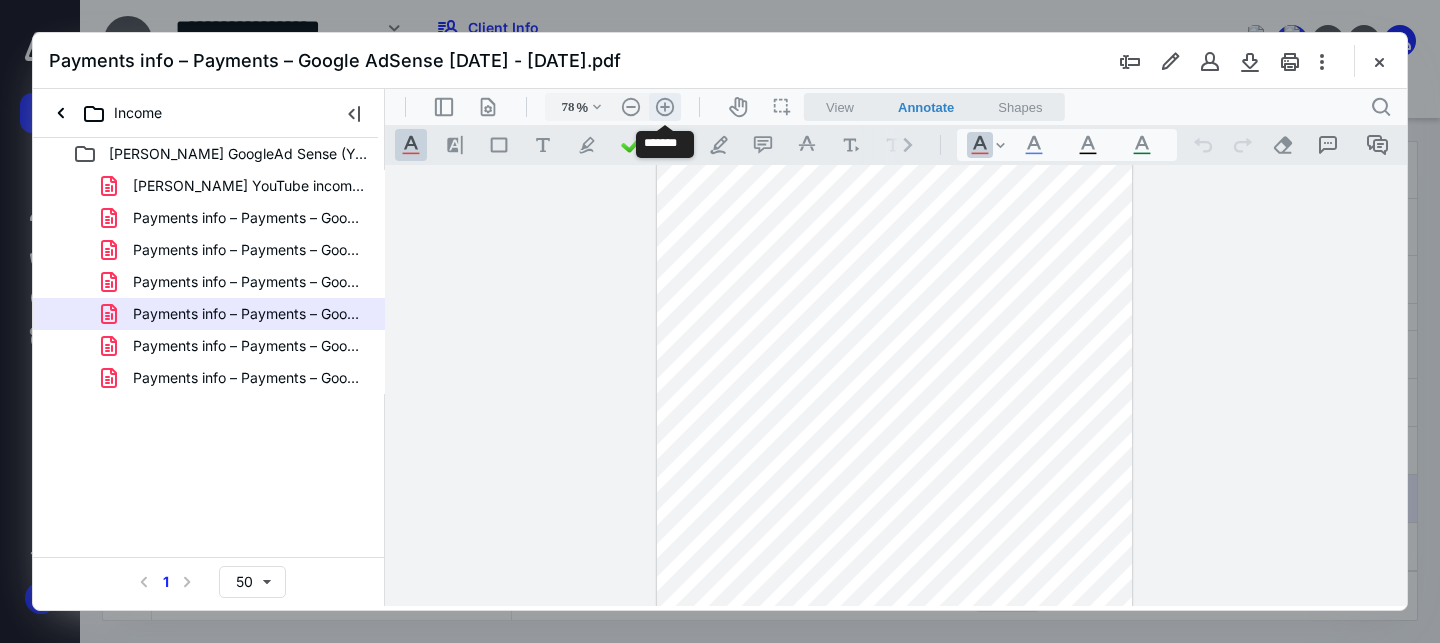 click on ".cls-1{fill:#abb0c4;} icon - header - zoom - in - line" at bounding box center (665, 107) 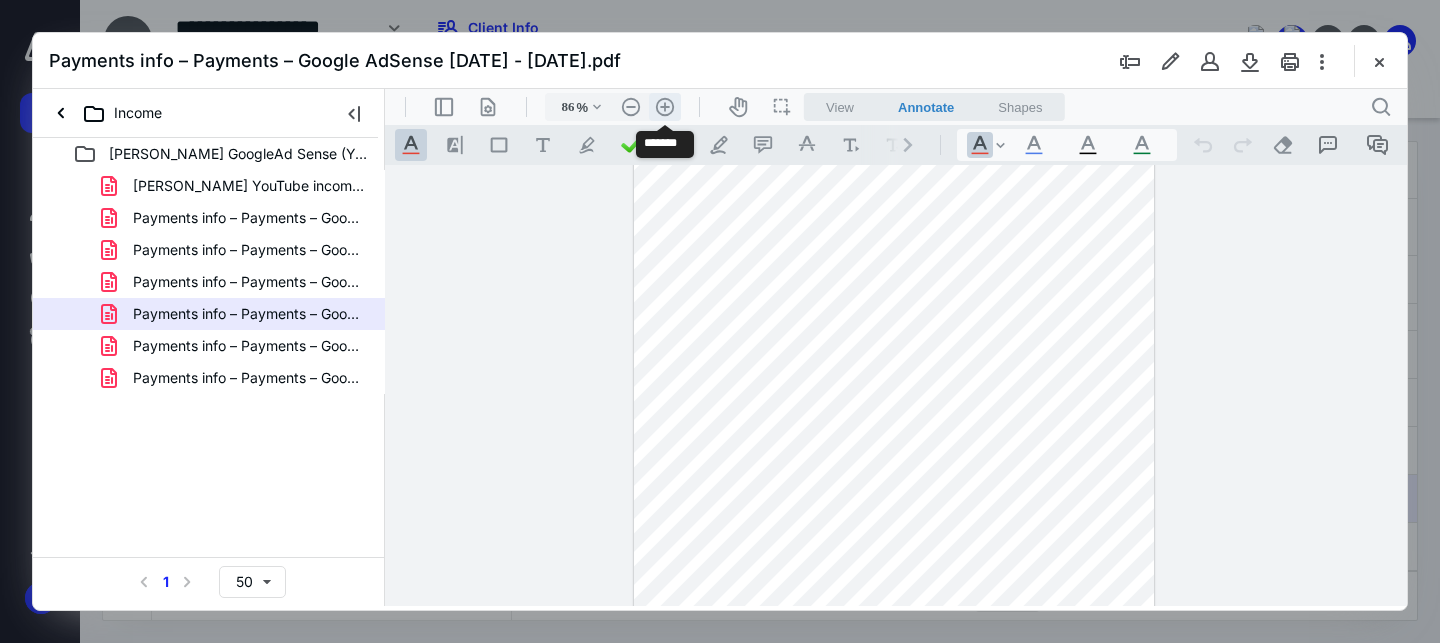 click on ".cls-1{fill:#abb0c4;} icon - header - zoom - in - line" at bounding box center (665, 107) 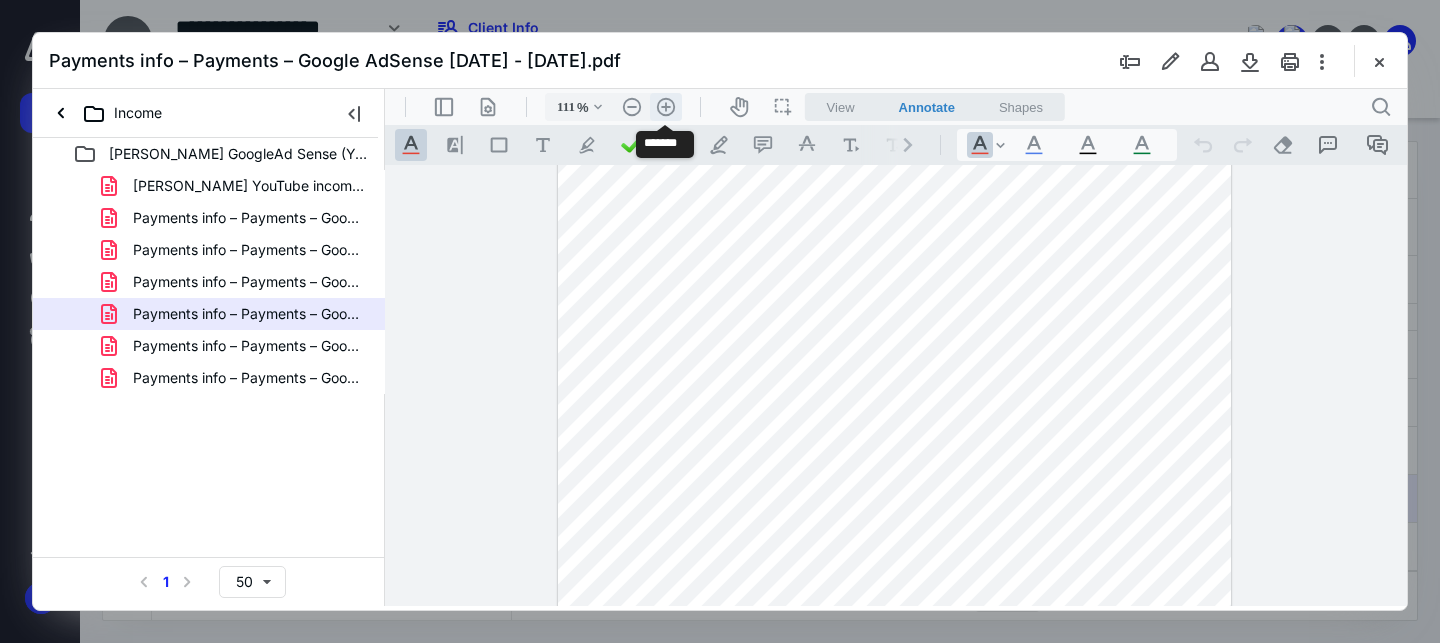 click on ".cls-1{fill:#abb0c4;} icon - header - zoom - in - line" at bounding box center [666, 107] 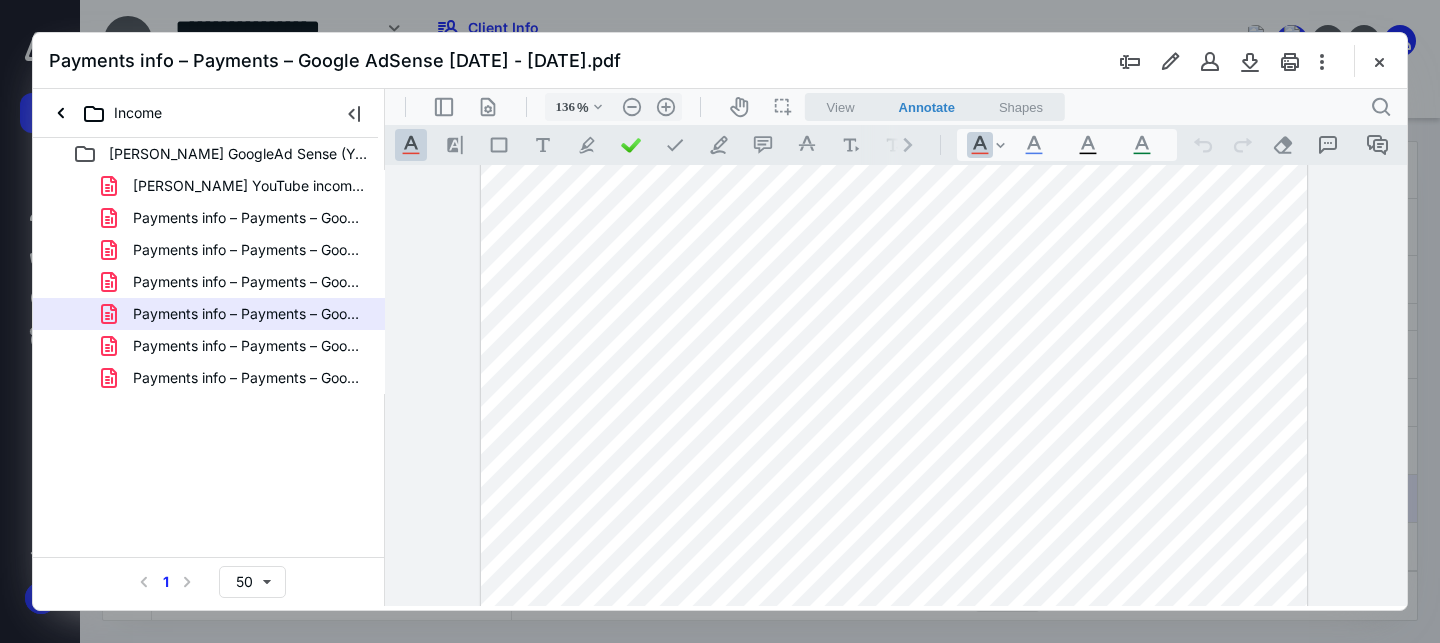 scroll, scrollTop: 378, scrollLeft: 0, axis: vertical 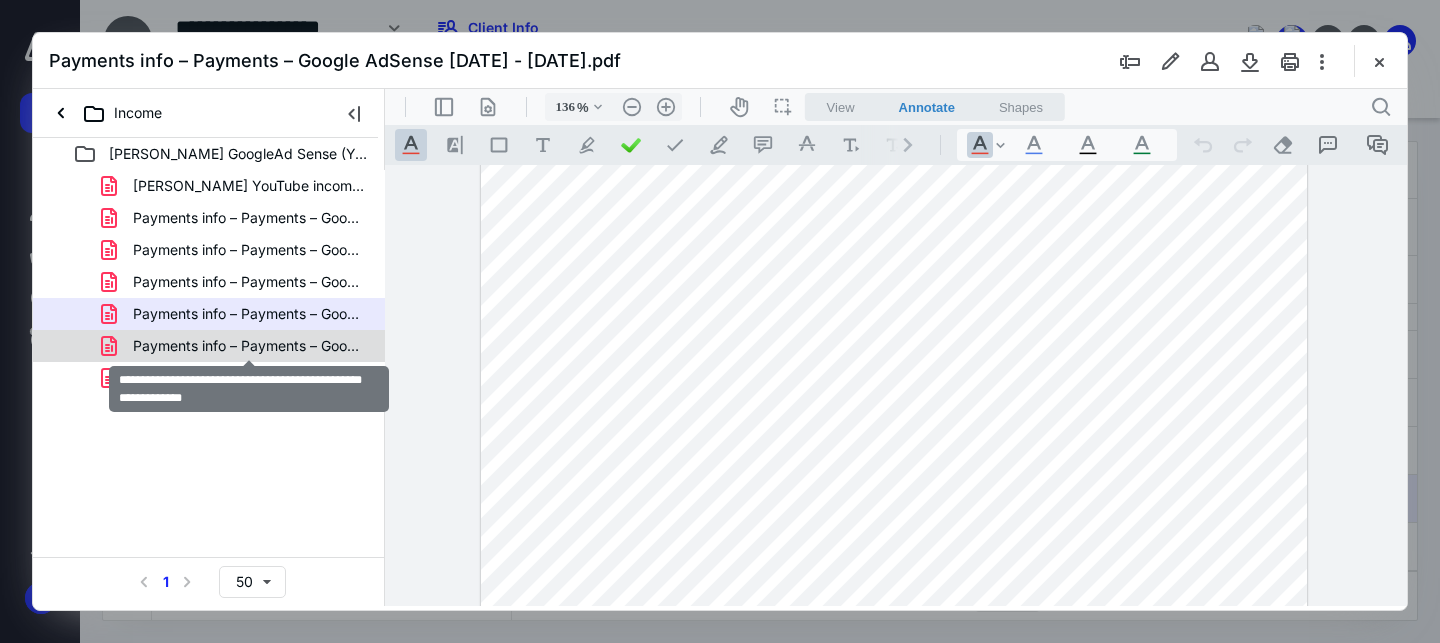 click on "Payments info – Payments – Google AdSense [DATE] -[DATE].pdf" at bounding box center (249, 346) 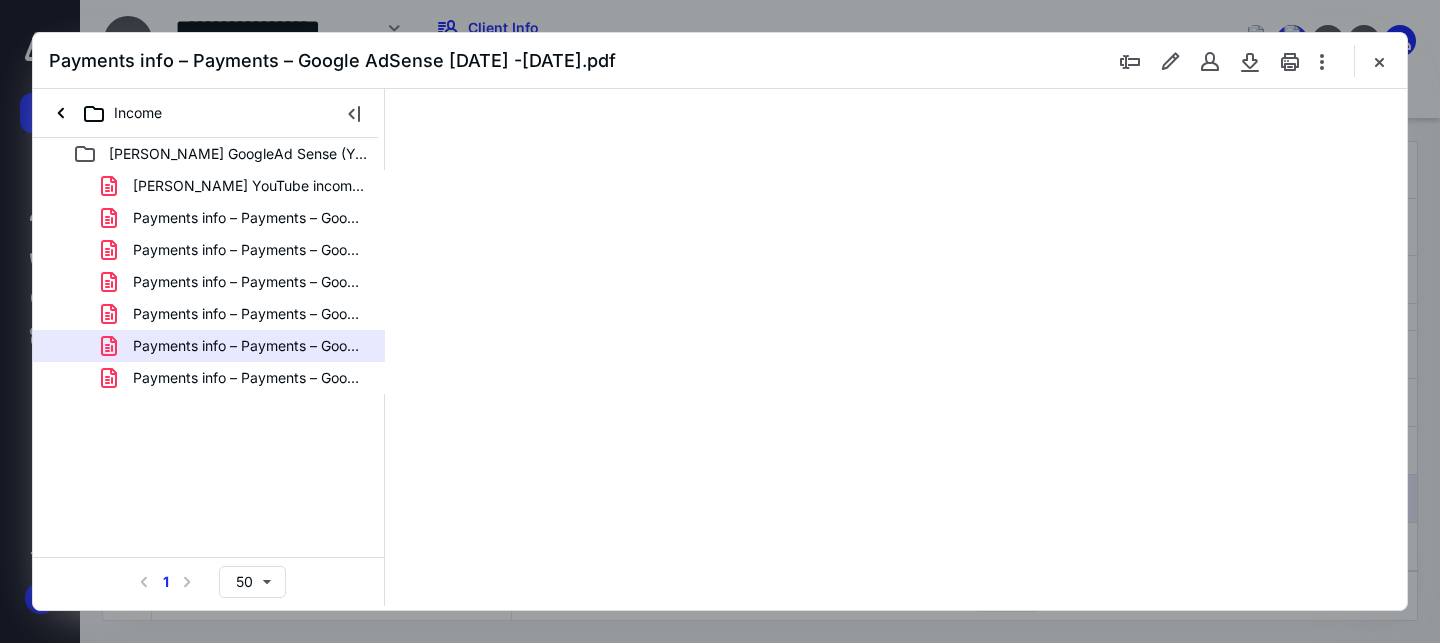 scroll, scrollTop: 0, scrollLeft: 0, axis: both 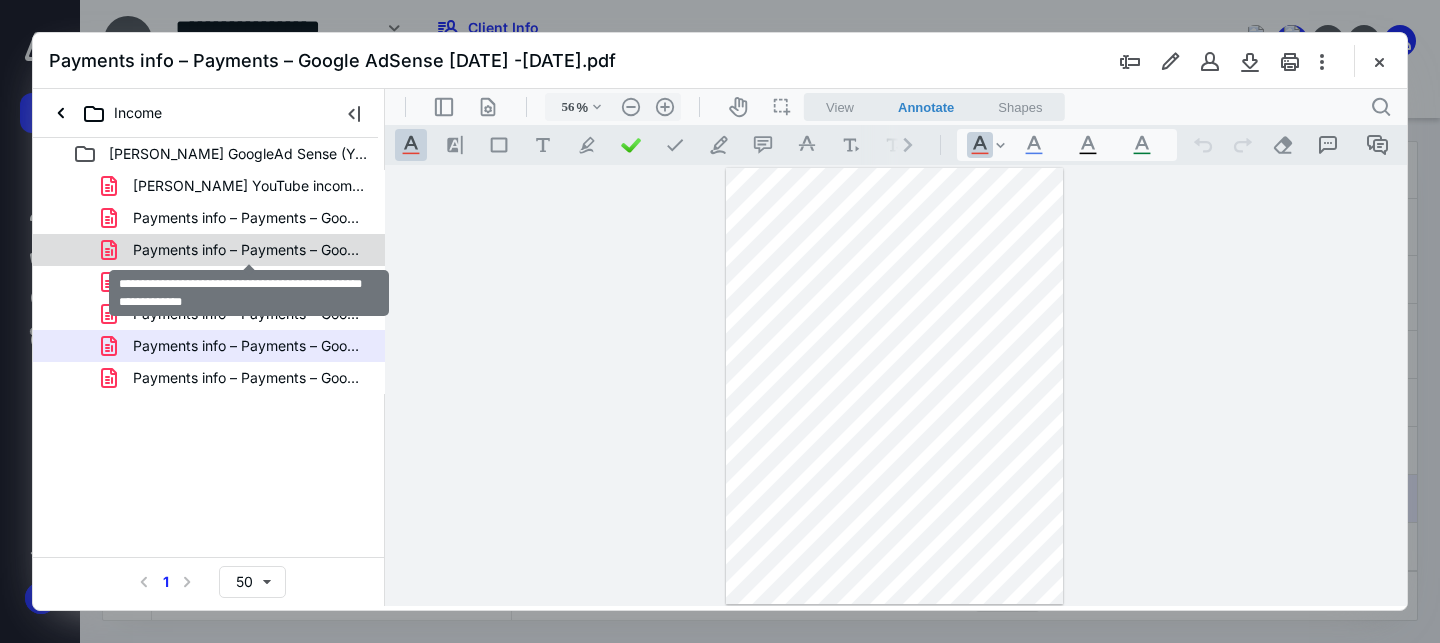 click on "Payments info – Payments – Google AdSense [DATE] - [DATE].pdf" at bounding box center [249, 250] 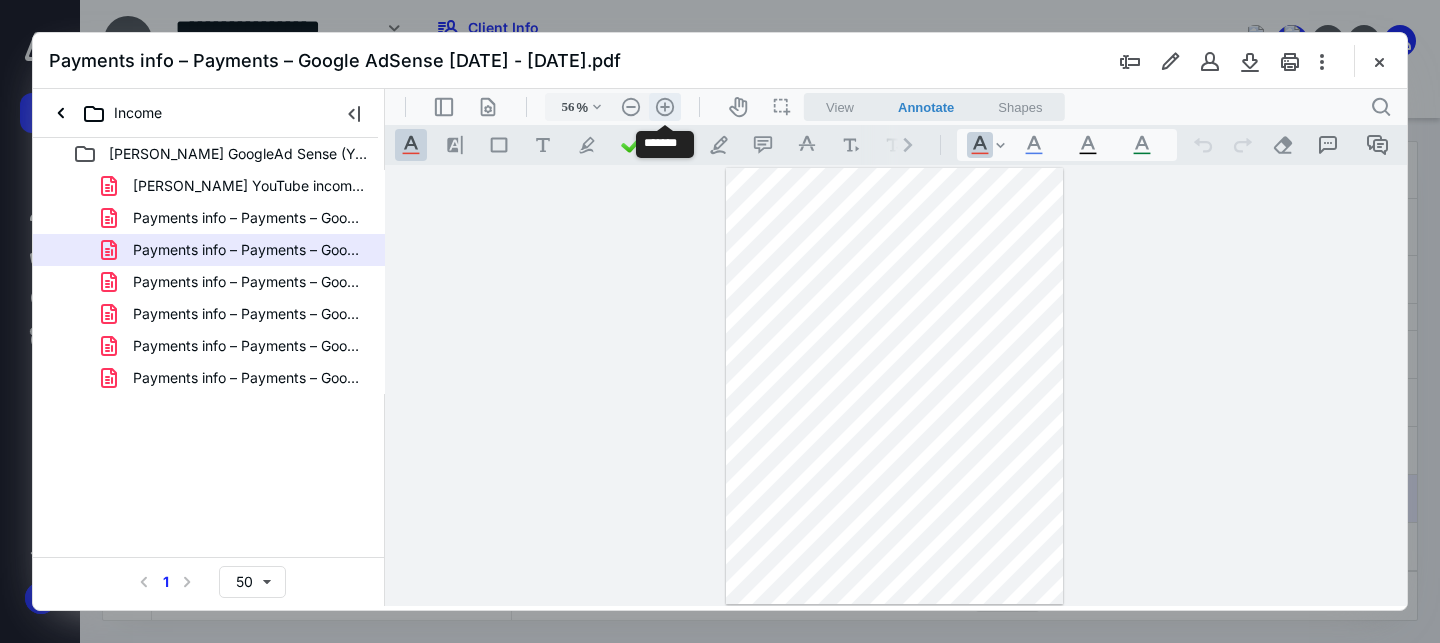 click on ".cls-1{fill:#abb0c4;} icon - header - zoom - in - line" at bounding box center (665, 107) 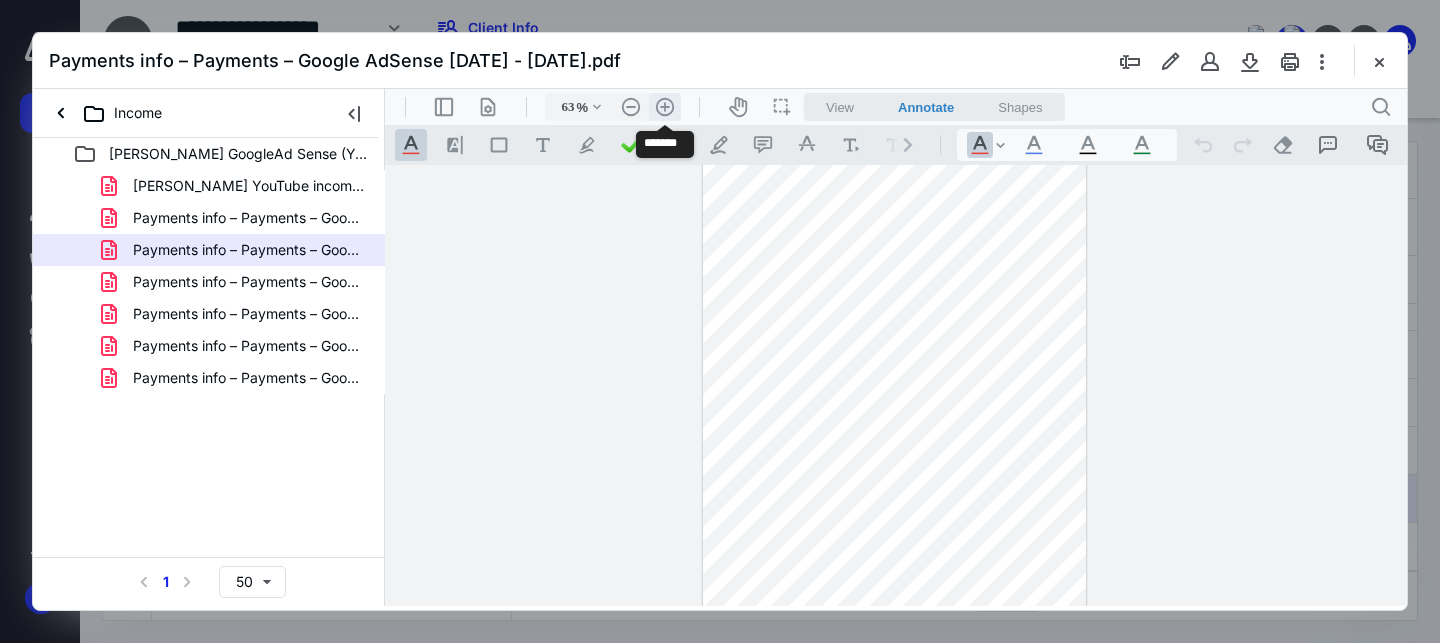 click on ".cls-1{fill:#abb0c4;} icon - header - zoom - in - line" at bounding box center (665, 107) 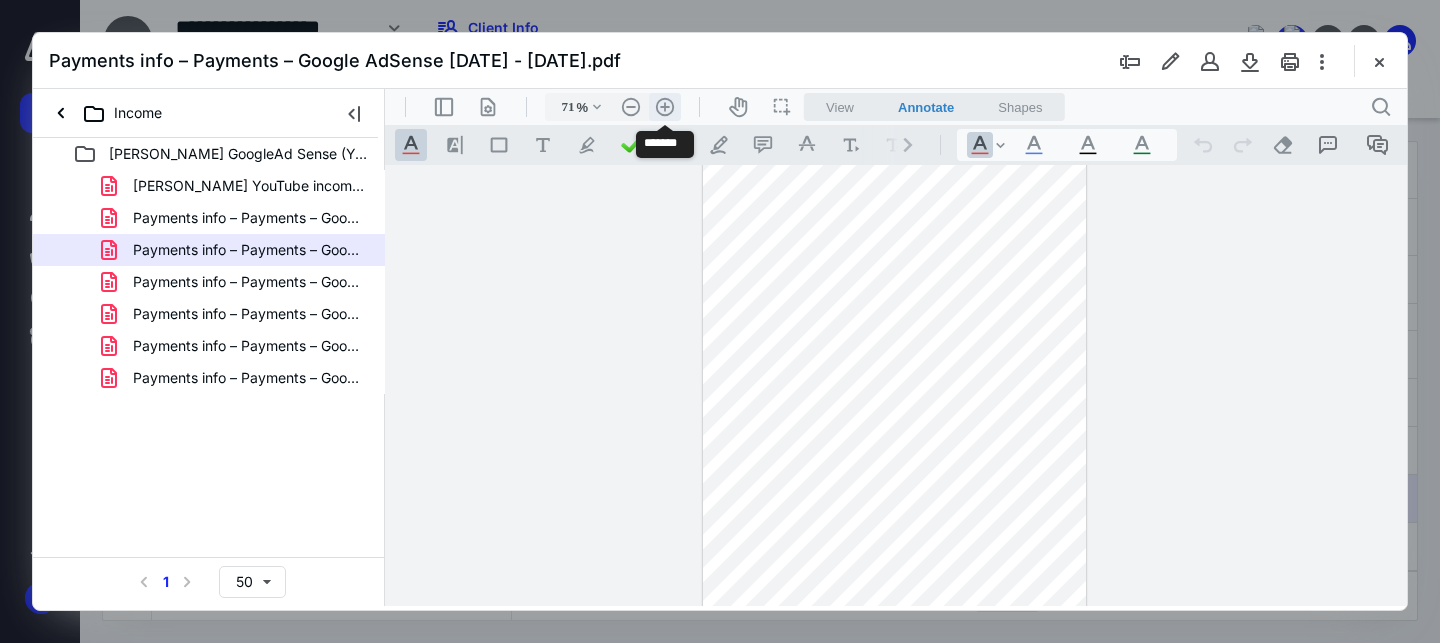 click on ".cls-1{fill:#abb0c4;} icon - header - zoom - in - line" at bounding box center (665, 107) 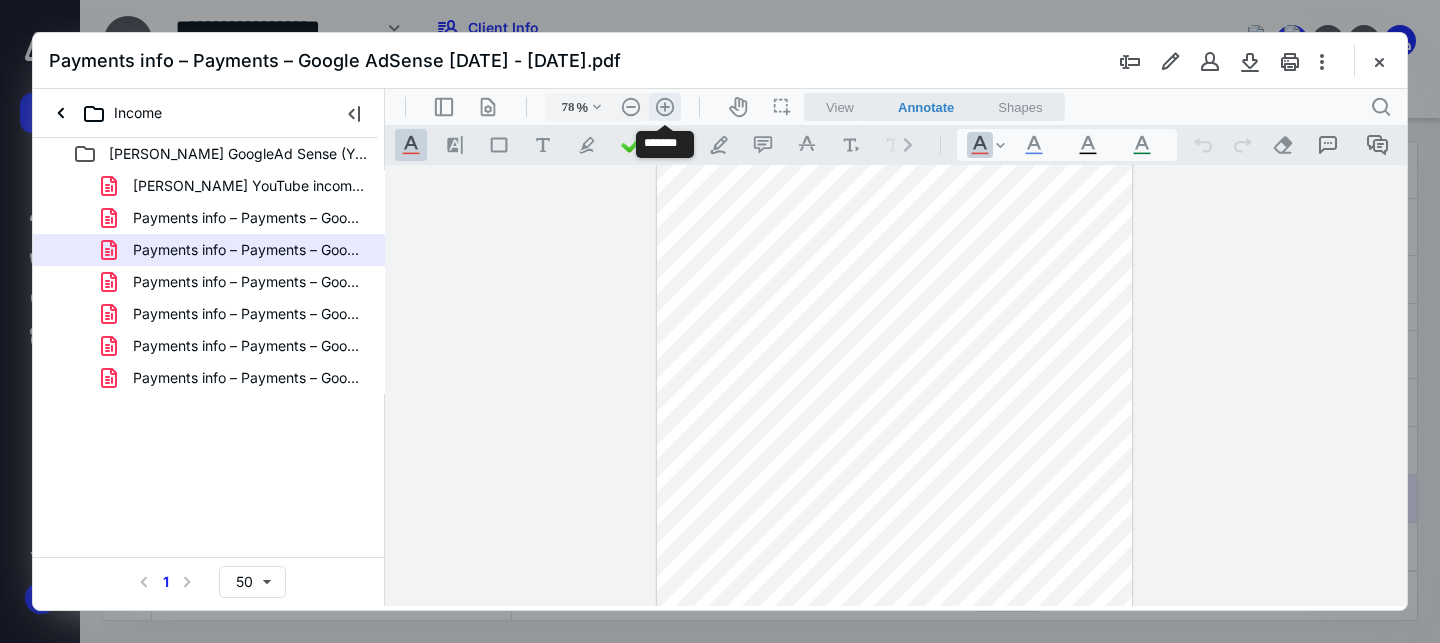 click on ".cls-1{fill:#abb0c4;} icon - header - zoom - in - line" at bounding box center [665, 107] 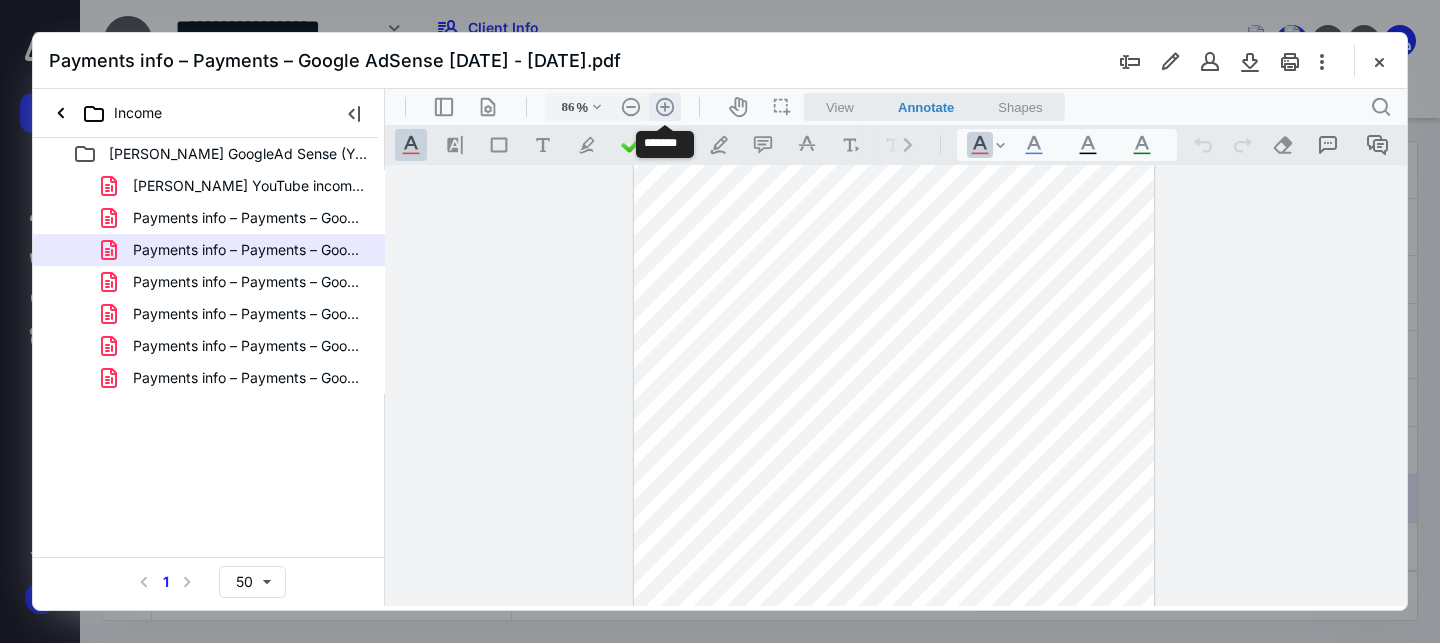 click on ".cls-1{fill:#abb0c4;} icon - header - zoom - in - line" at bounding box center [665, 107] 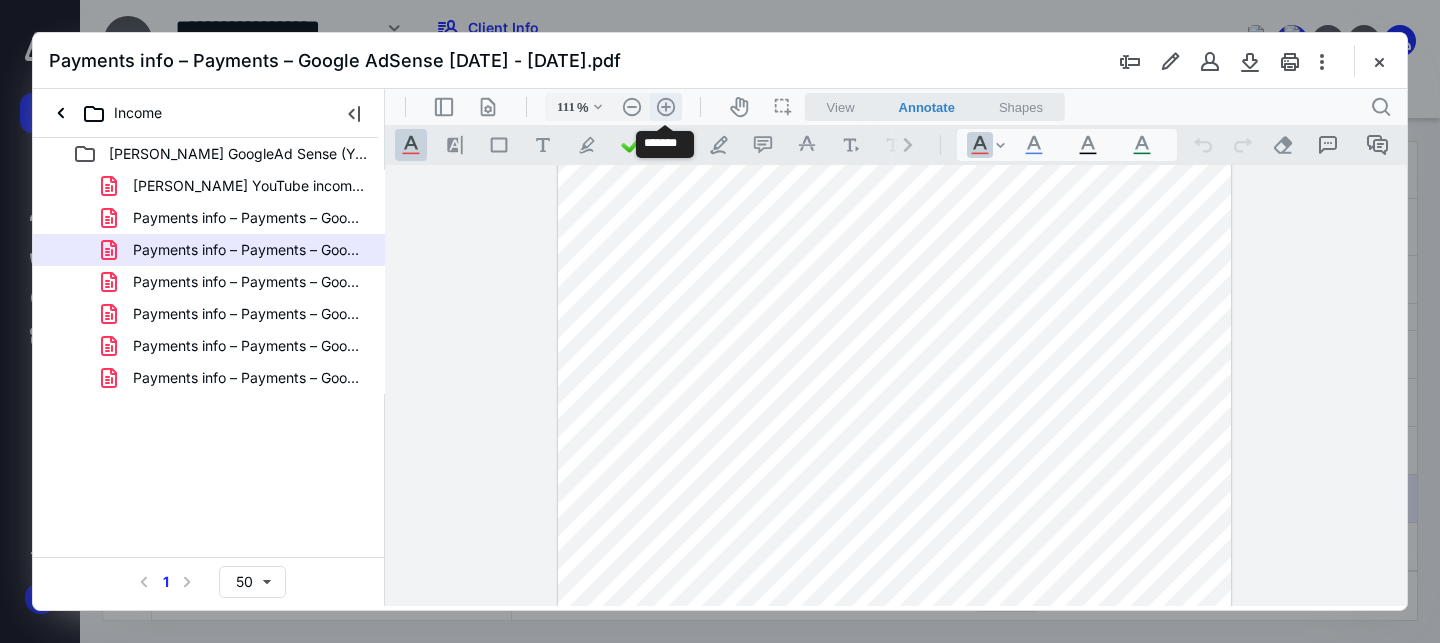 click on ".cls-1{fill:#abb0c4;} icon - header - zoom - in - line" at bounding box center (666, 107) 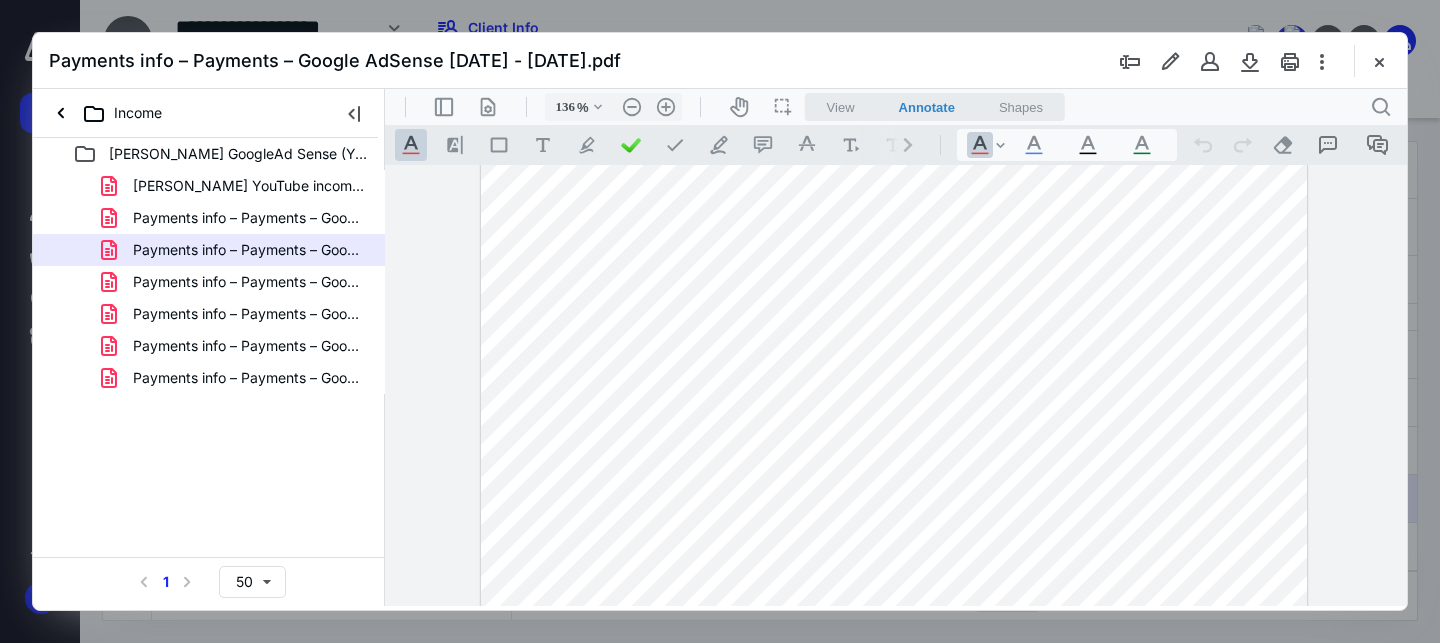 scroll, scrollTop: 435, scrollLeft: 0, axis: vertical 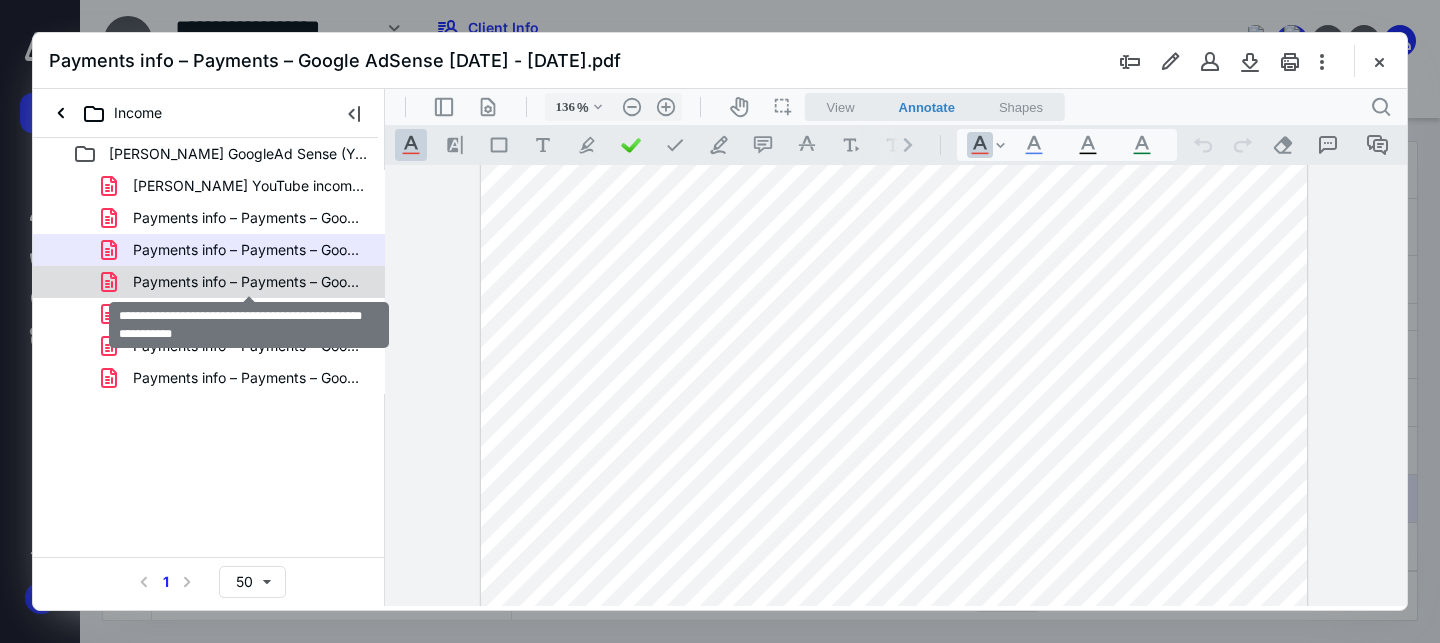 click on "Payments info – Payments – Google AdSense [DATE]-[DATE].pdf" at bounding box center [249, 282] 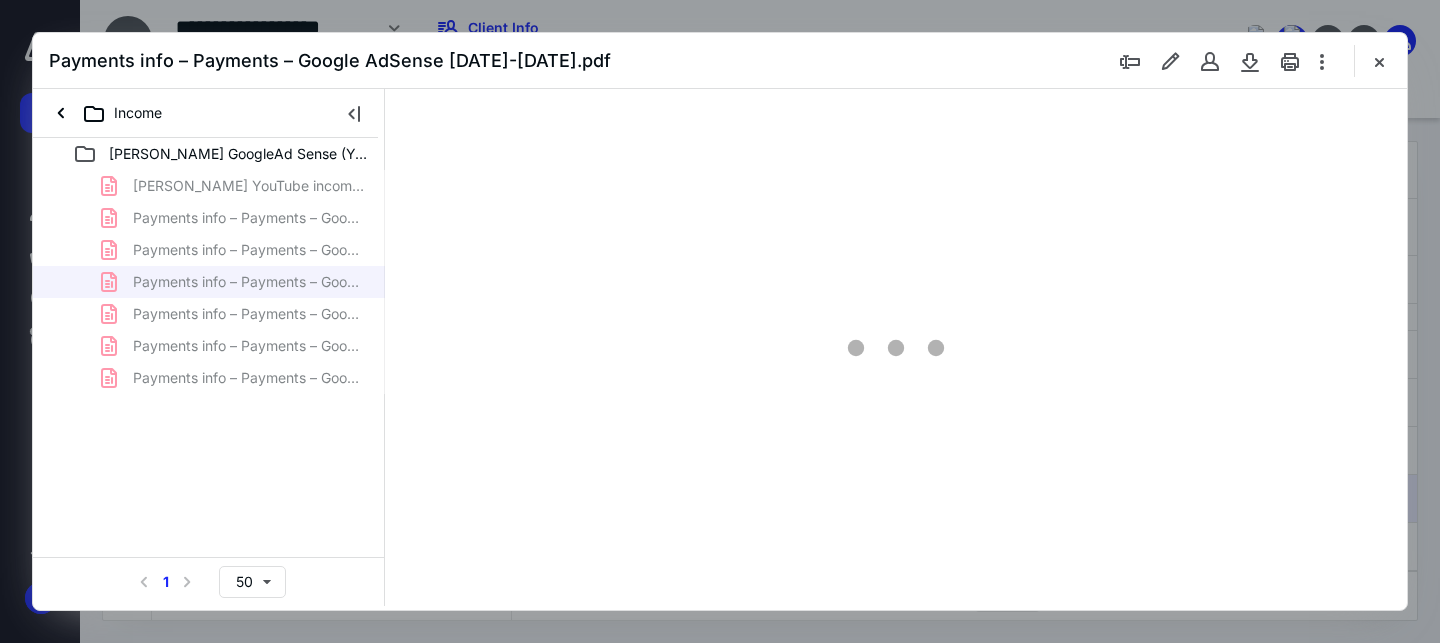 scroll, scrollTop: 0, scrollLeft: 0, axis: both 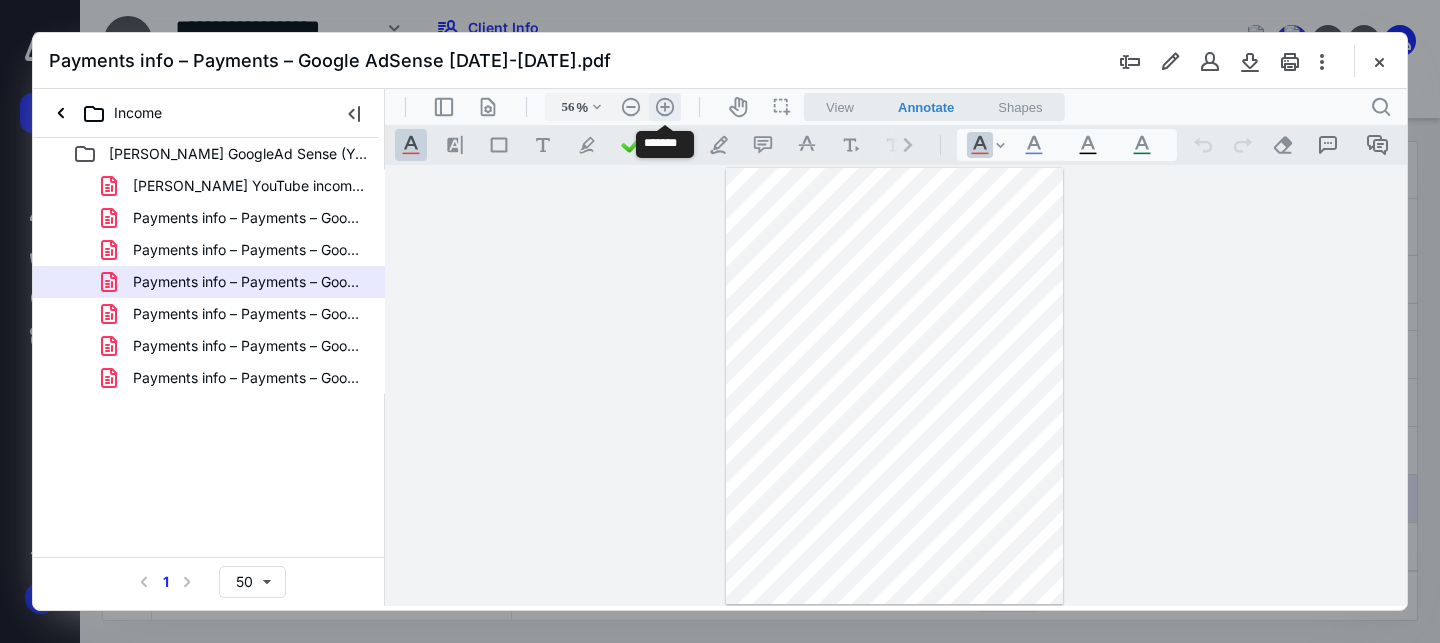 click on ".cls-1{fill:#abb0c4;} icon - header - zoom - in - line" at bounding box center (665, 107) 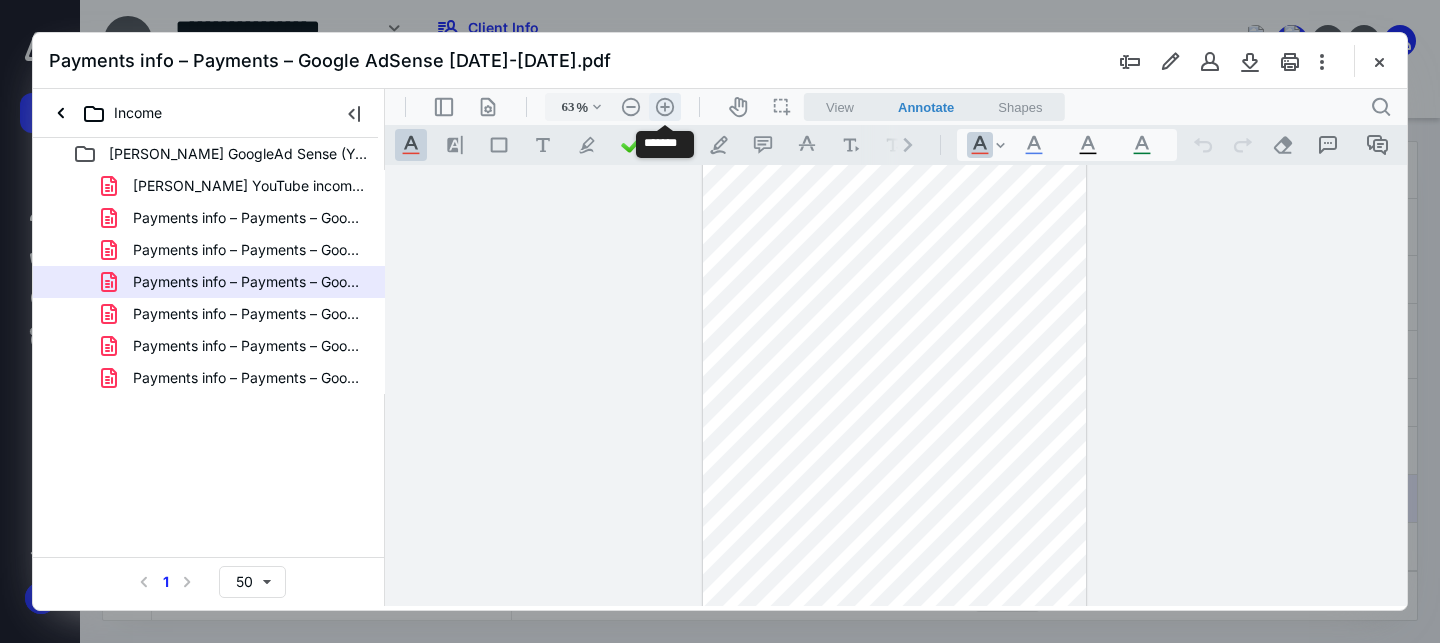 click on ".cls-1{fill:#abb0c4;} icon - header - zoom - in - line" at bounding box center [665, 107] 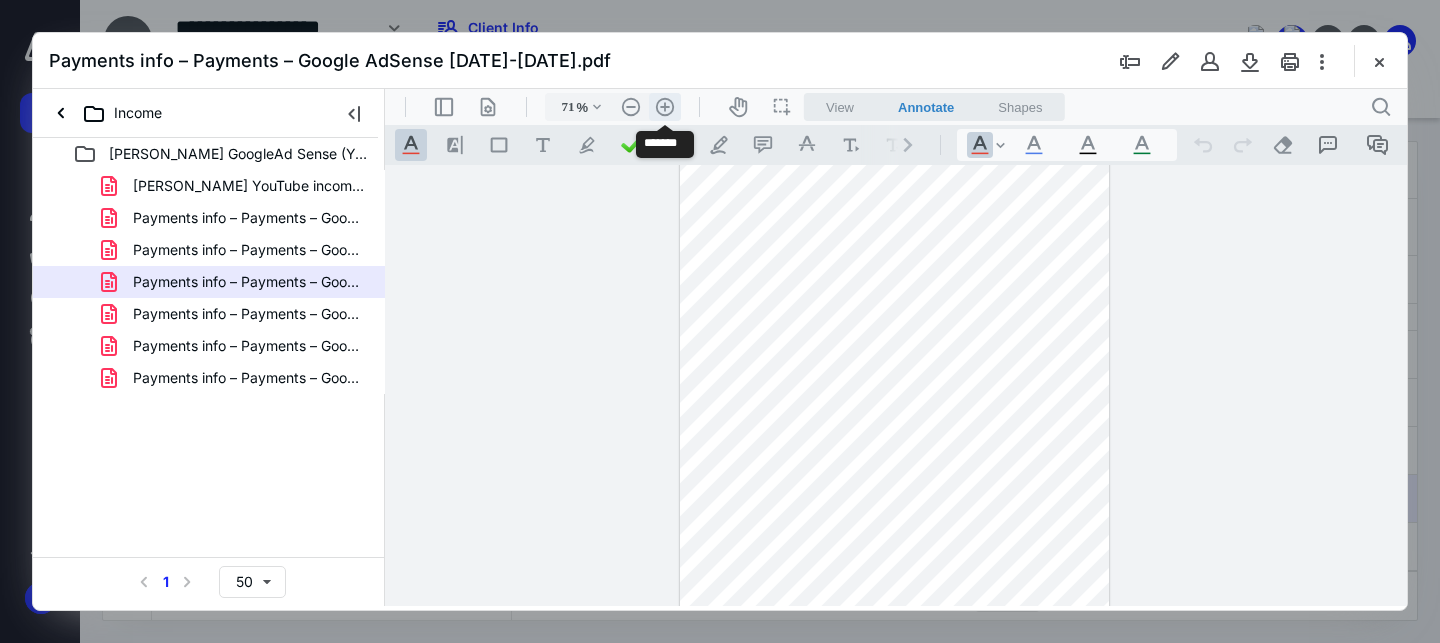 click on ".cls-1{fill:#abb0c4;} icon - header - zoom - in - line" at bounding box center (665, 107) 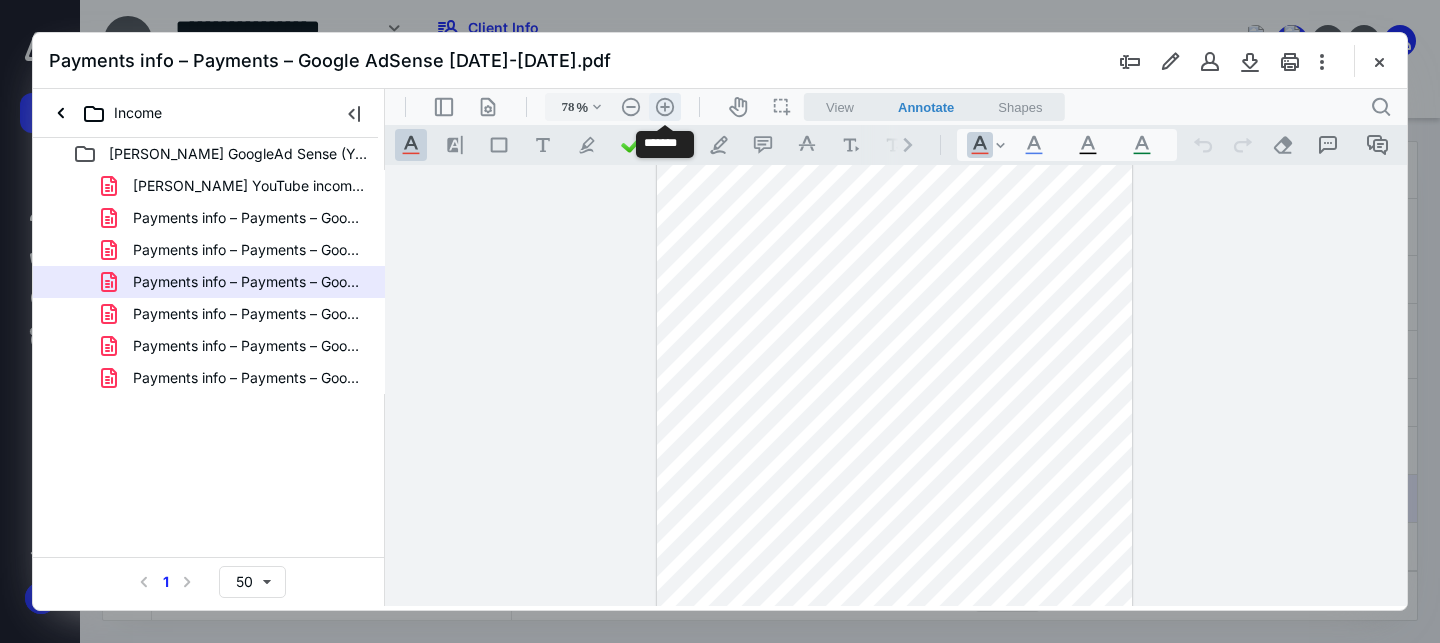 click on ".cls-1{fill:#abb0c4;} icon - header - zoom - in - line" at bounding box center [665, 107] 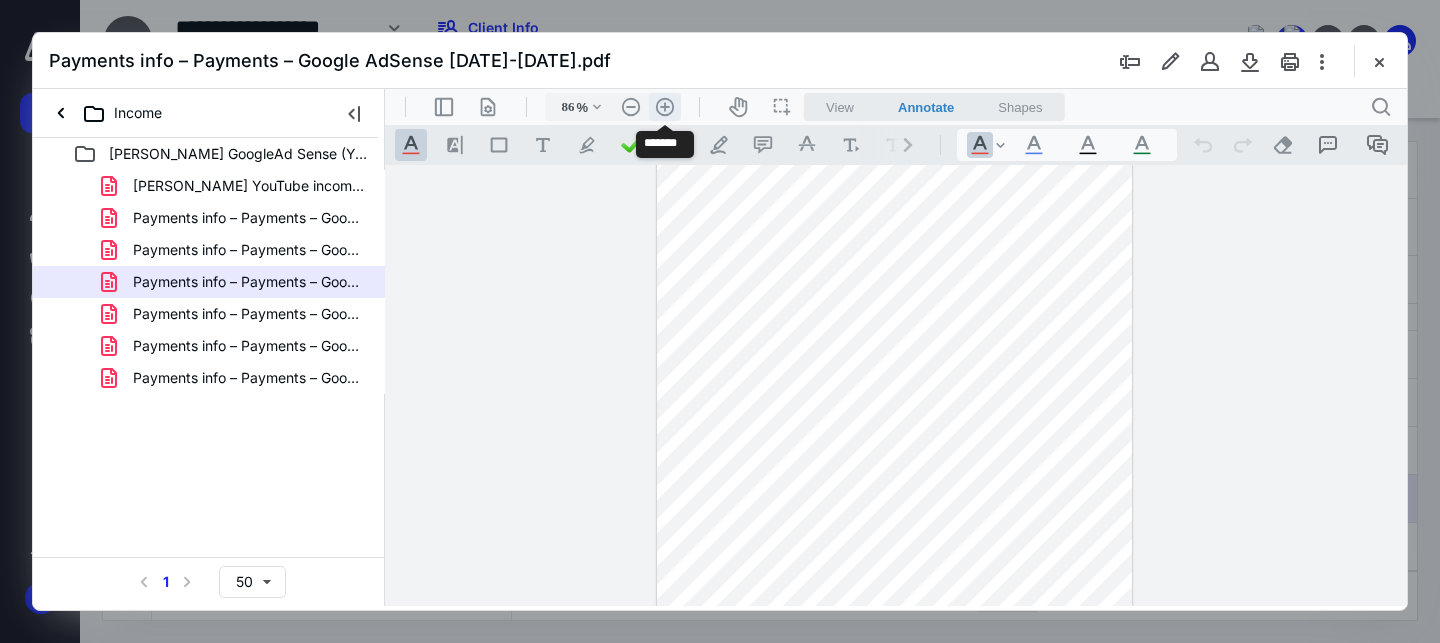 click on ".cls-1{fill:#abb0c4;} icon - header - zoom - in - line" at bounding box center [665, 107] 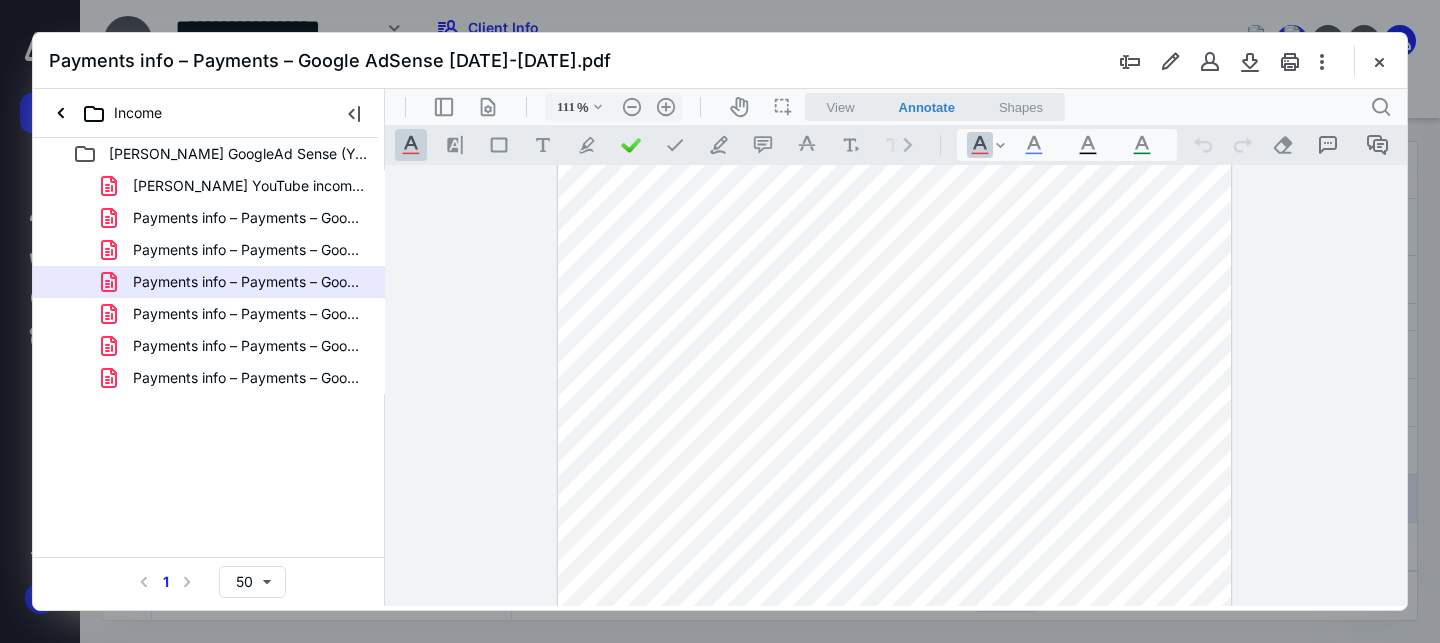 scroll, scrollTop: 119, scrollLeft: 0, axis: vertical 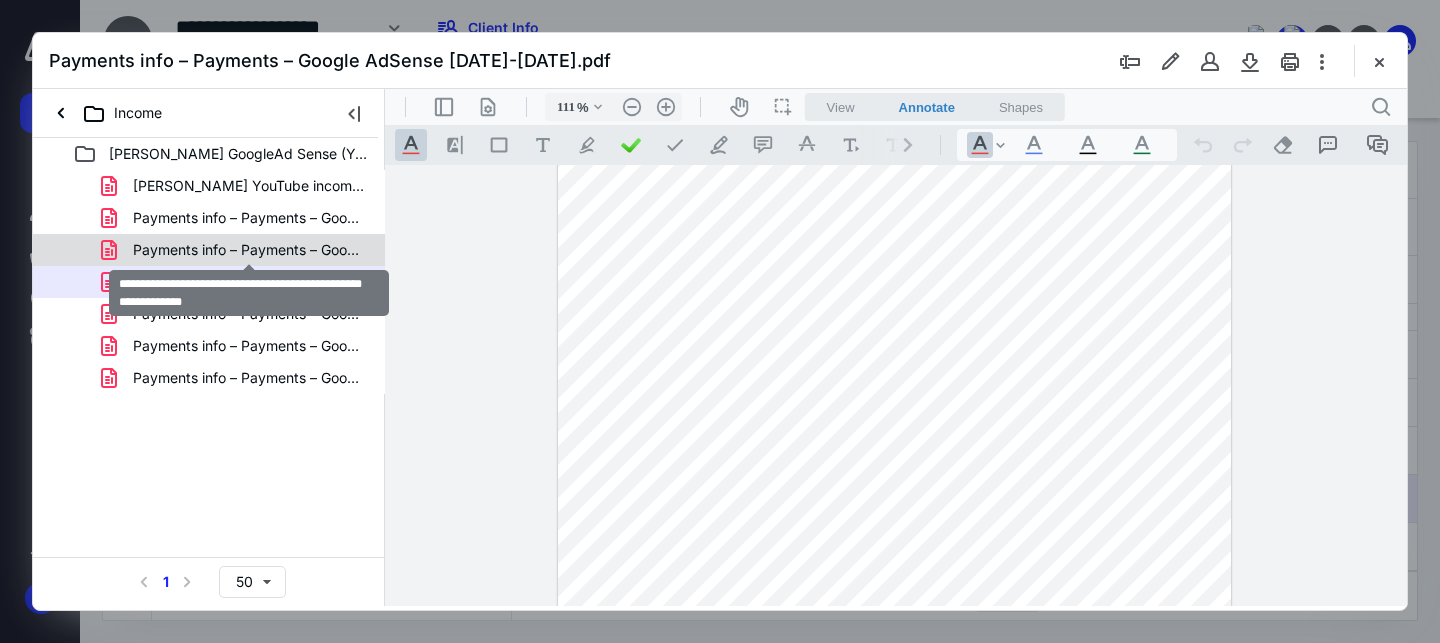 click on "Payments info – Payments – Google AdSense [DATE] - [DATE].pdf" at bounding box center (249, 250) 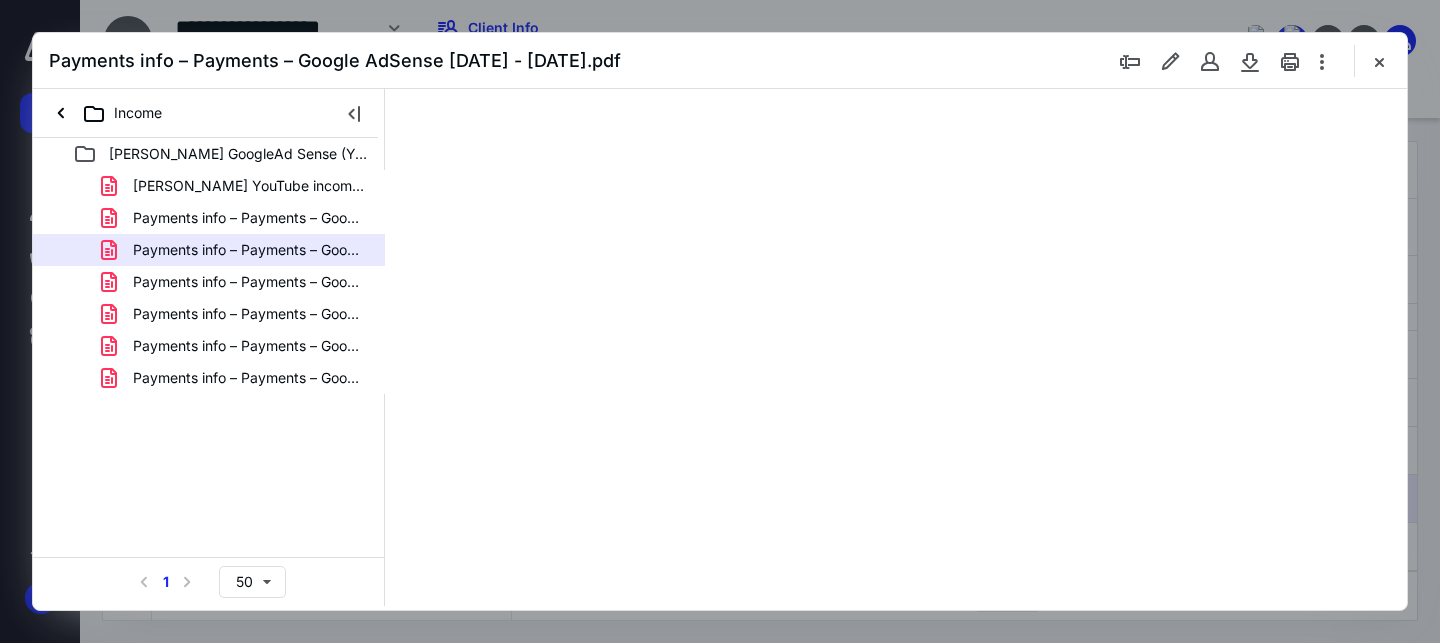 scroll, scrollTop: 0, scrollLeft: 0, axis: both 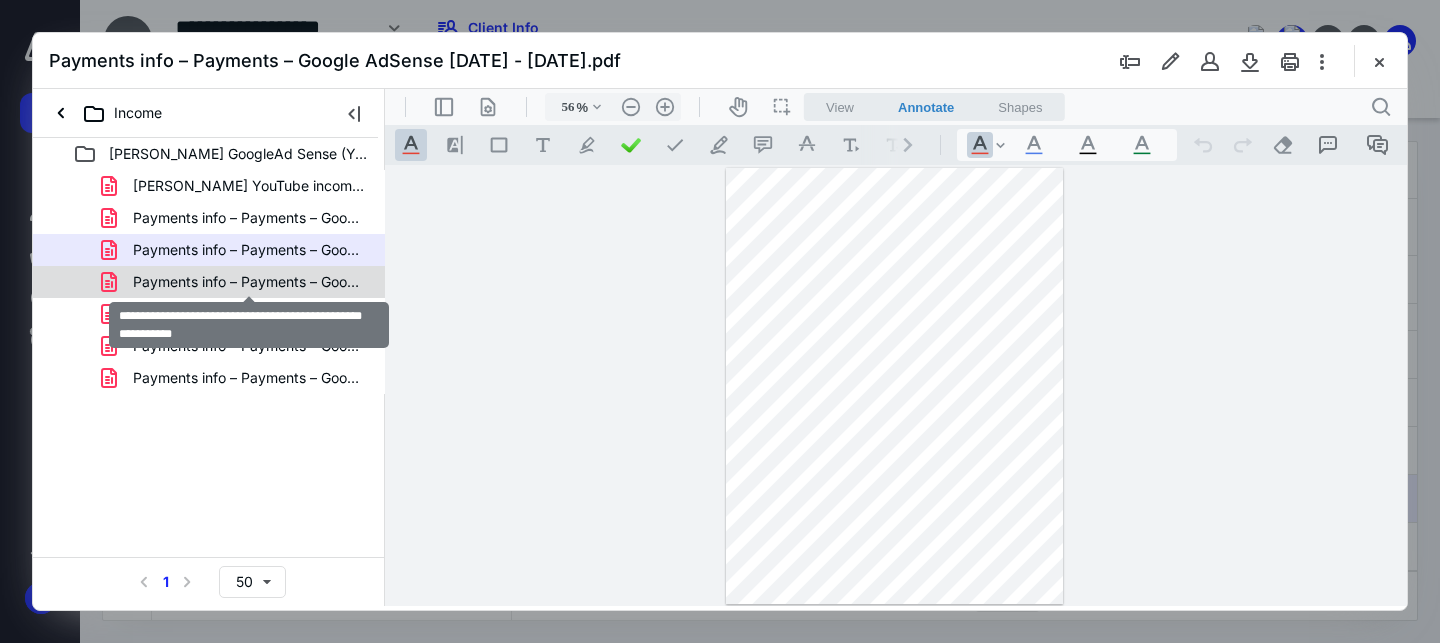 click on "Payments info – Payments – Google AdSense [DATE]-[DATE].pdf" at bounding box center [249, 282] 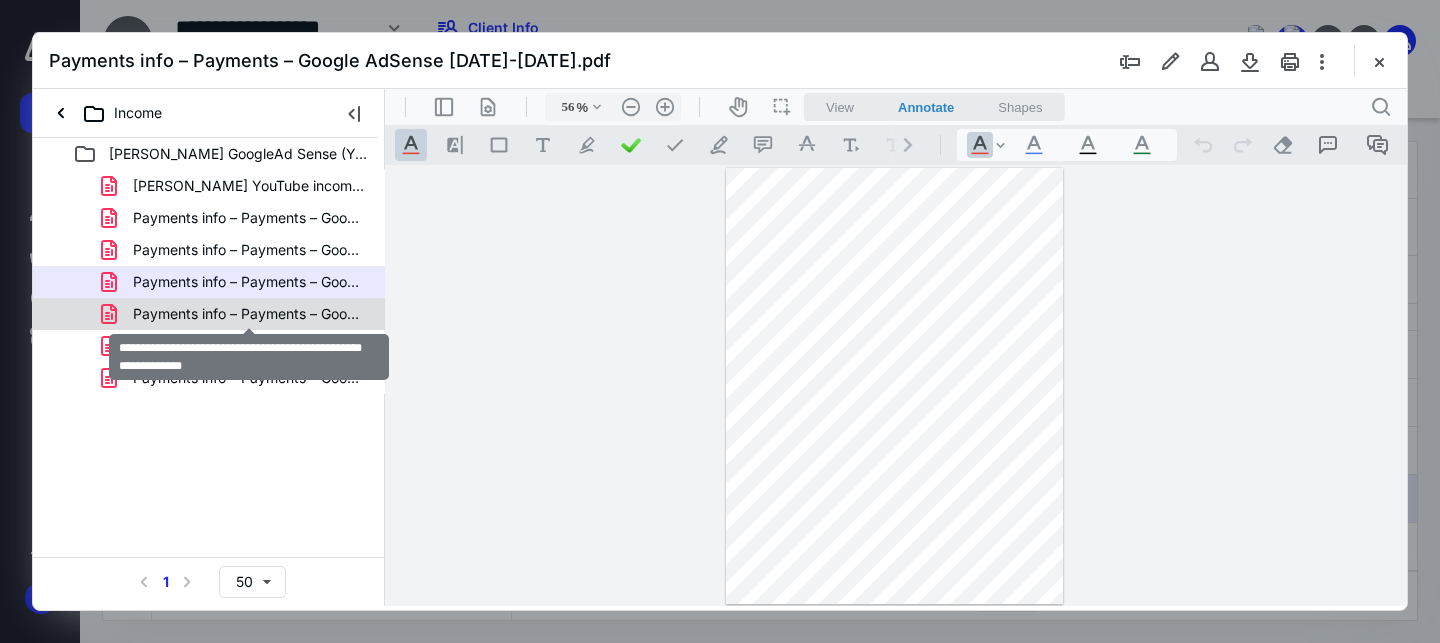 click on "Payments info – Payments – Google AdSense [DATE] - [DATE].pdf" at bounding box center [249, 314] 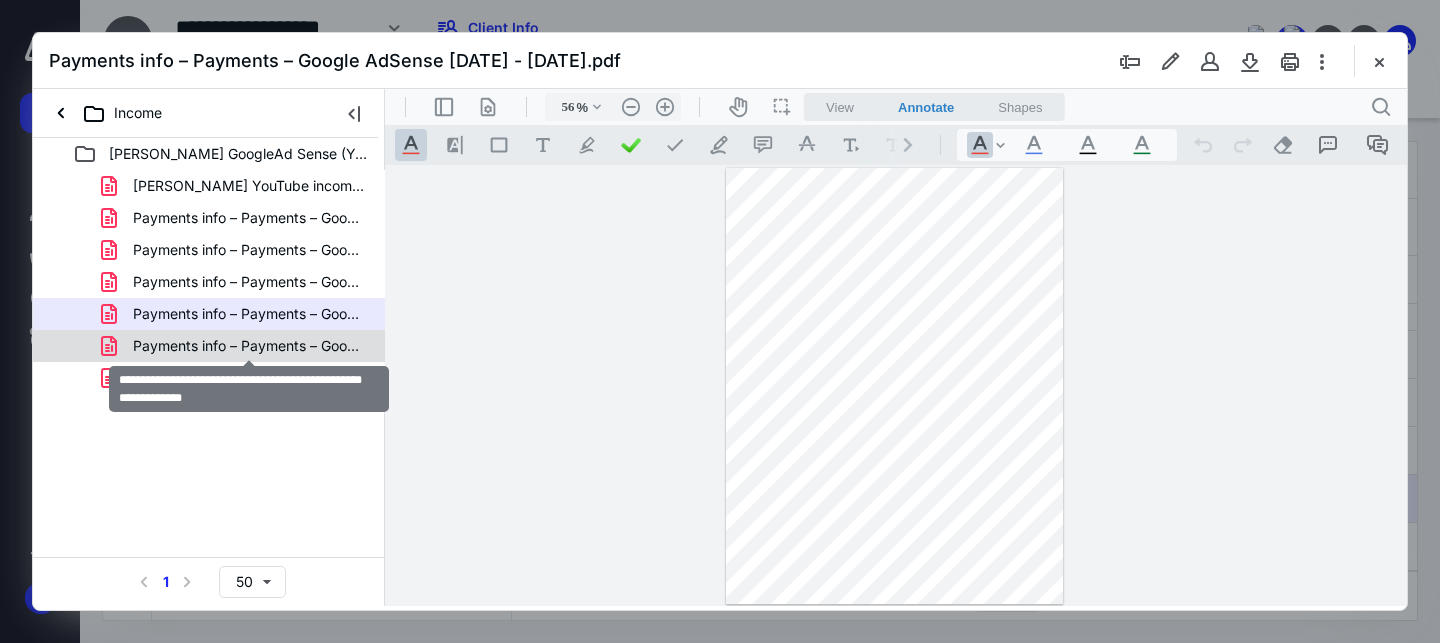 click on "Payments info – Payments – Google AdSense [DATE] -[DATE].pdf" at bounding box center [249, 346] 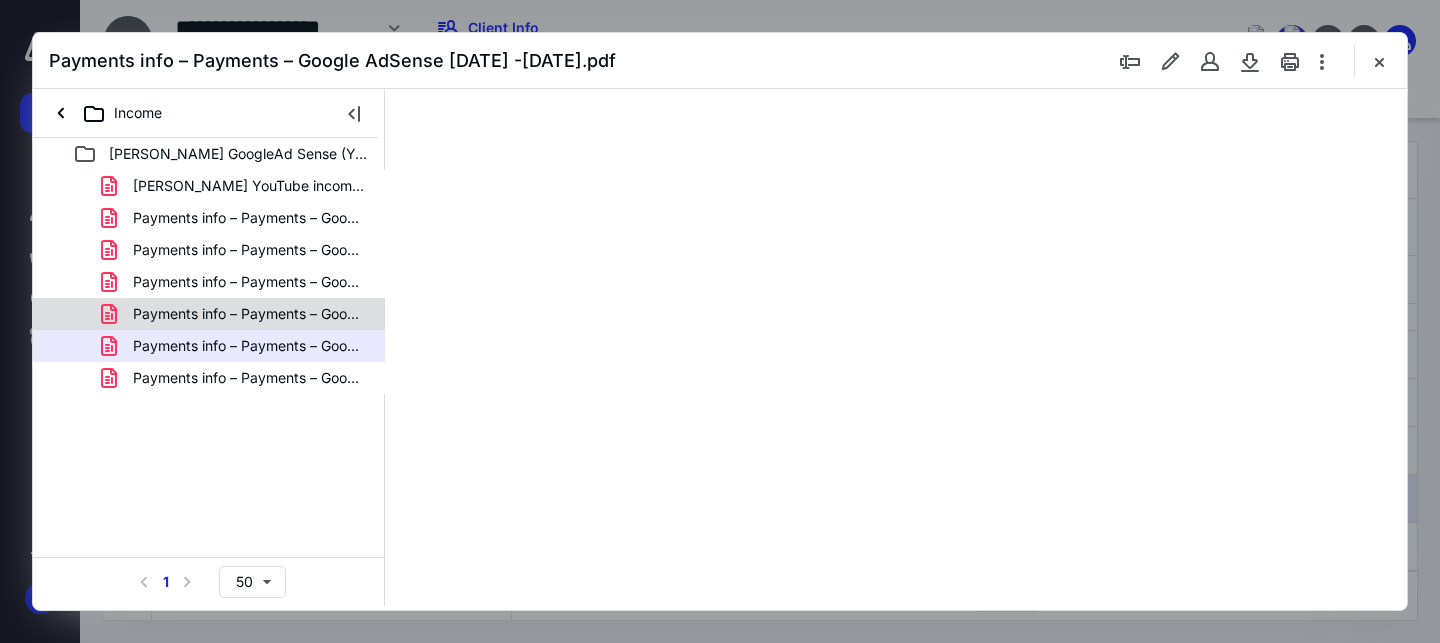 type on "56" 